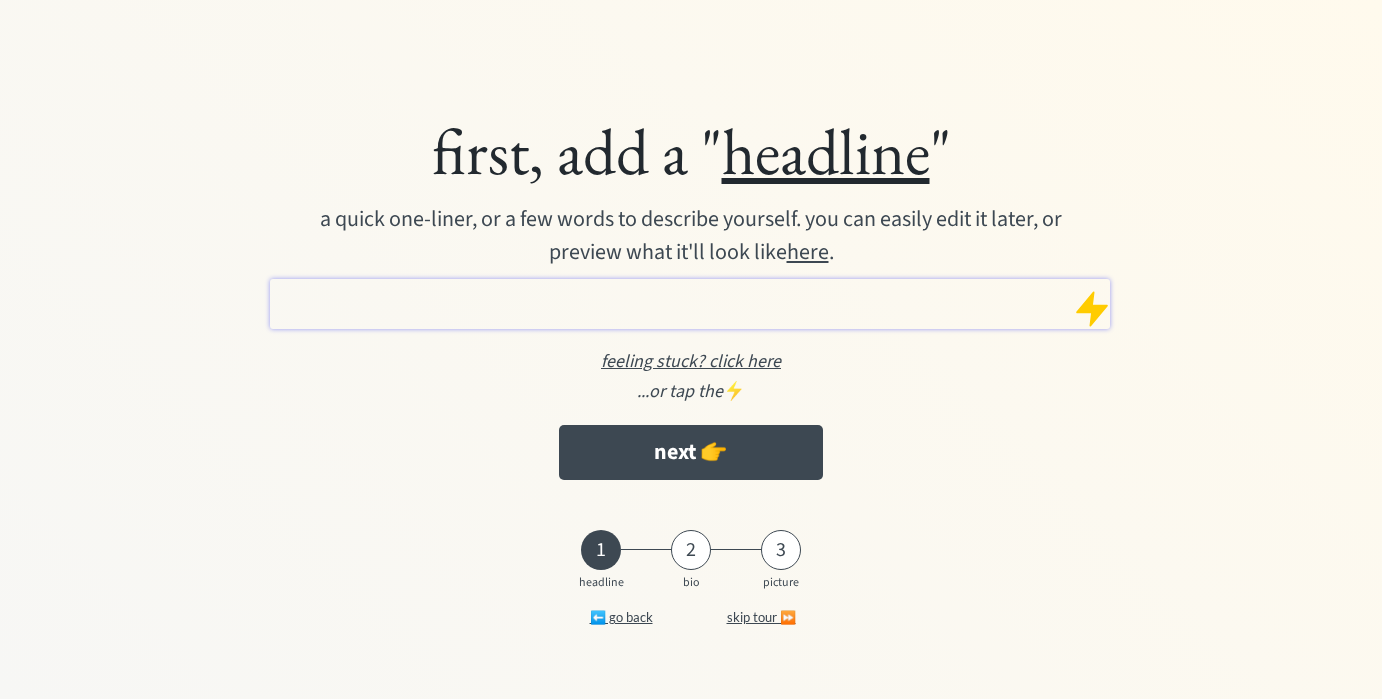 scroll, scrollTop: 0, scrollLeft: 0, axis: both 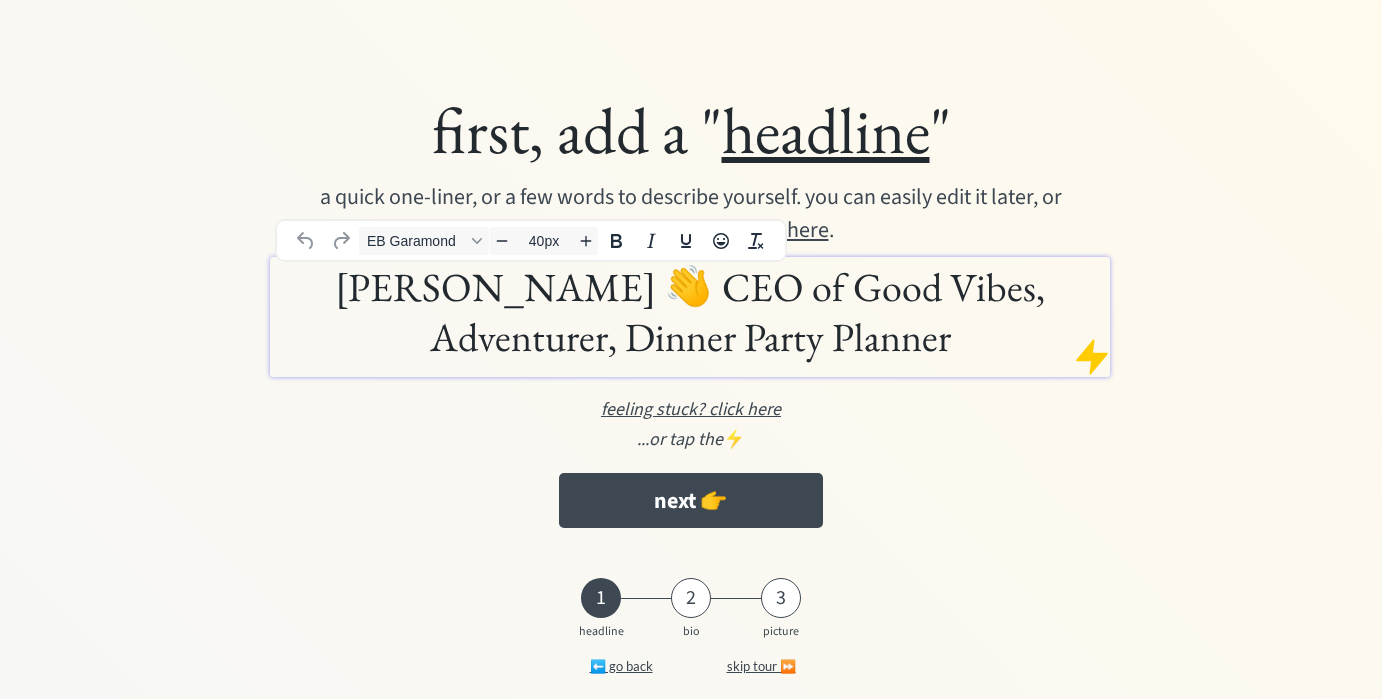 click on "Johann George 👋 CEO of Good Vibes, Adventurer, Dinner Party Planner" at bounding box center (690, 312) 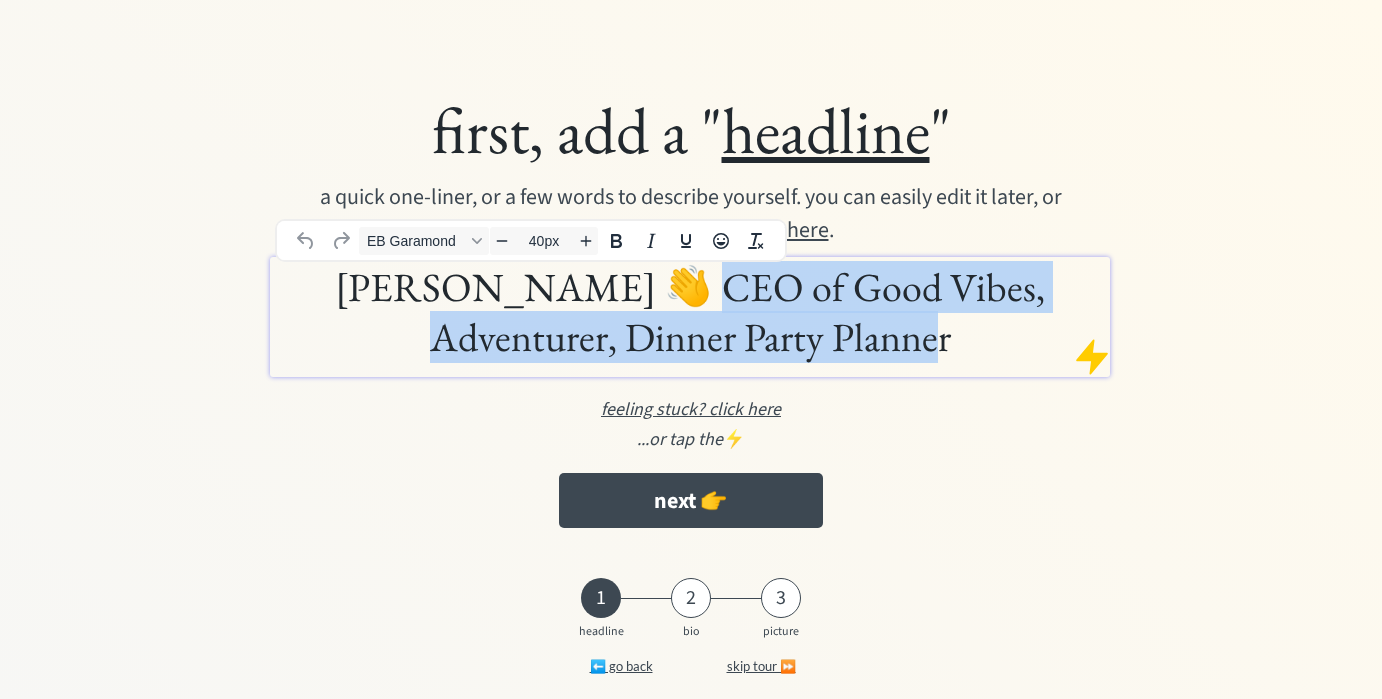 drag, startPoint x: 837, startPoint y: 346, endPoint x: 583, endPoint y: 298, distance: 258.49564 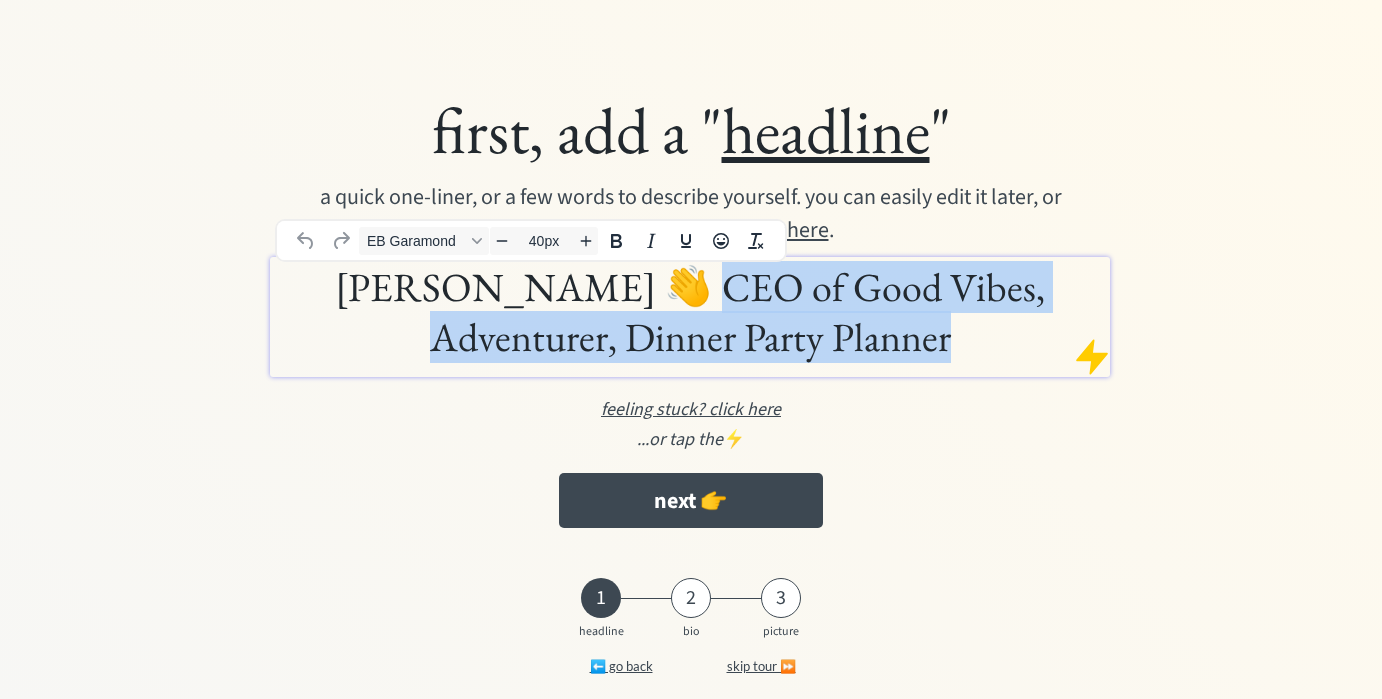 drag, startPoint x: 583, startPoint y: 296, endPoint x: 834, endPoint y: 337, distance: 254.32657 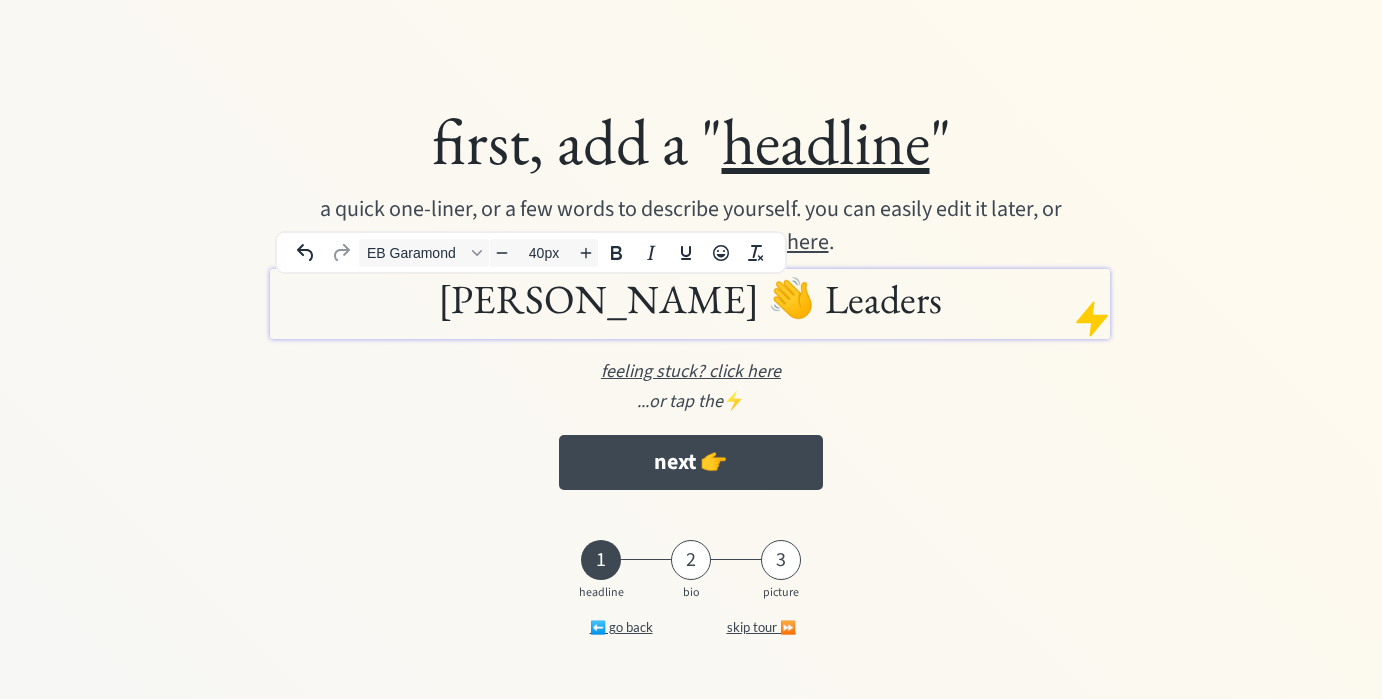 click on "Johann George 👋 Leaders" at bounding box center [690, 299] 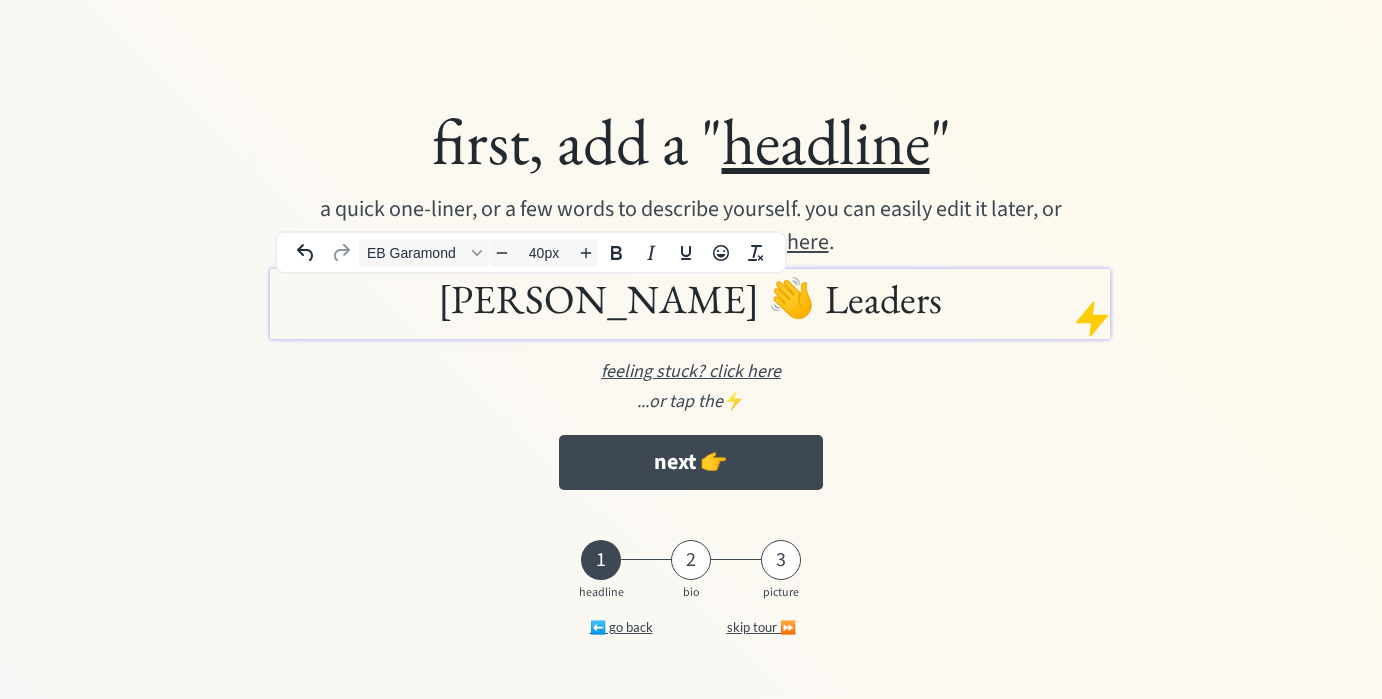click on "Johann George 👋 Leaders" at bounding box center [690, 299] 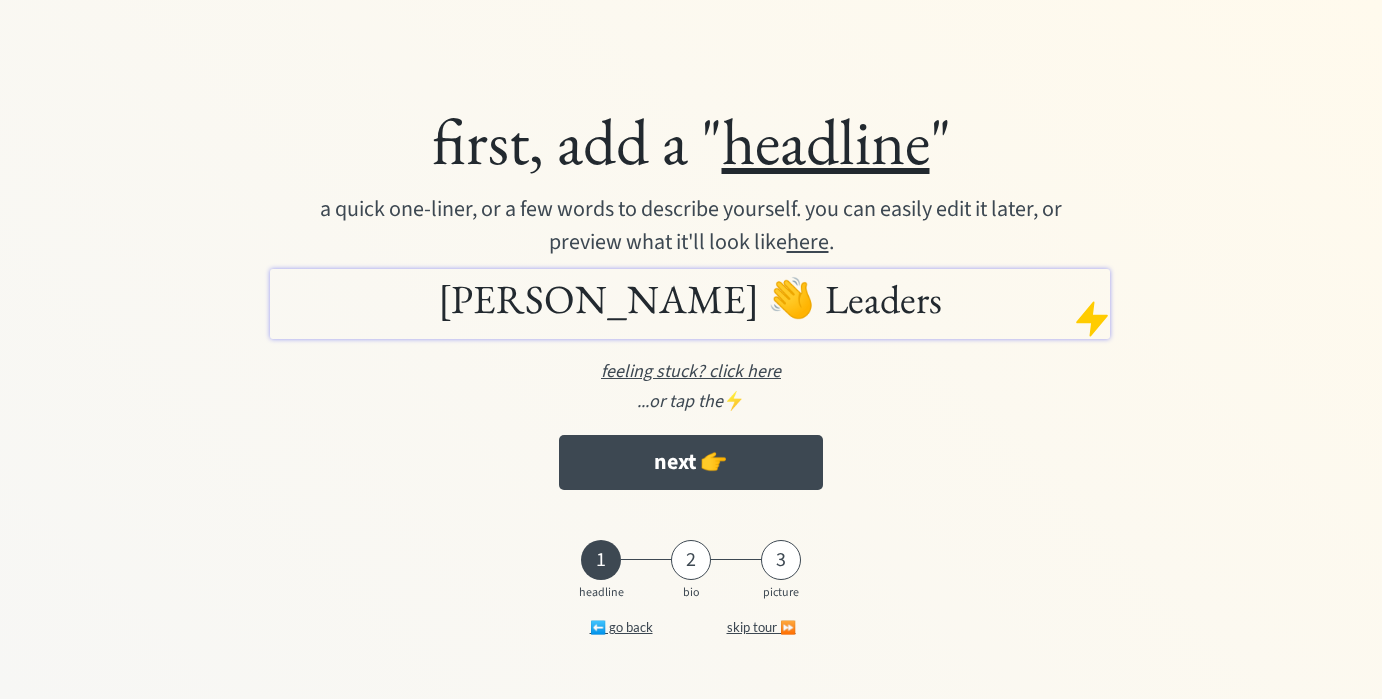 click on "feeling stuck? click here" at bounding box center (691, 371) 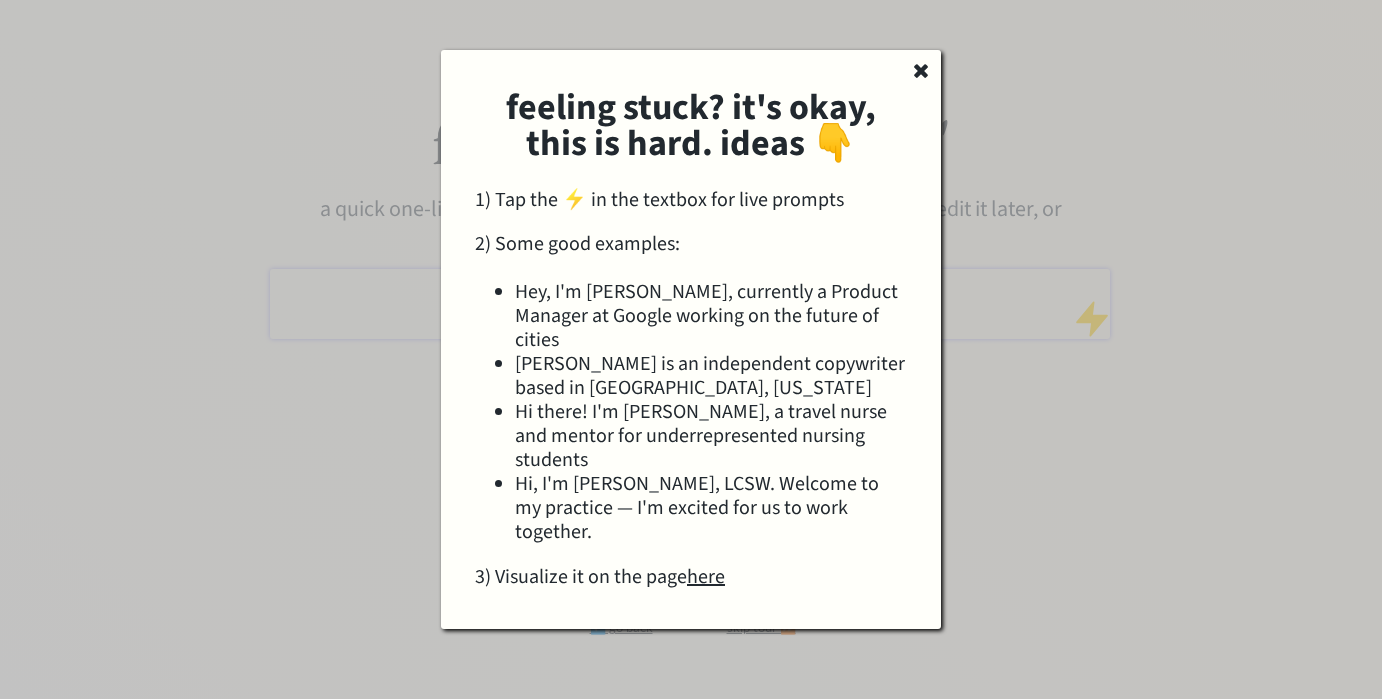 click 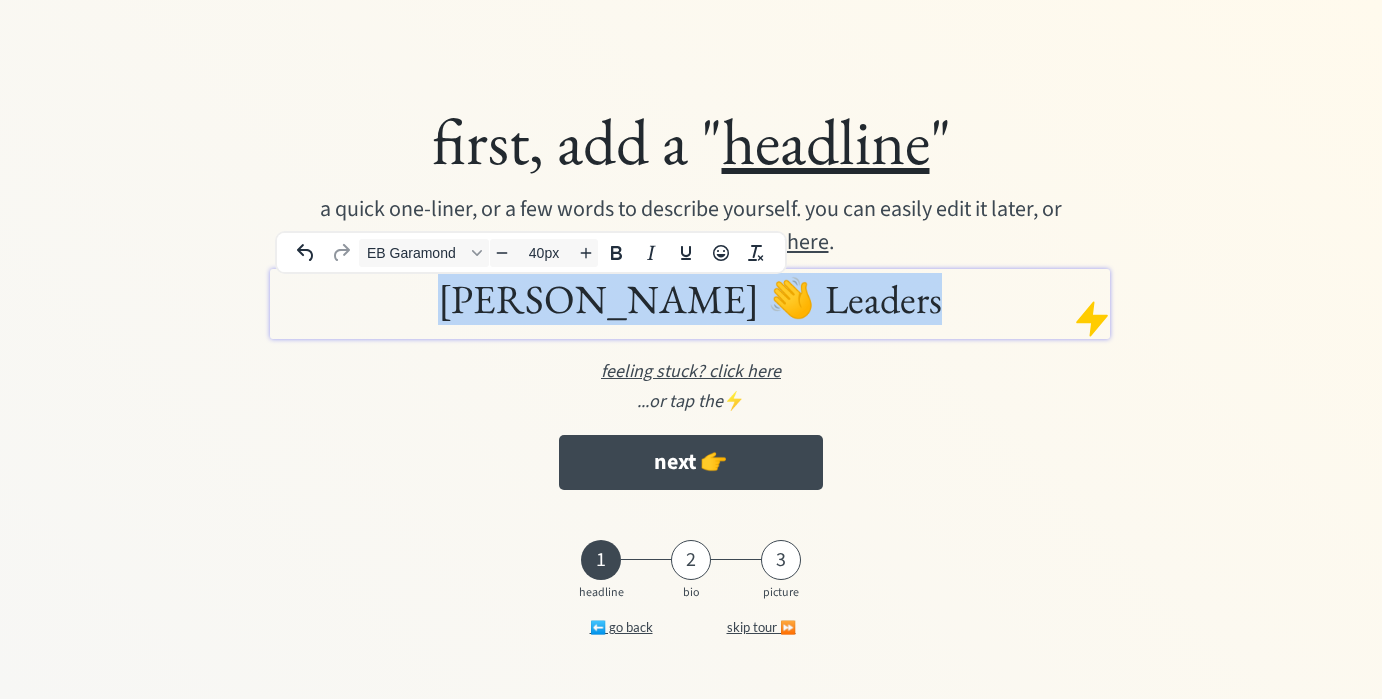 drag, startPoint x: 903, startPoint y: 308, endPoint x: 478, endPoint y: 306, distance: 425.0047 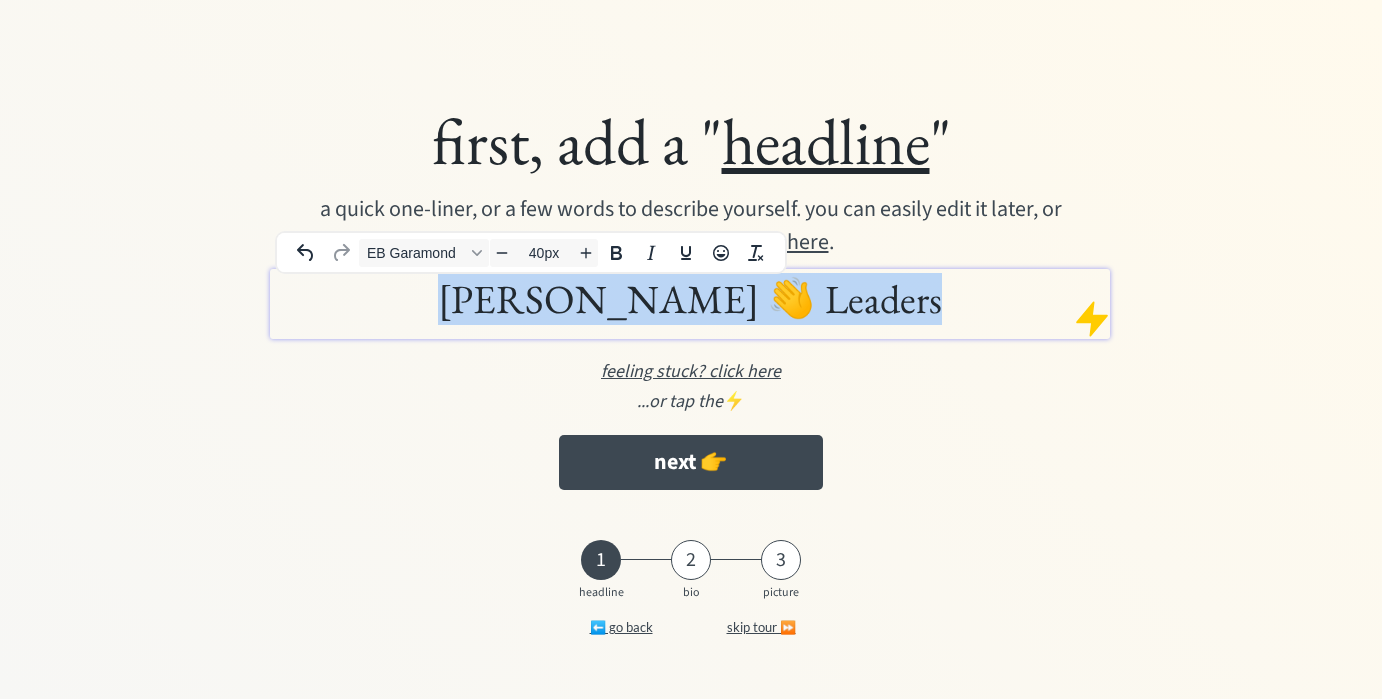 click on "Johann George 👋 Leaders" at bounding box center (690, 299) 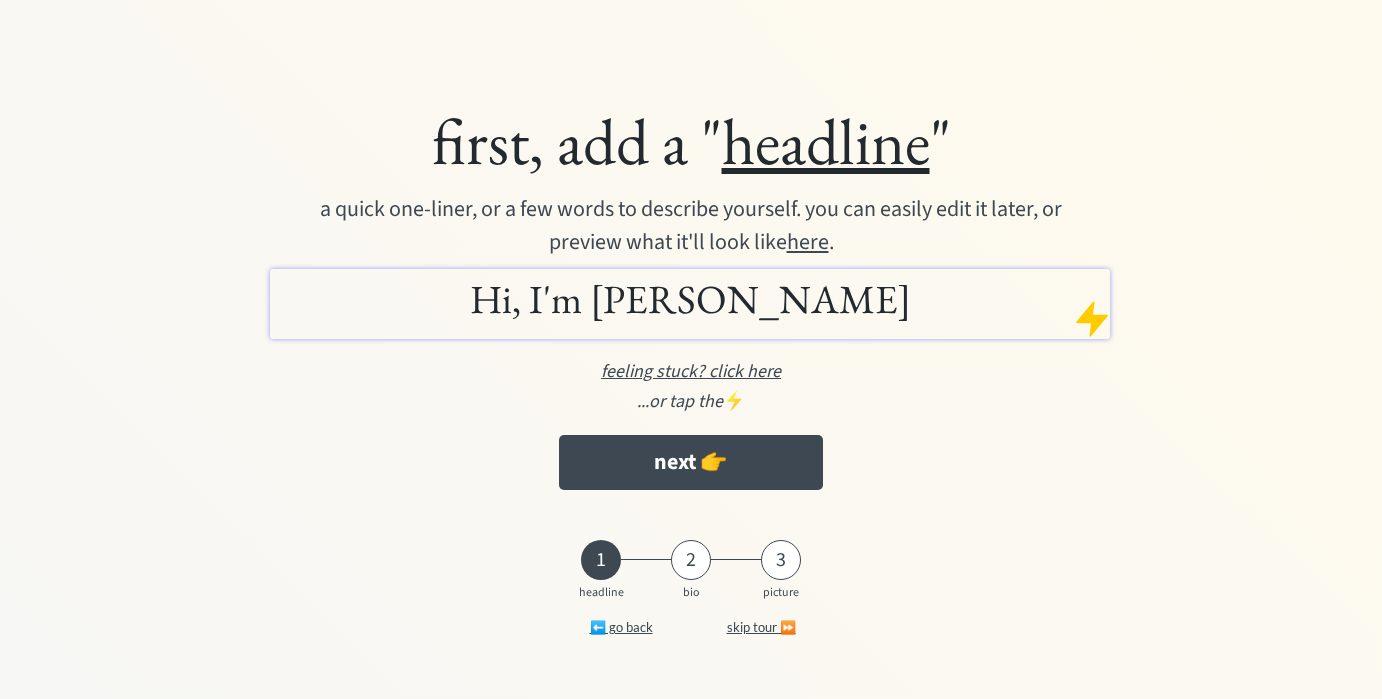 click on "feeling stuck? click here" at bounding box center (691, 371) 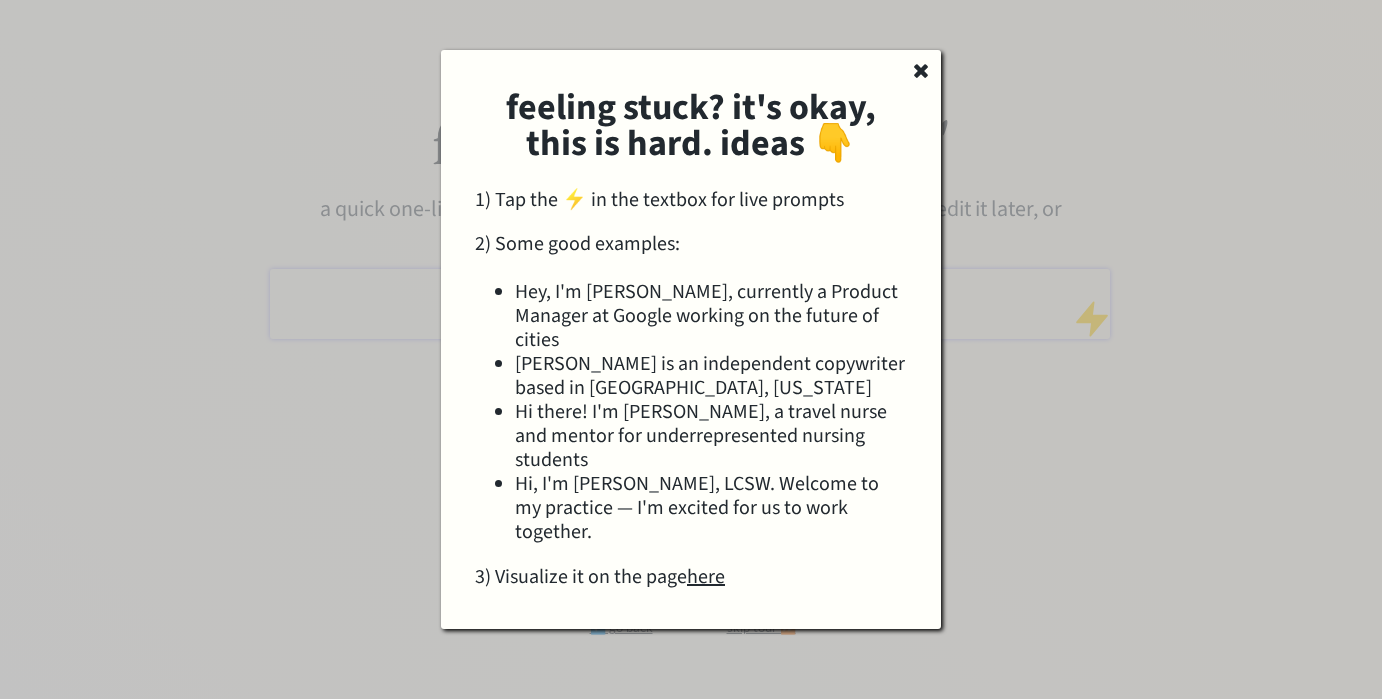 click at bounding box center (691, 349) 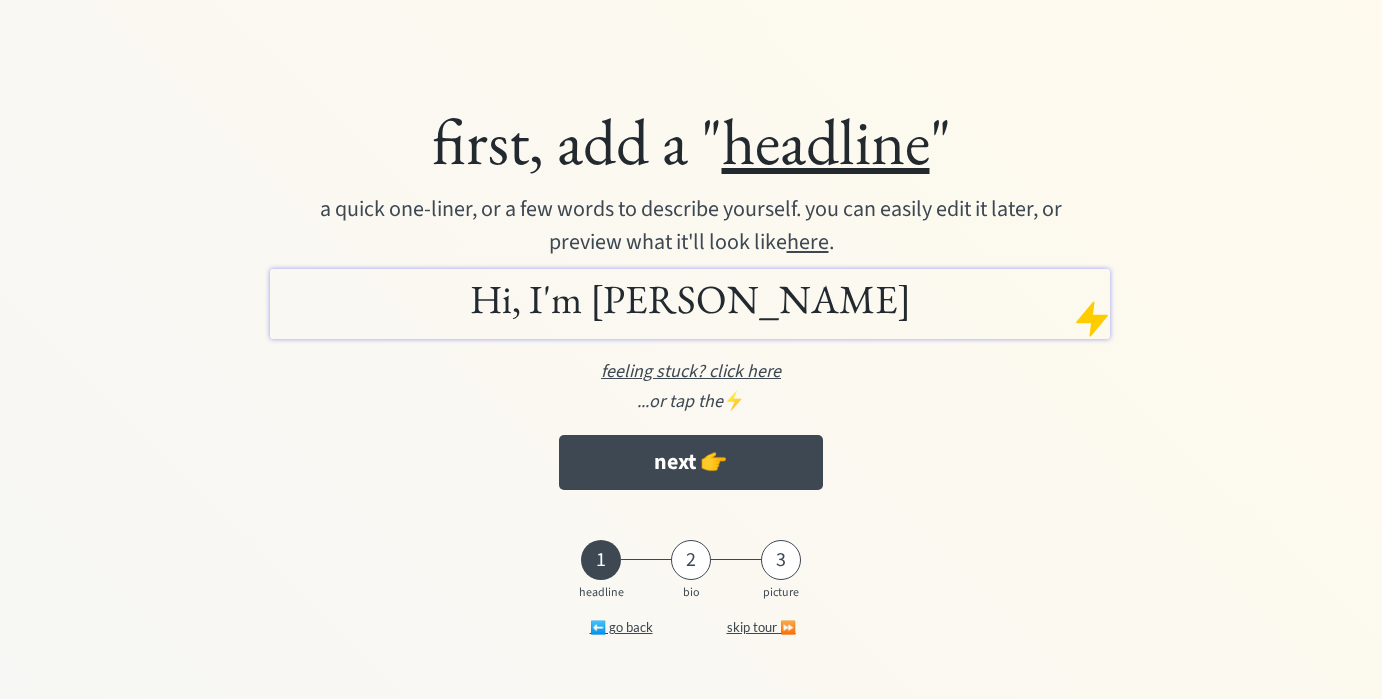 click on "Hi, I'm Johann" at bounding box center [690, 299] 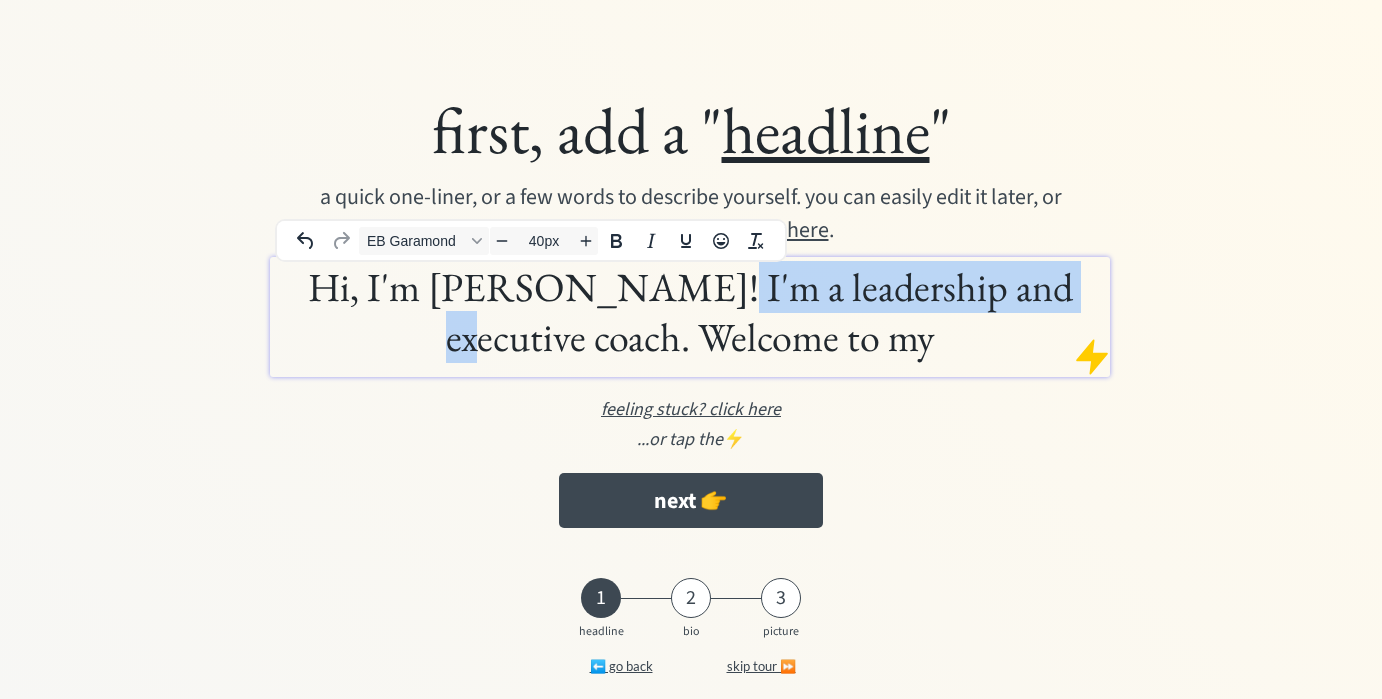 drag, startPoint x: 622, startPoint y: 293, endPoint x: 986, endPoint y: 294, distance: 364.00137 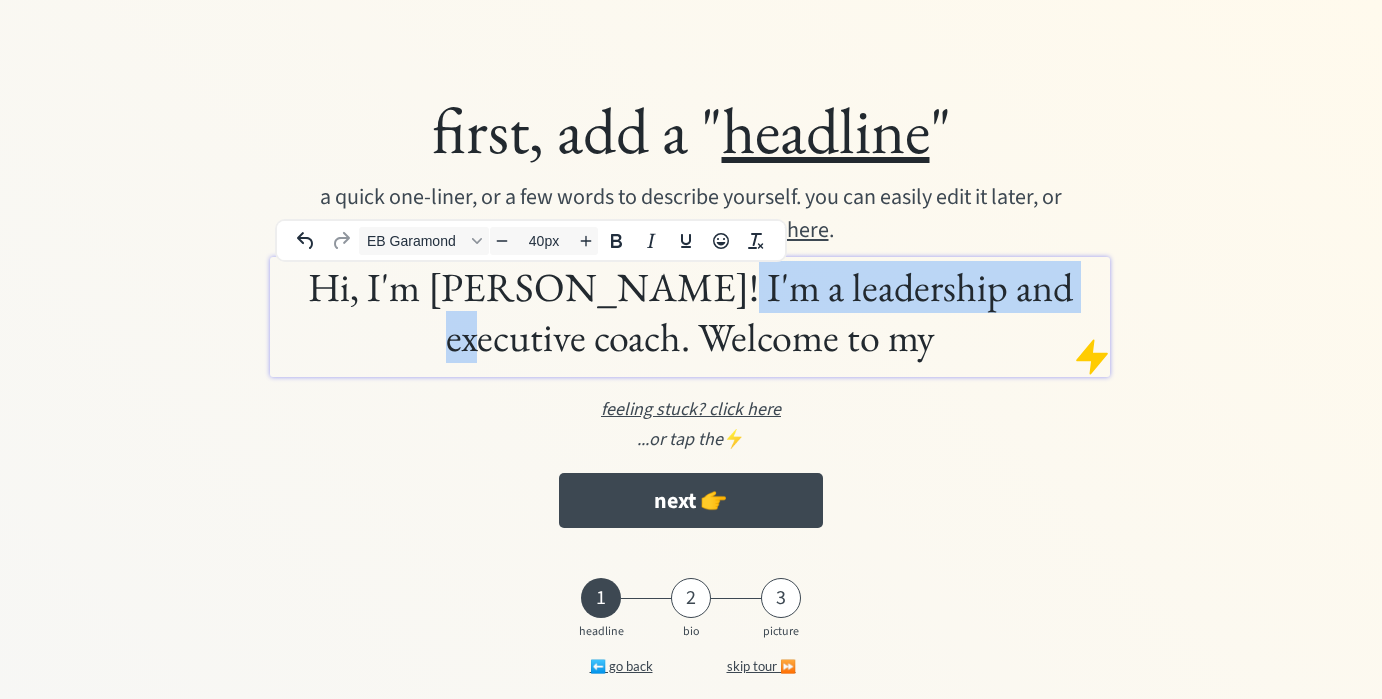 click on "Hi, I'm Johann! I'm a leadership and executive coach. Welcome to my" at bounding box center (690, 312) 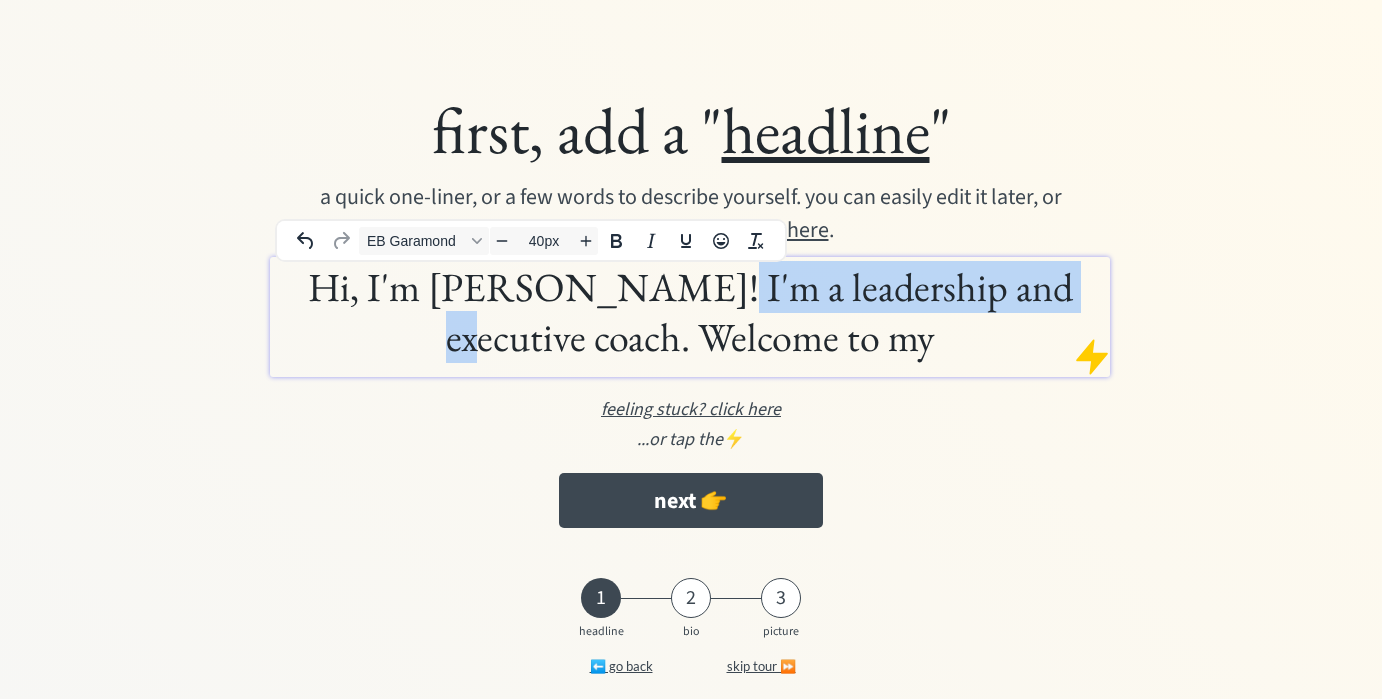 scroll, scrollTop: 27, scrollLeft: 0, axis: vertical 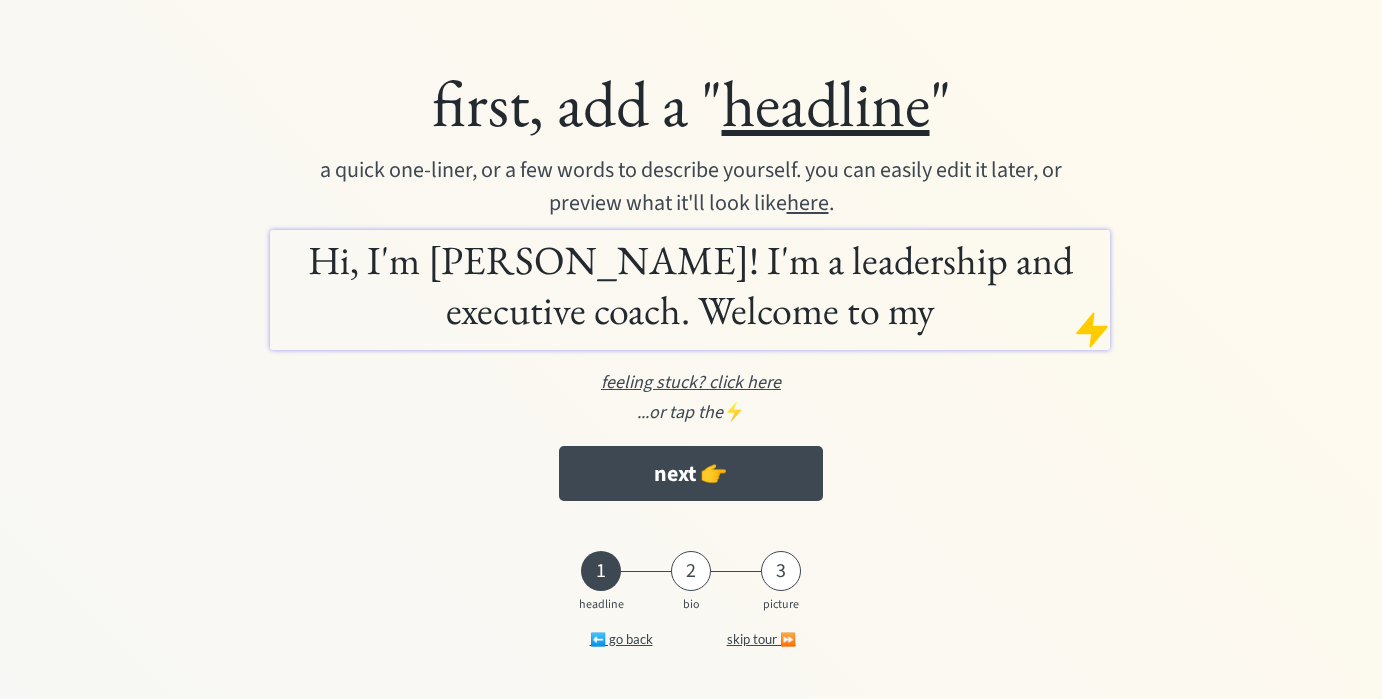 click on "feeling stuck? click here" at bounding box center (691, 382) 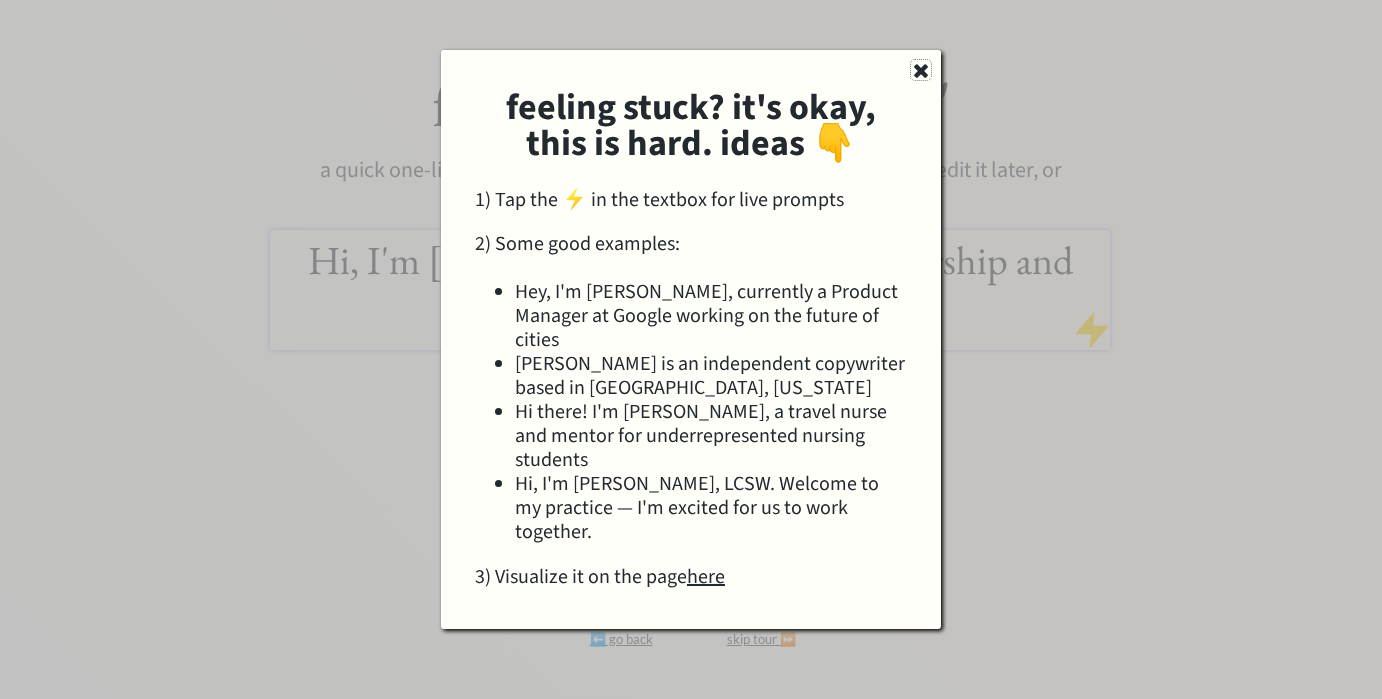 click 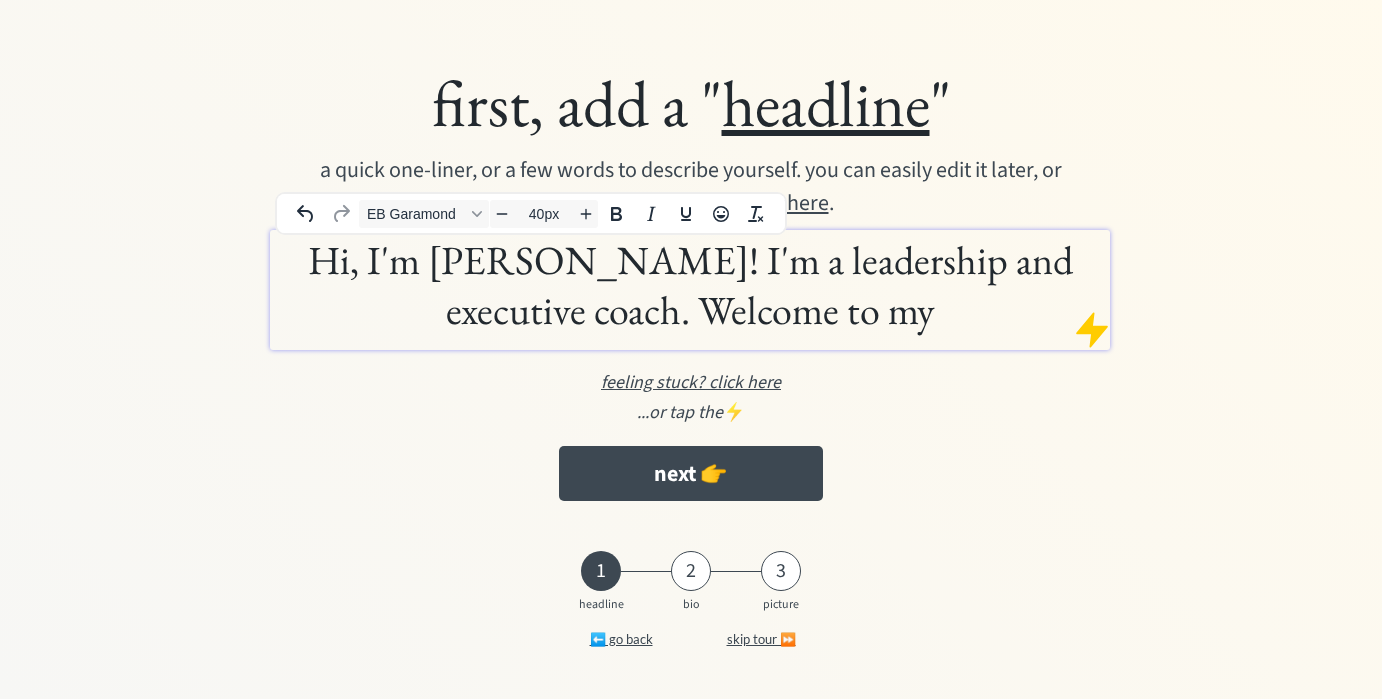 click on "Hi, I'm Johann! I'm a leadership and executive coach. Welcome to my" at bounding box center [690, 285] 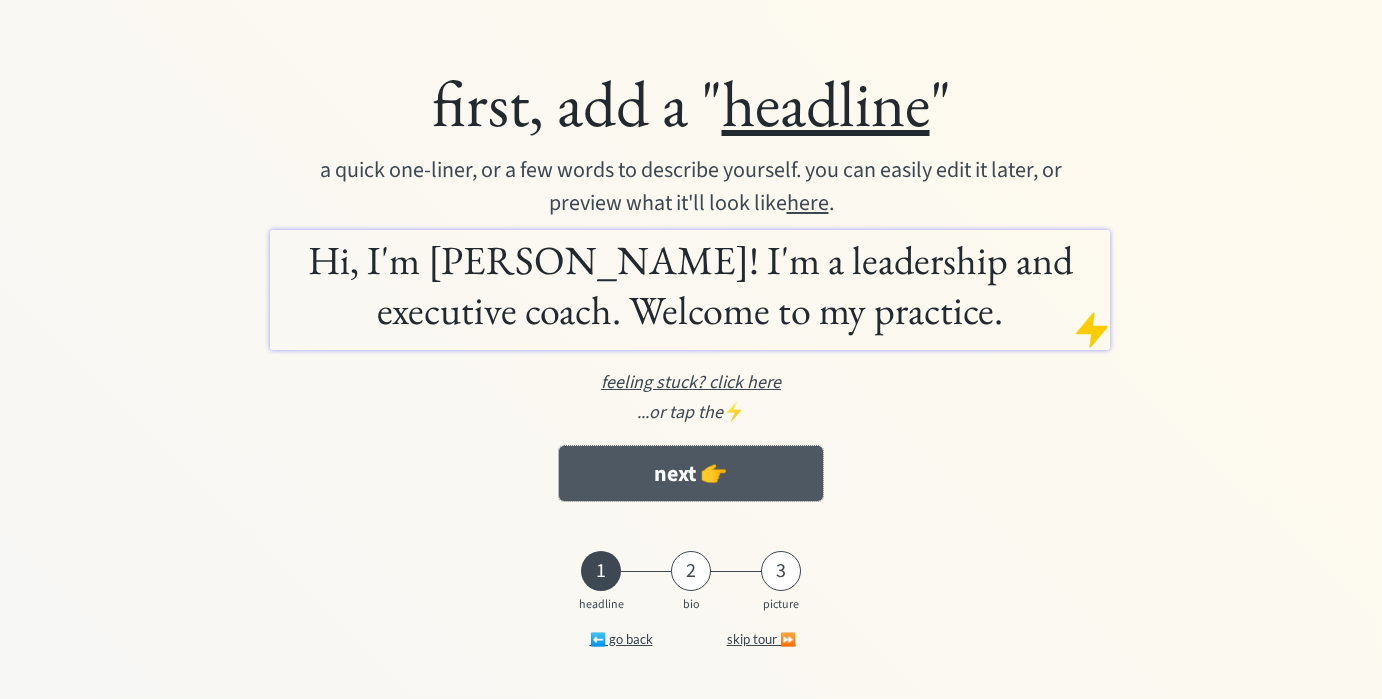 click on "next 👉" at bounding box center (690, 473) 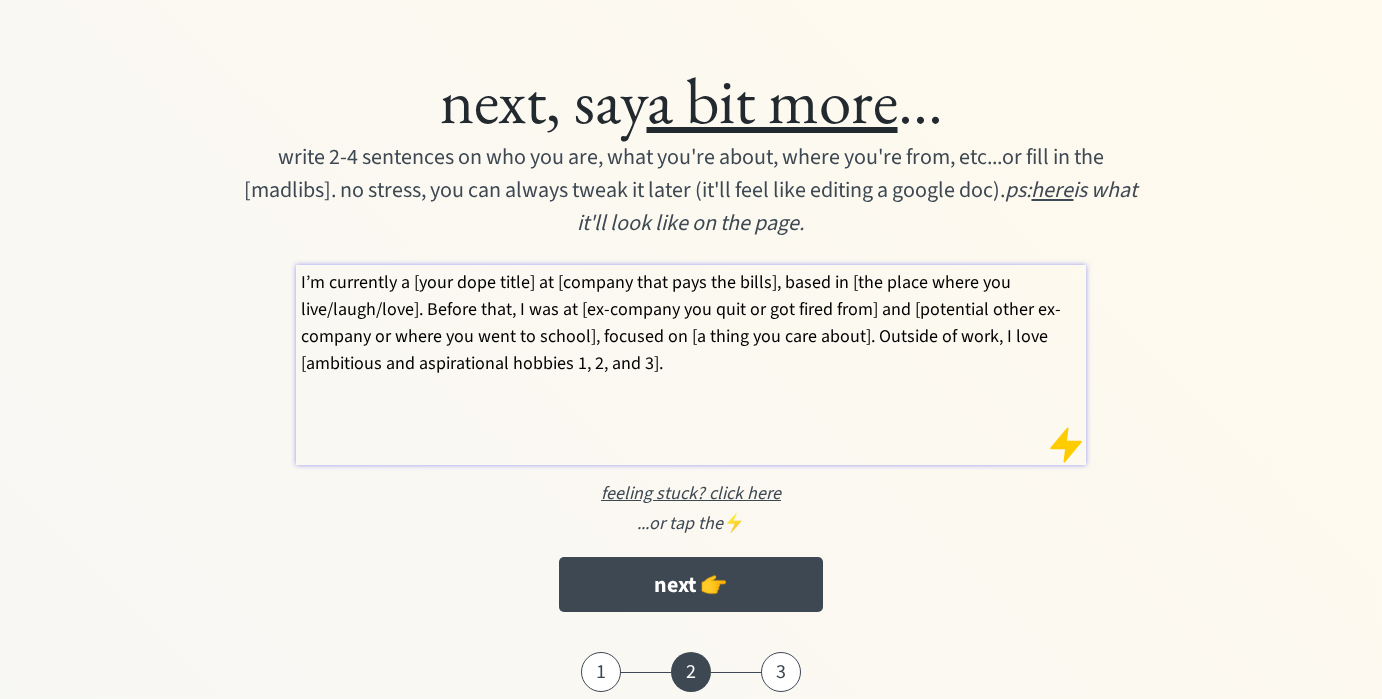 scroll, scrollTop: 0, scrollLeft: 0, axis: both 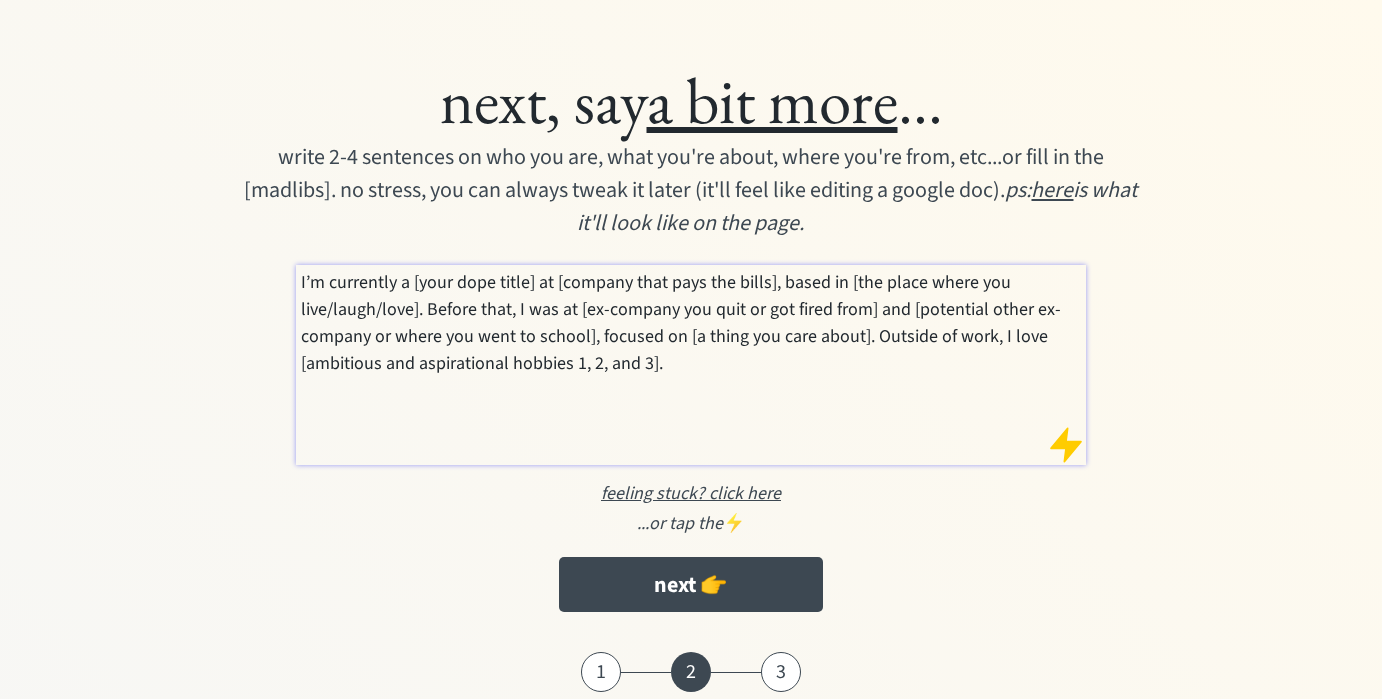 click on "feeling stuck? click here" at bounding box center (691, 493) 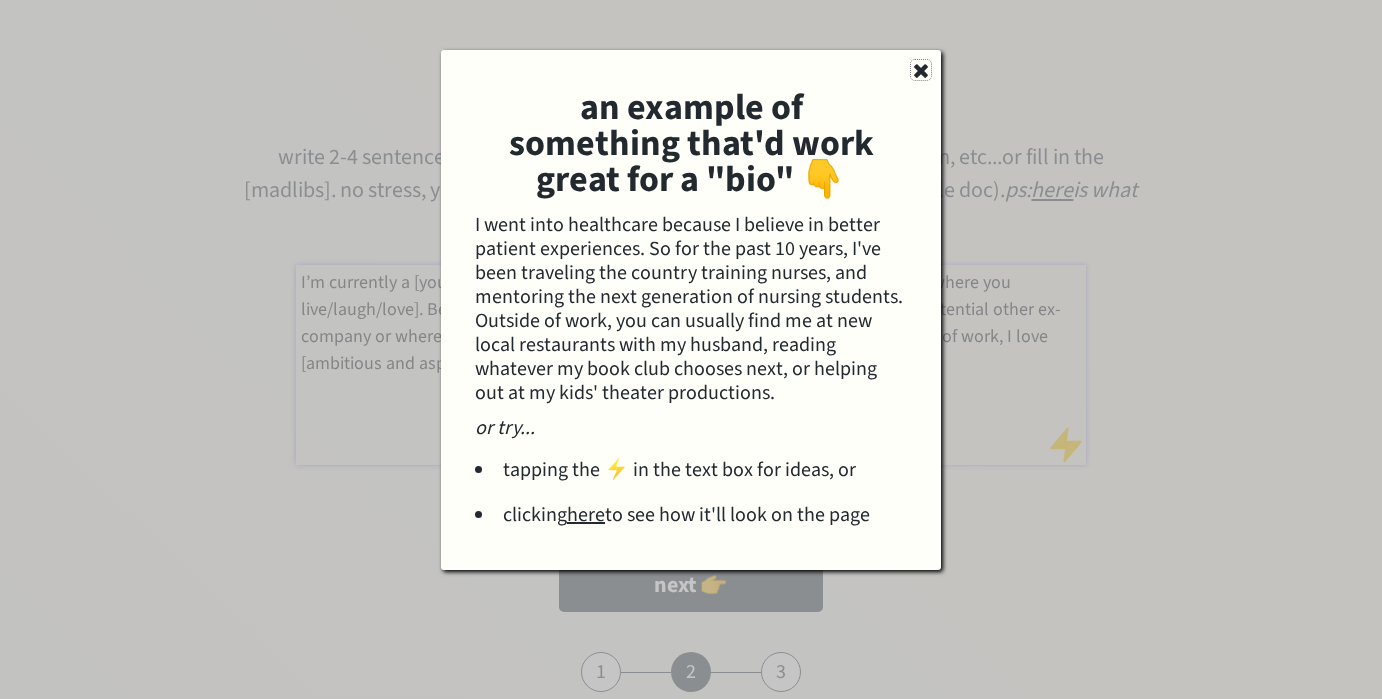 click 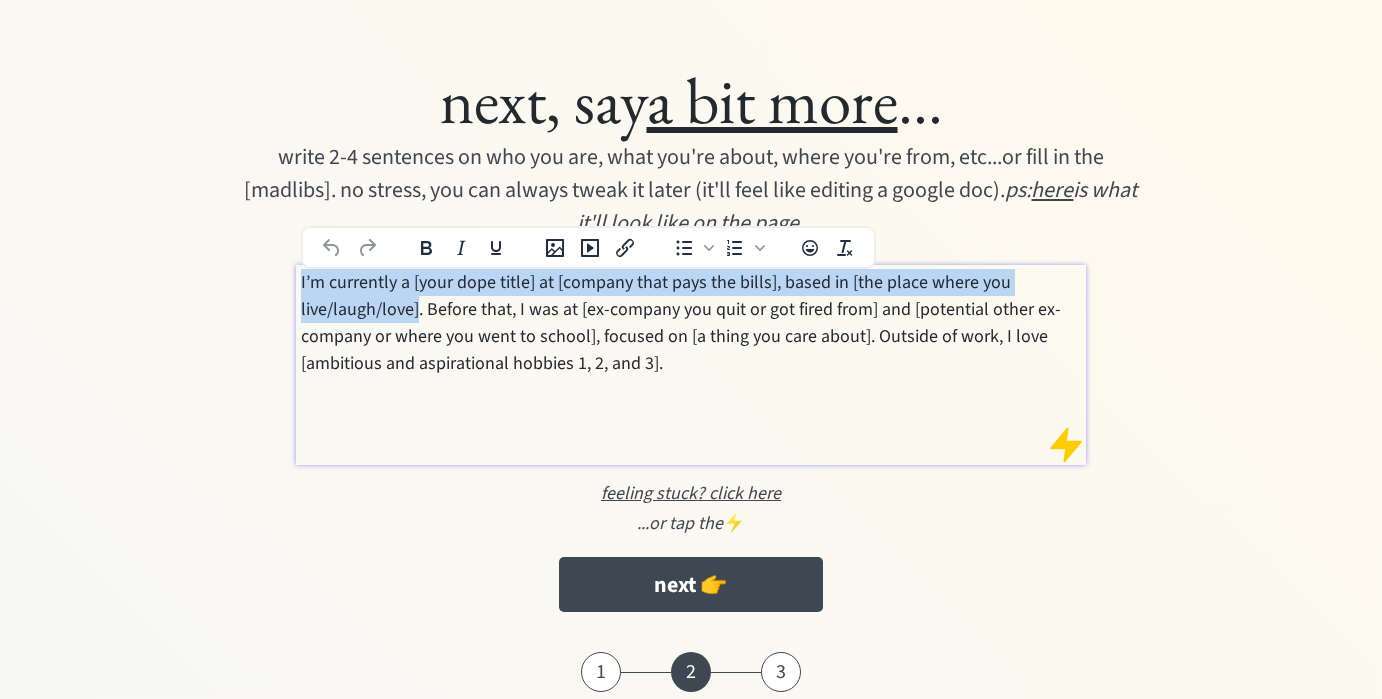 drag, startPoint x: 417, startPoint y: 309, endPoint x: 301, endPoint y: 279, distance: 119.81653 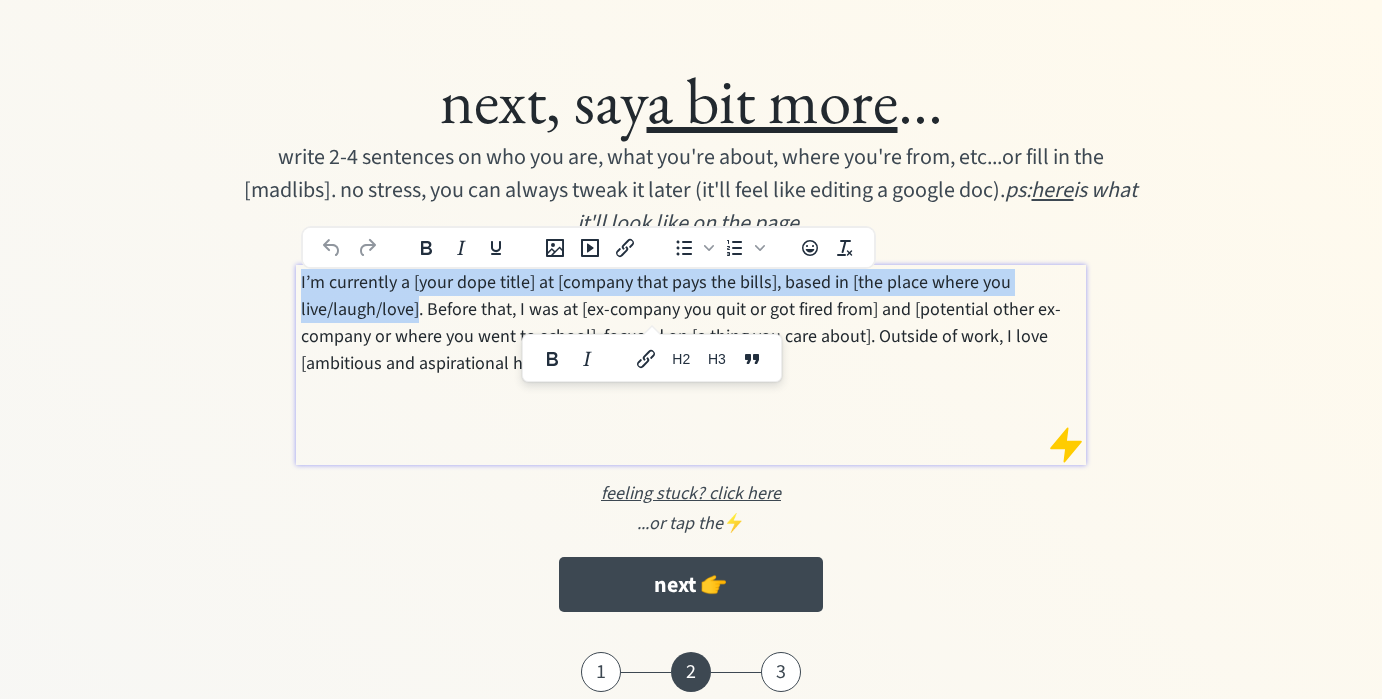 type 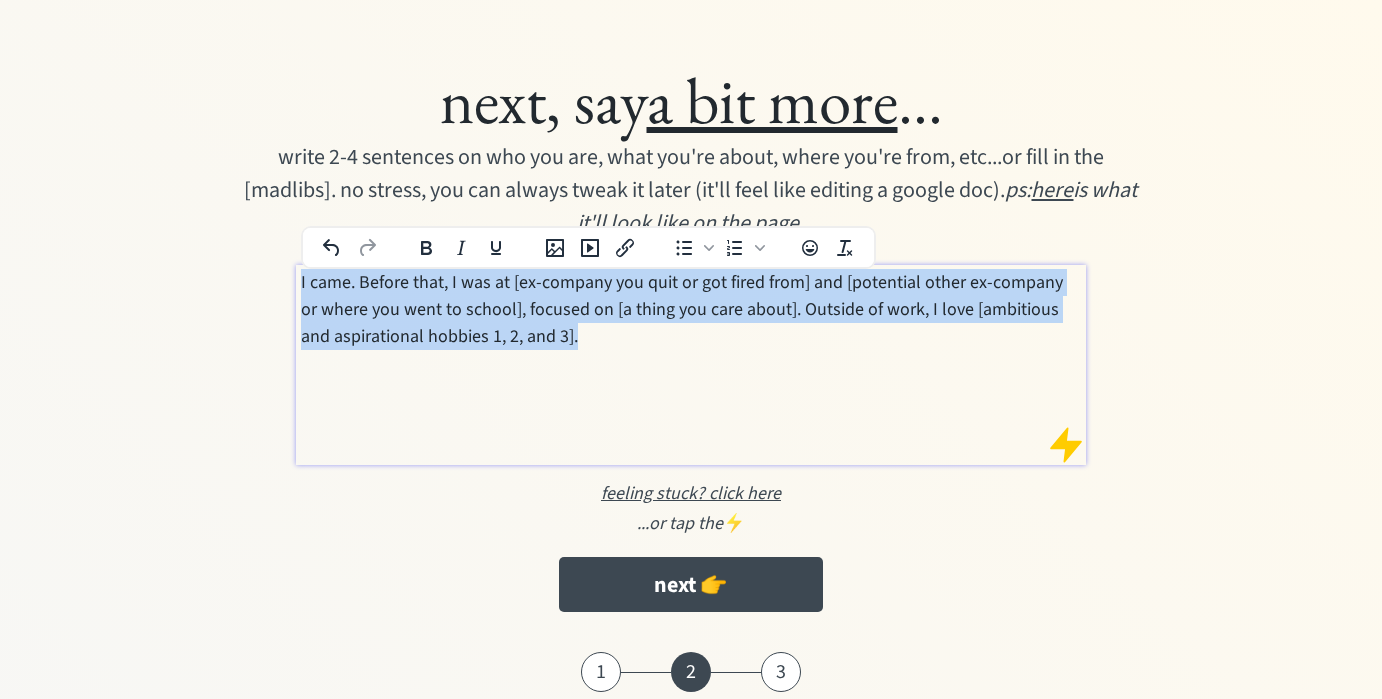 drag, startPoint x: 576, startPoint y: 345, endPoint x: 263, endPoint y: 251, distance: 326.81033 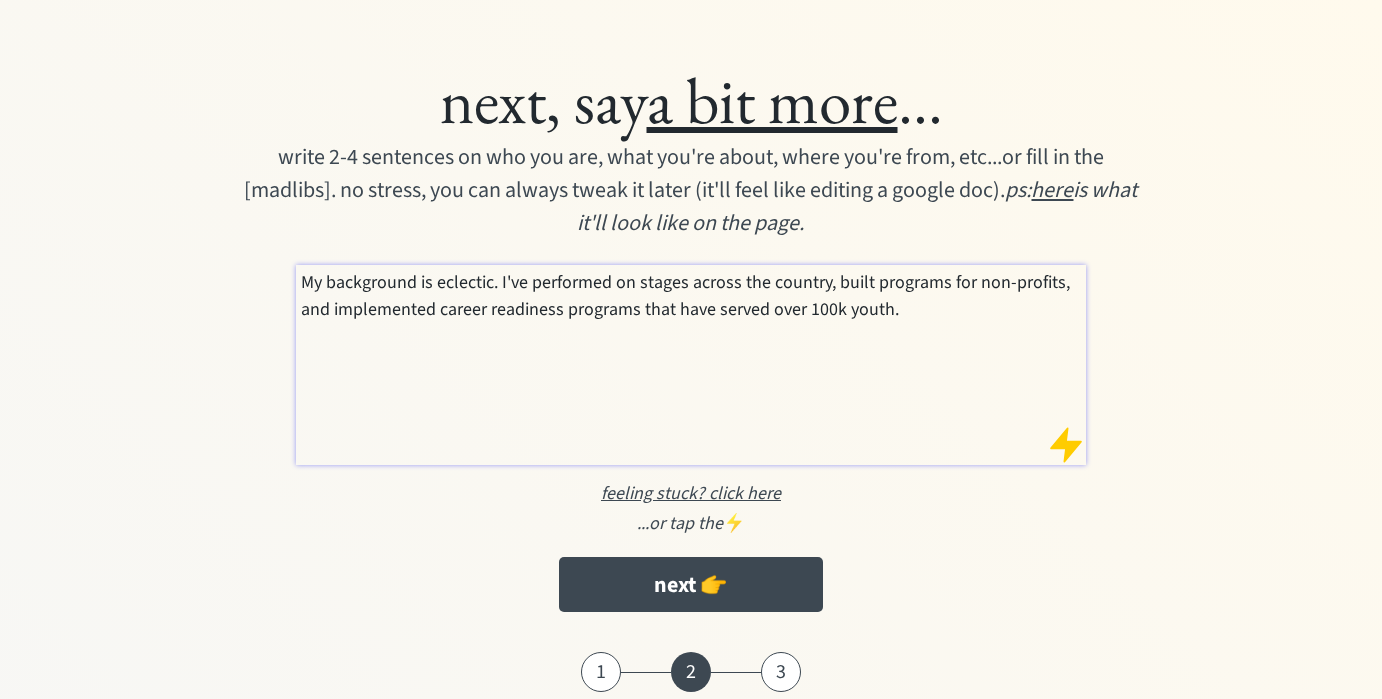 click on "My background is eclectic. I've performed on stages across the country, built programs for non-profits, and implemented career readiness programs that have served over 100k youth." at bounding box center [691, 365] 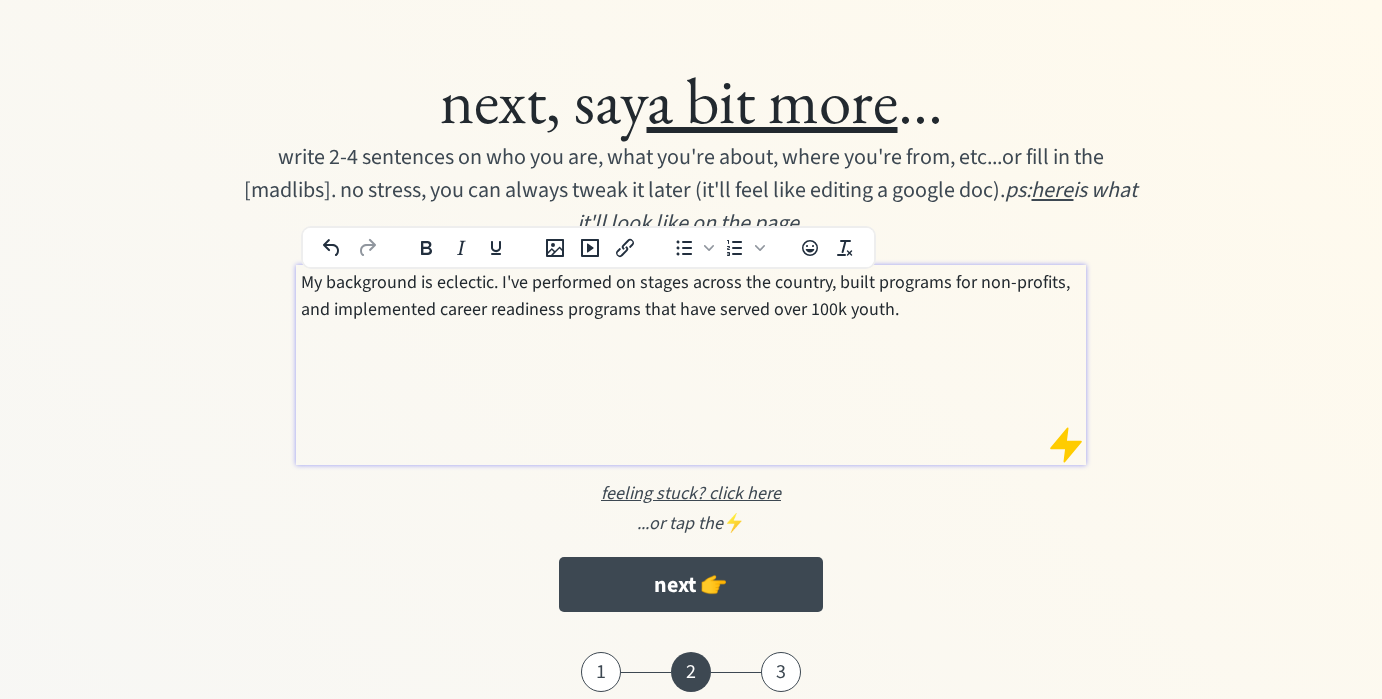 click on "My background is eclectic. I've performed on stages across the country, built programs for non-profits, and implemented career readiness programs that have served over 100k youth." at bounding box center [691, 296] 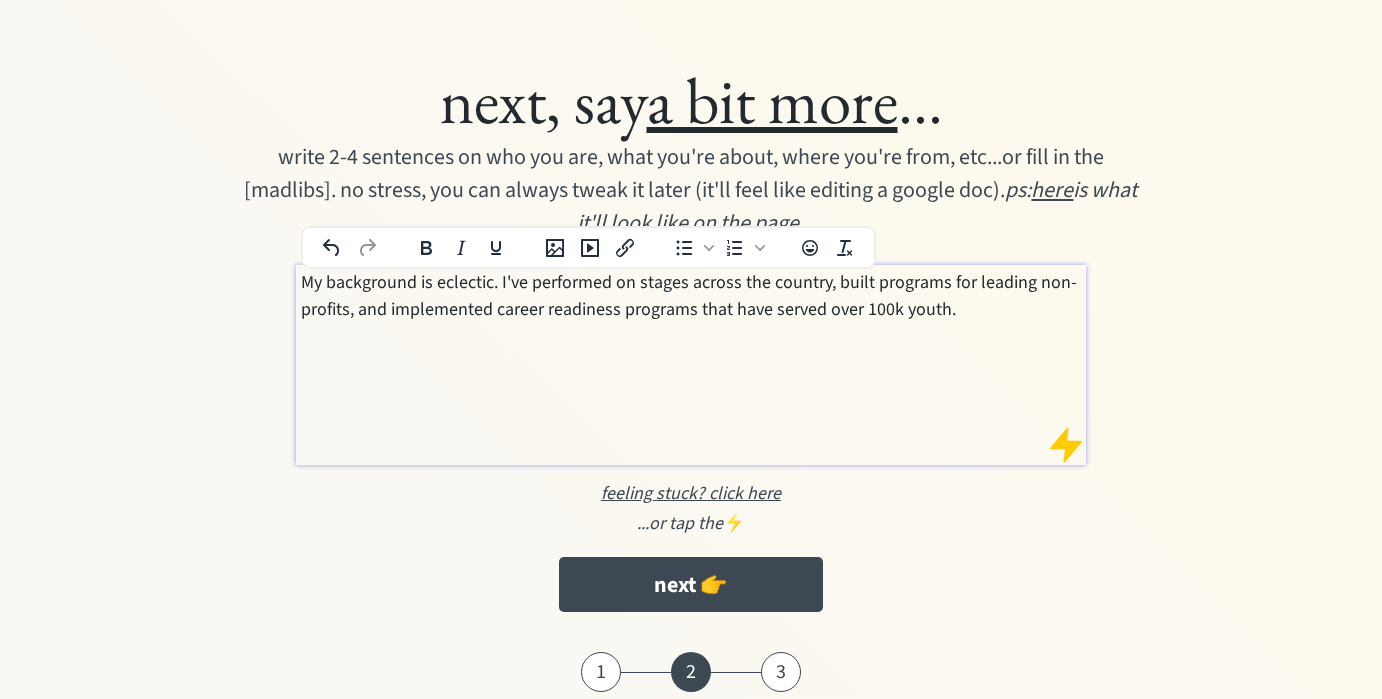 click on "My background is eclectic. I've performed on stages across the country, built programs for leading non-profits, and implemented career readiness programs that have served over 100k youth." at bounding box center [691, 365] 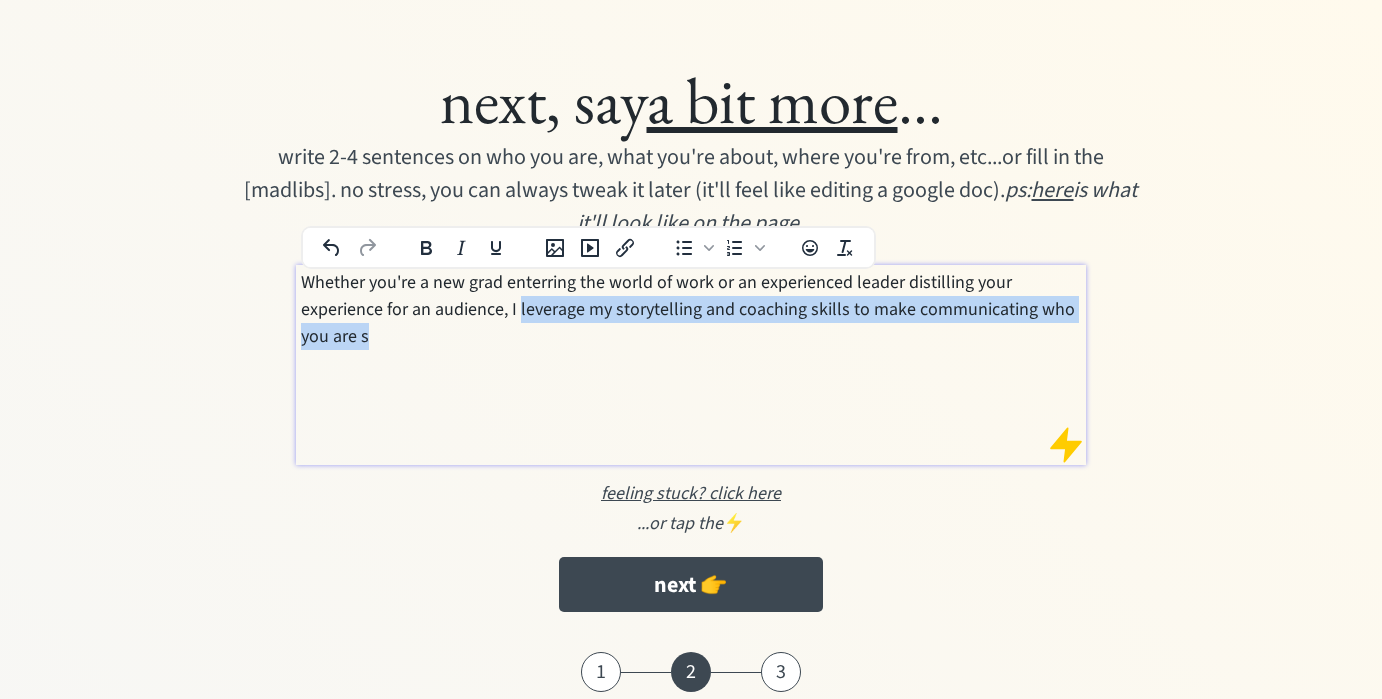 drag, startPoint x: 411, startPoint y: 345, endPoint x: 518, endPoint y: 302, distance: 115.316956 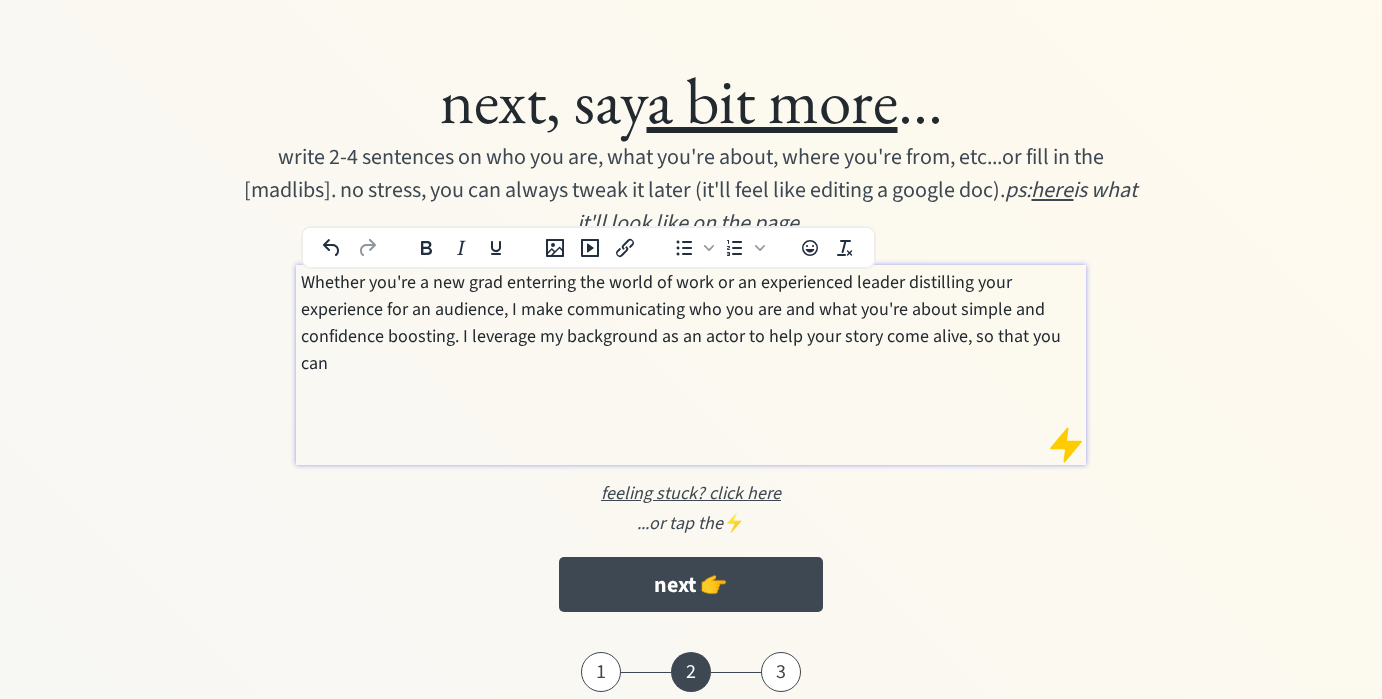 click on "Whether you're a new grad enterring the world of work or an experienced leader distilling your experience for an audience, I make communicating who you are and what you're about simple and confidence boosting. I leverage my background as an actor to help your story come alive, so that you can" at bounding box center [691, 323] 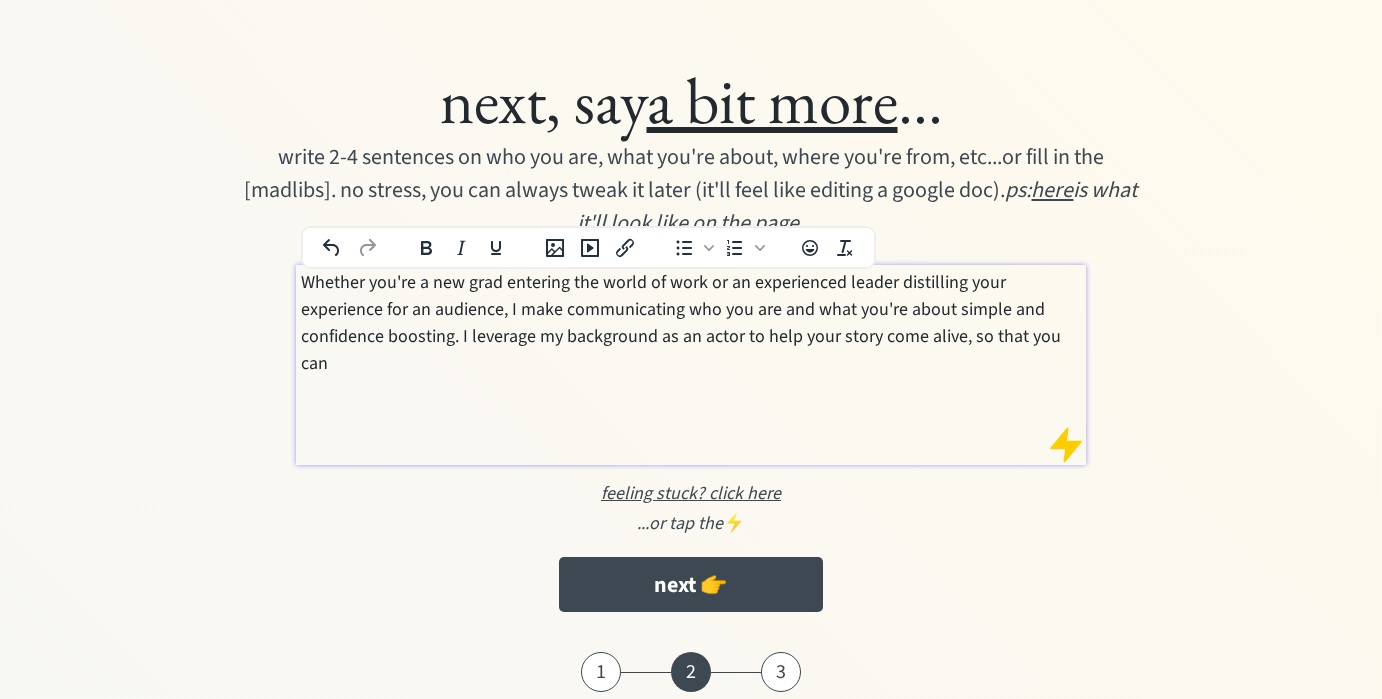click on "Whether you're a new grad entering the world of work or an experienced leader distilling your experience for an audience, I make communicating who you are and what you're about simple and confidence boosting. I leverage my background as an actor to help your story come alive, so that you can" at bounding box center [691, 323] 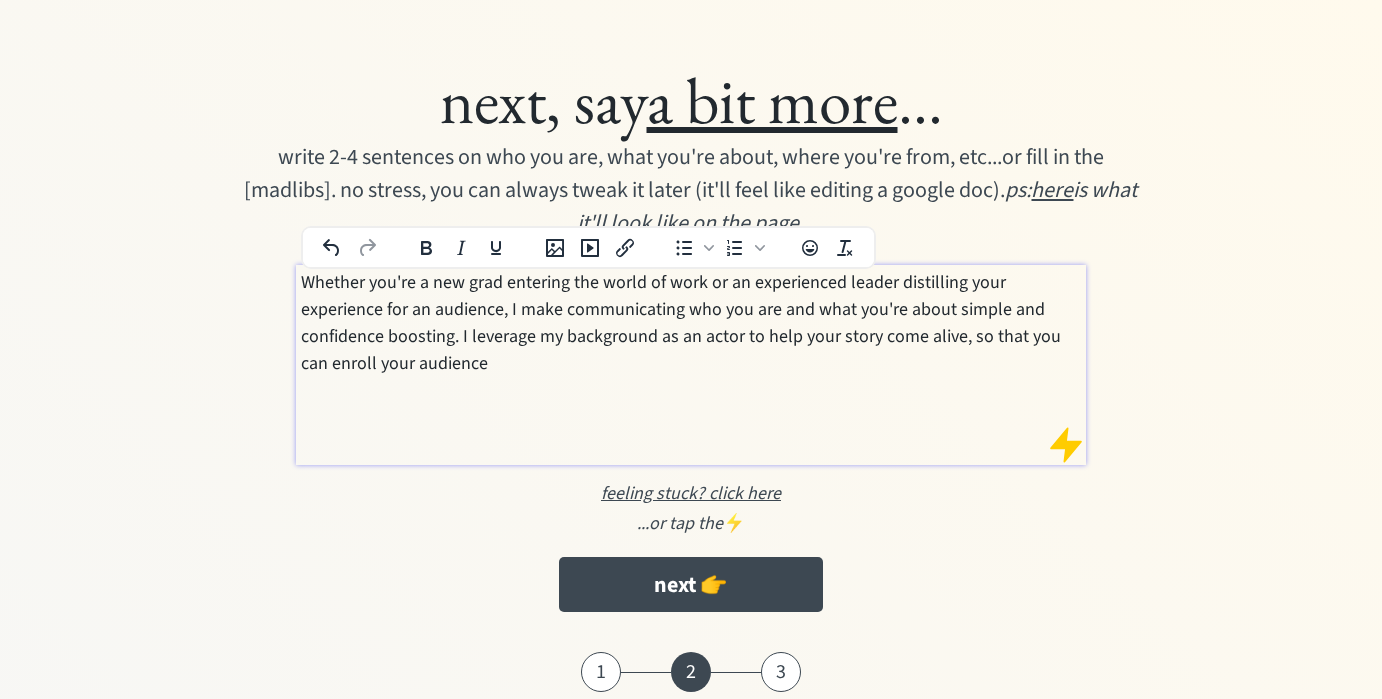 drag, startPoint x: 470, startPoint y: 361, endPoint x: 274, endPoint y: 363, distance: 196.01021 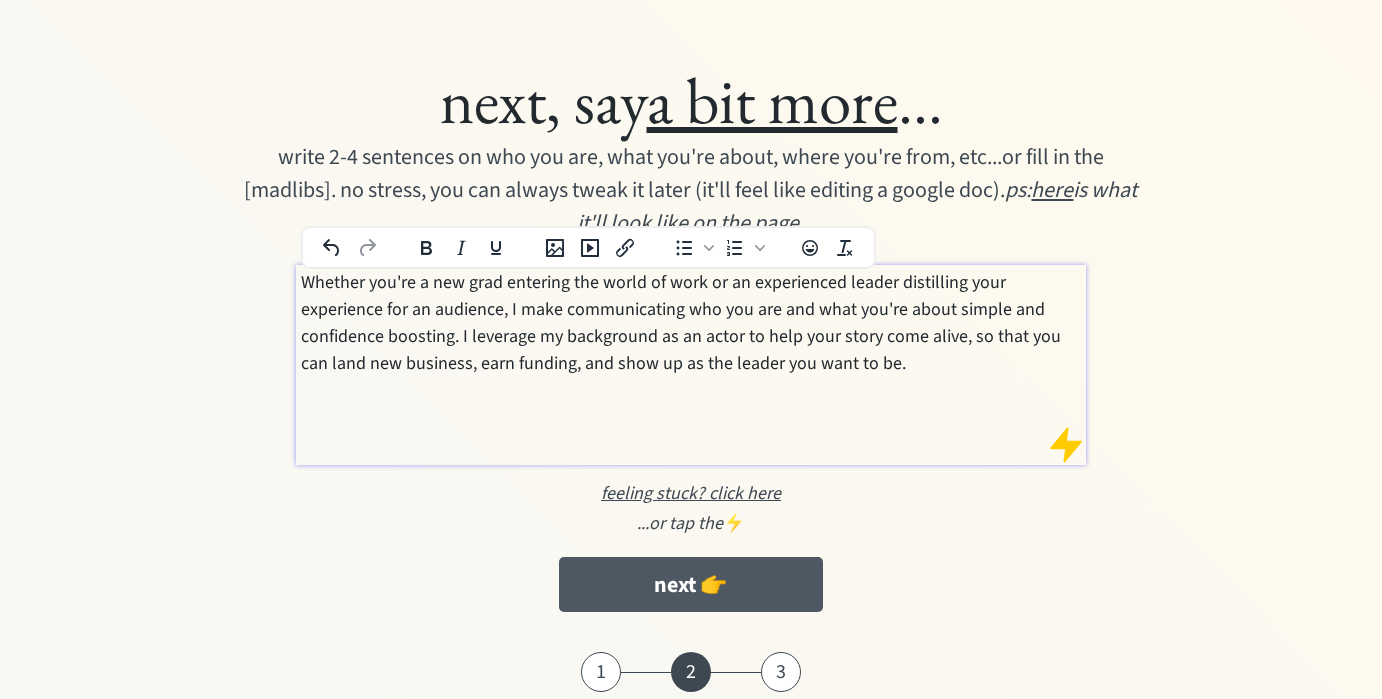 click on "next 👉" at bounding box center (690, 584) 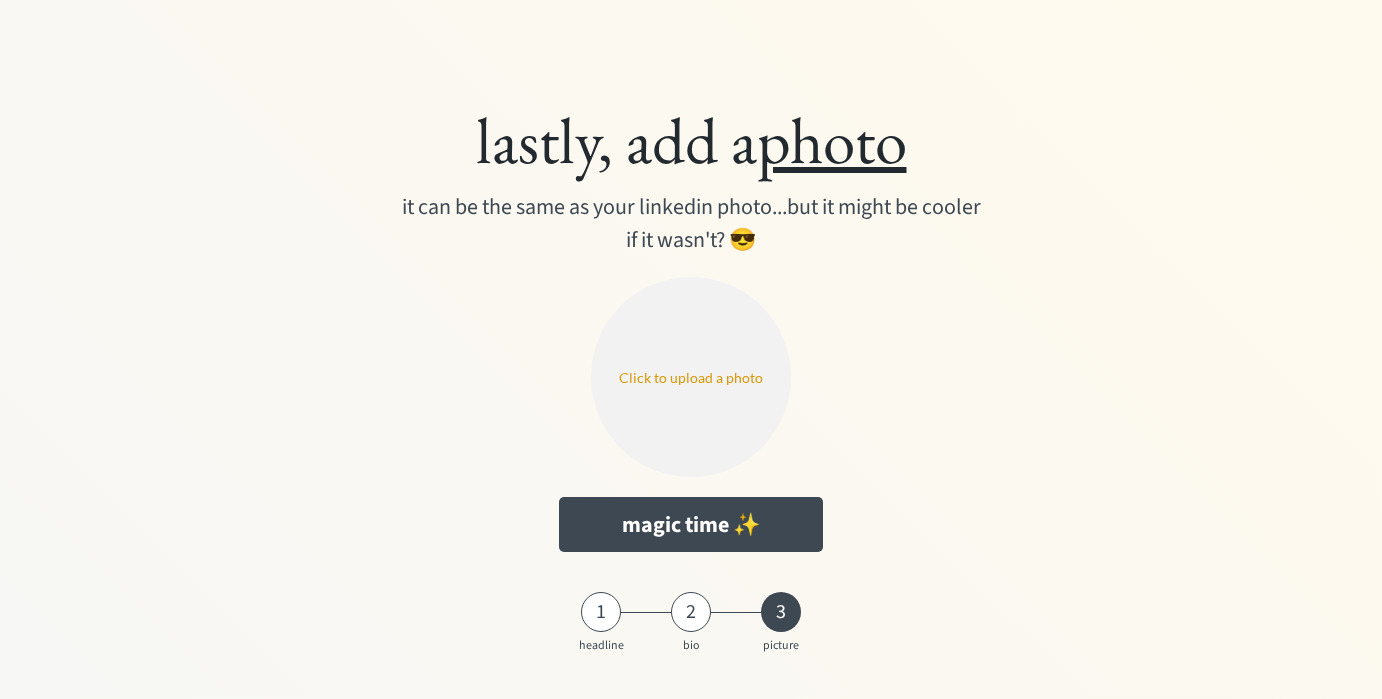 scroll, scrollTop: 0, scrollLeft: 0, axis: both 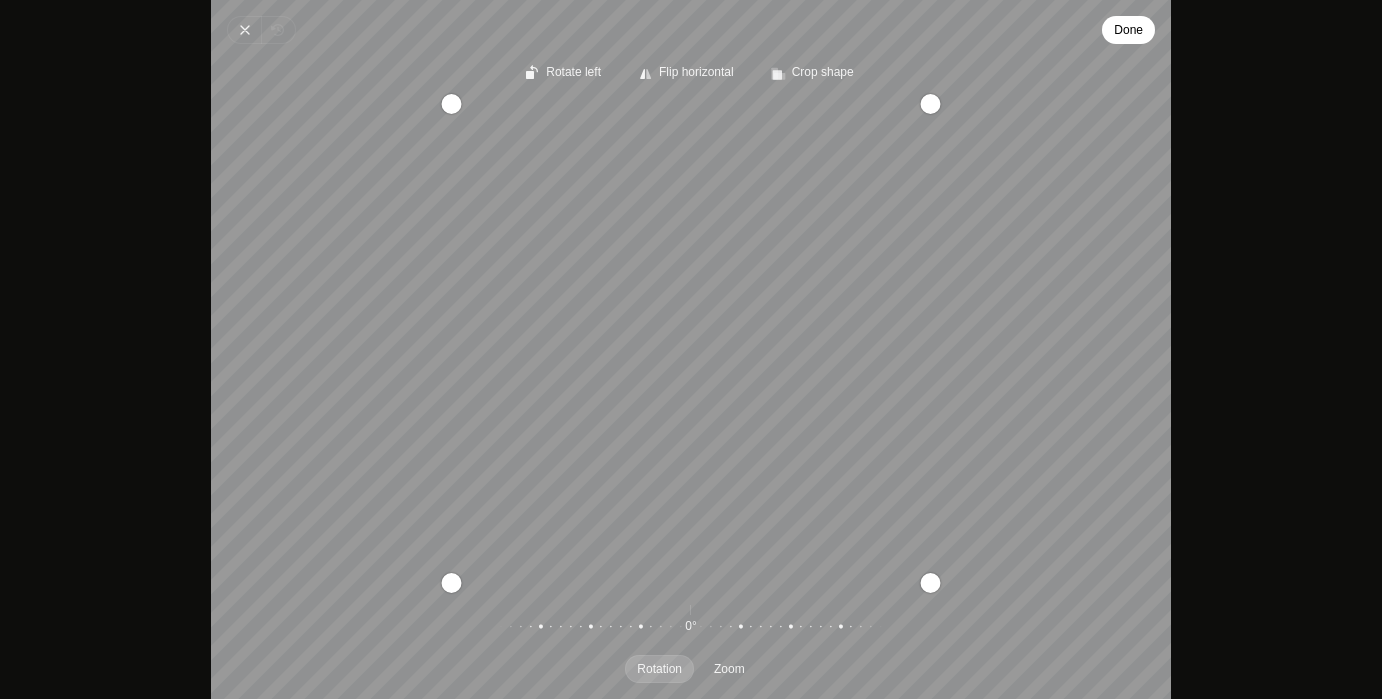 drag, startPoint x: 694, startPoint y: 386, endPoint x: 697, endPoint y: 546, distance: 160.02812 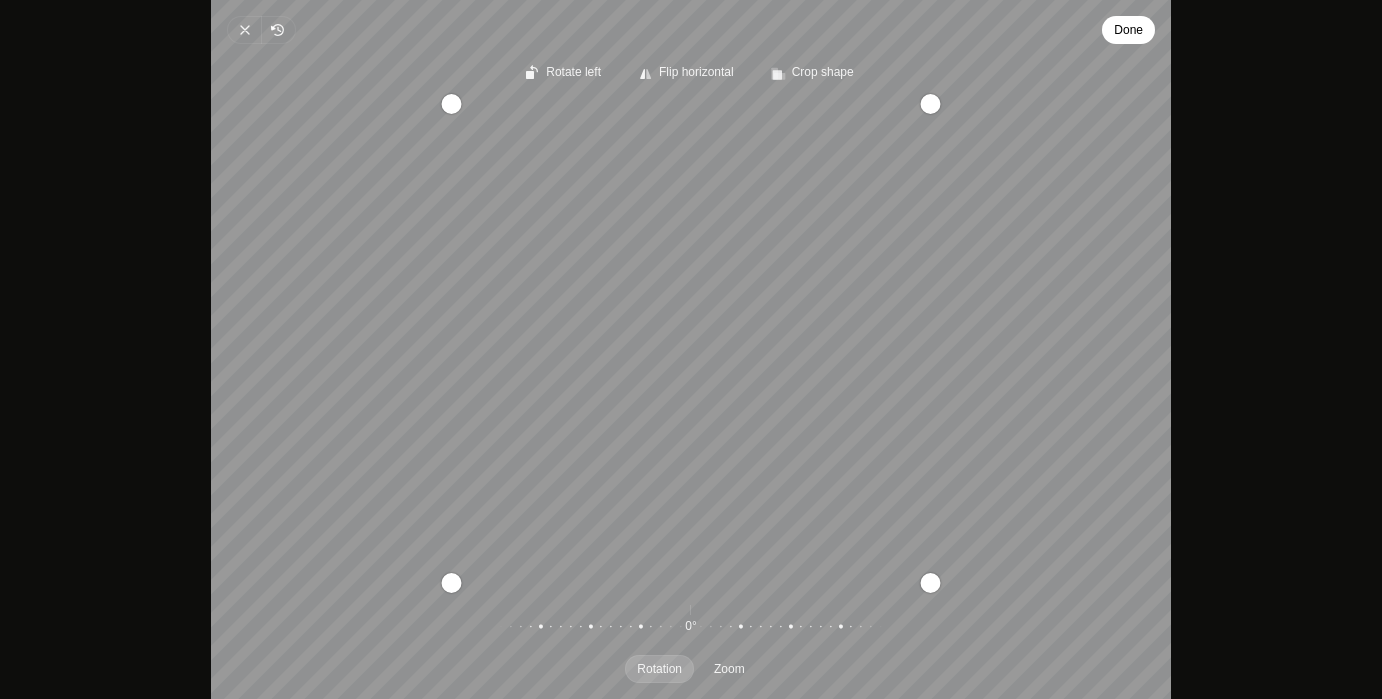 click on "Done" at bounding box center (1128, 30) 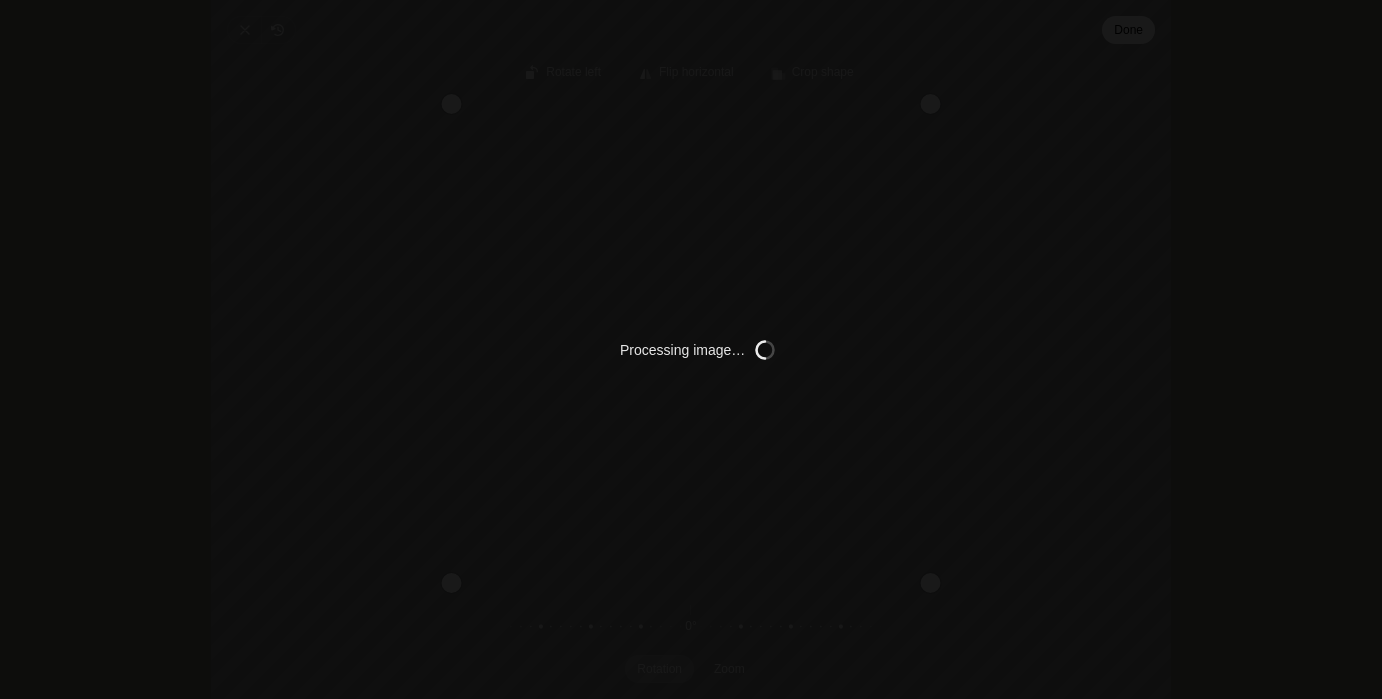 type on "C:\fakepath\Johann George Headshot.png" 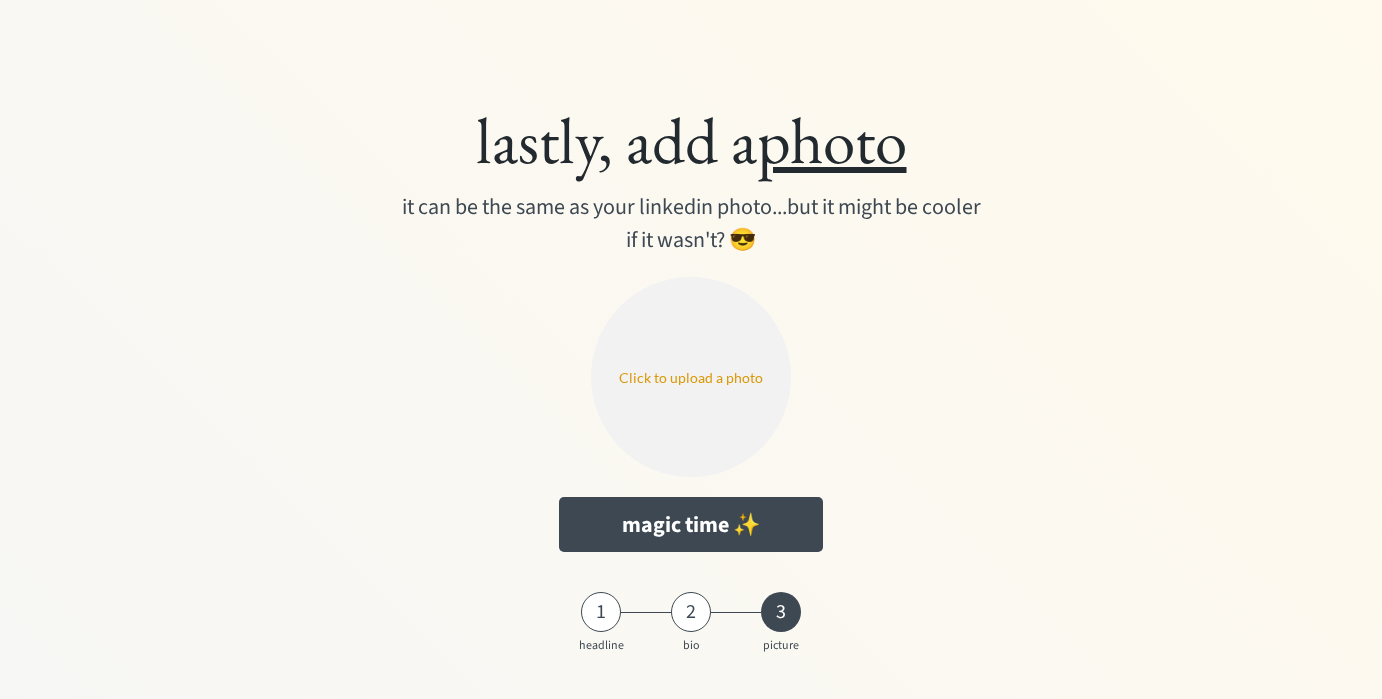 type 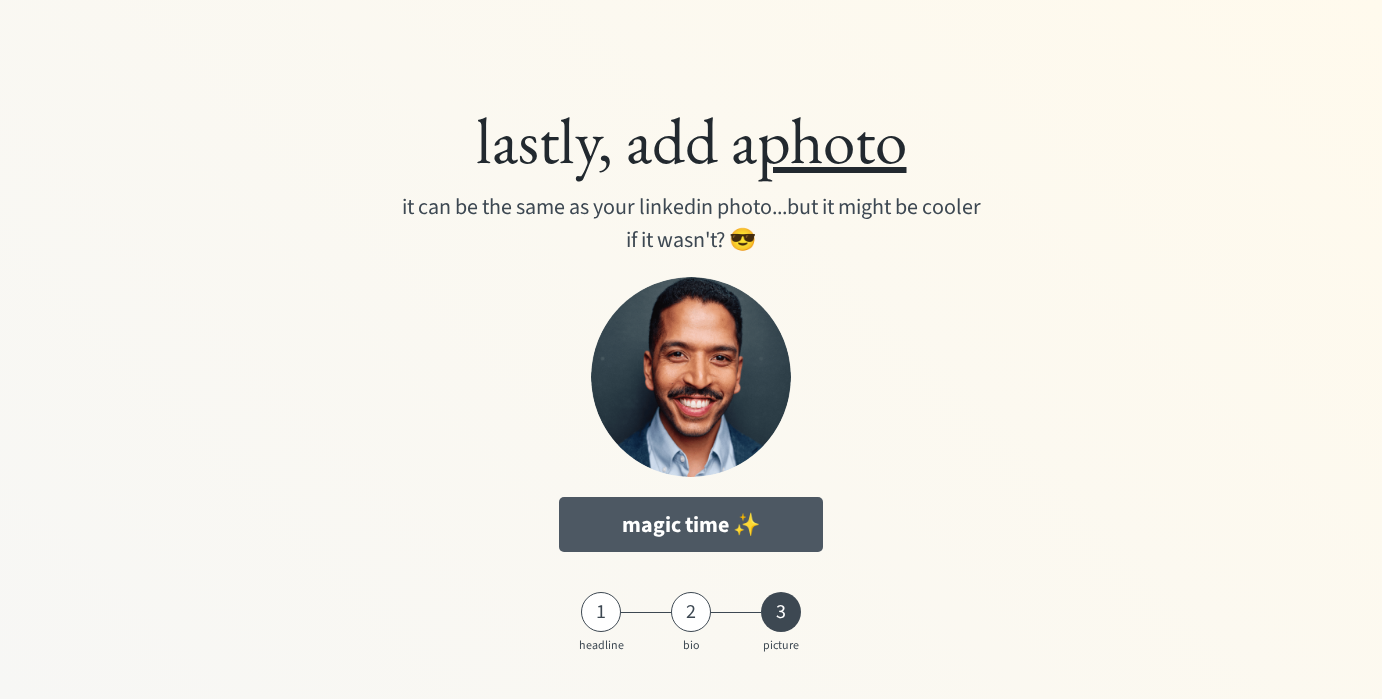 click on "magic time ✨" at bounding box center (690, 524) 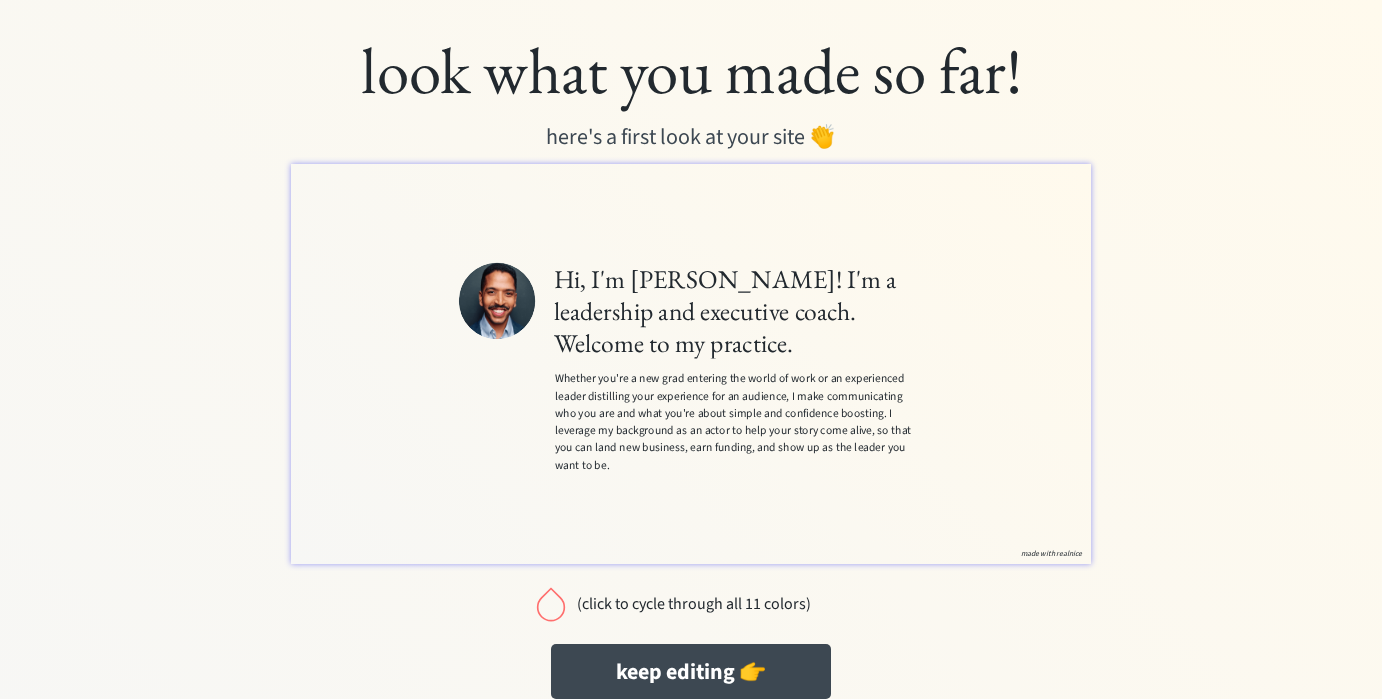 scroll, scrollTop: 40, scrollLeft: 0, axis: vertical 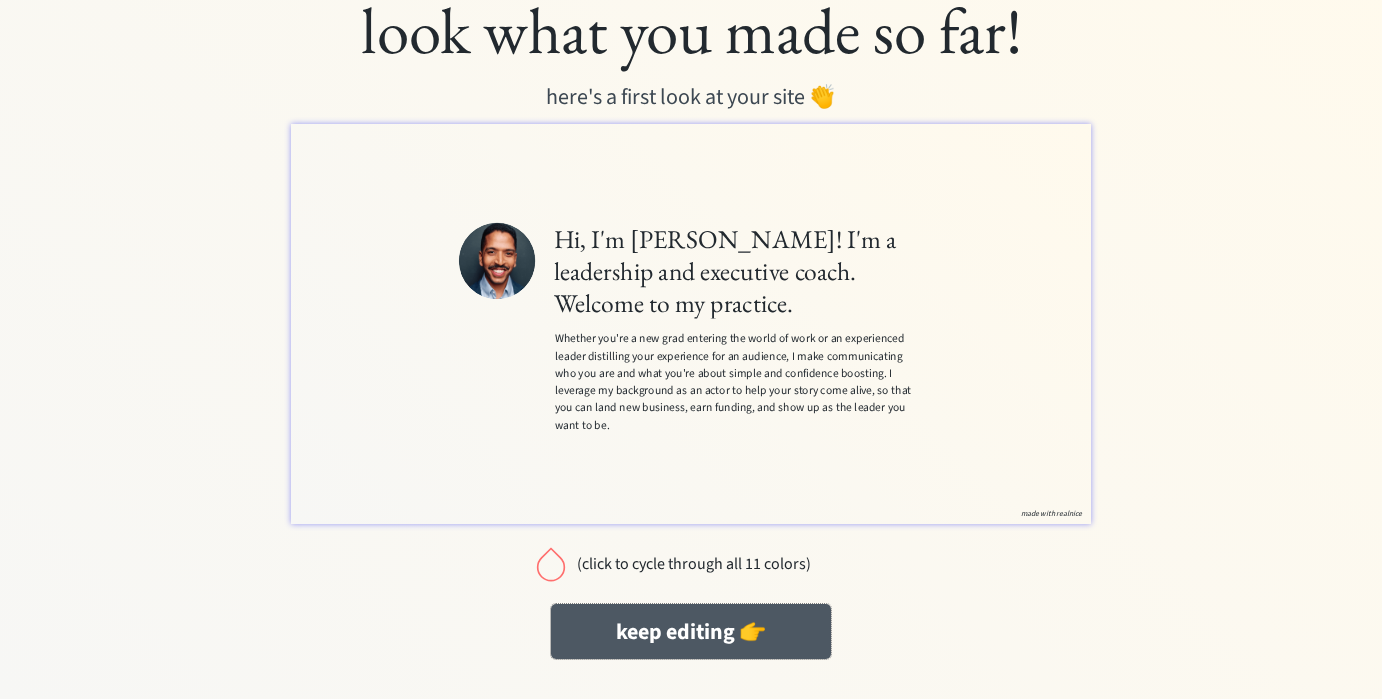 click on "keep editing 👉" at bounding box center (691, 631) 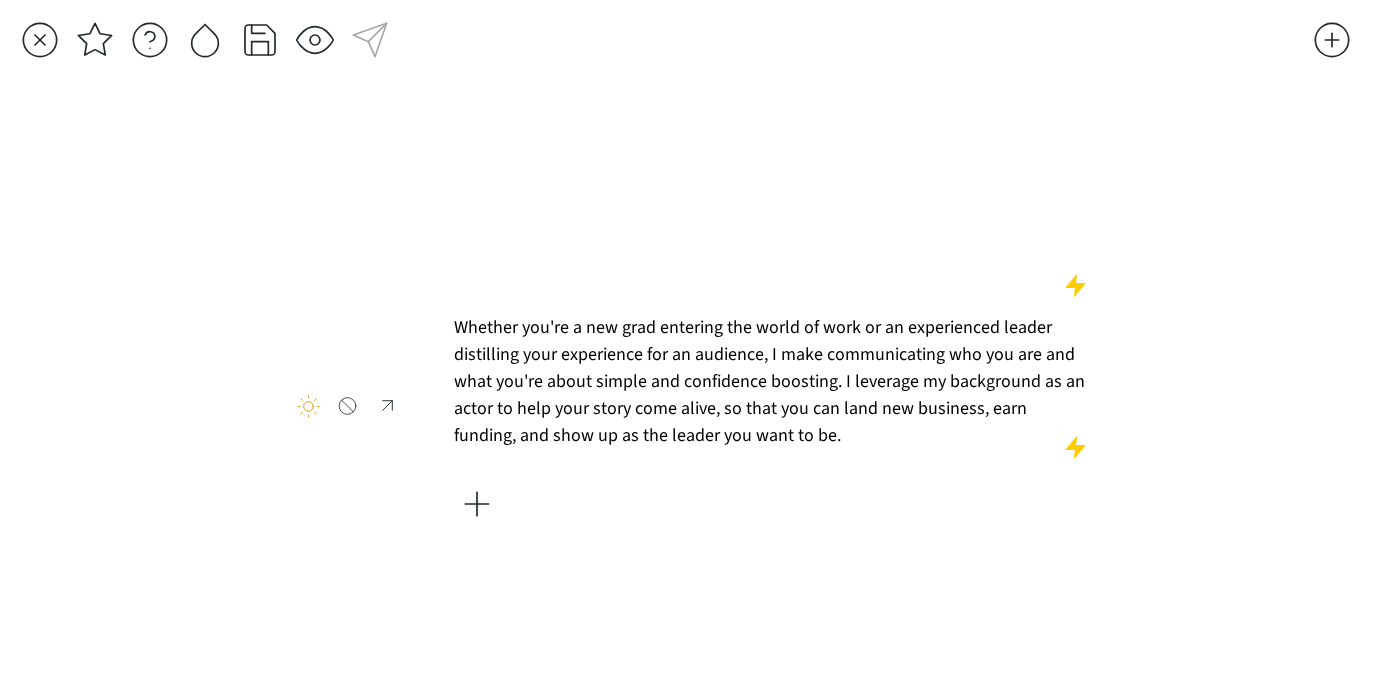 scroll, scrollTop: 0, scrollLeft: 0, axis: both 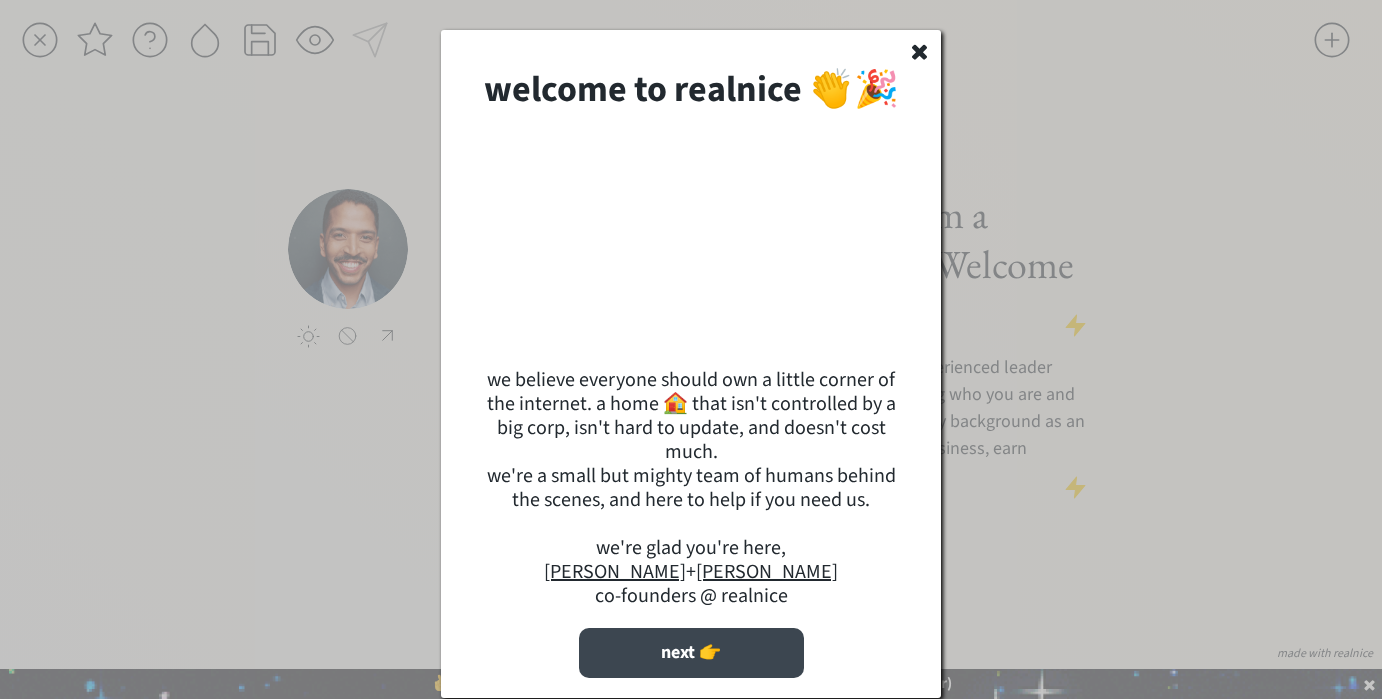 click on "next 👉" at bounding box center (691, 653) 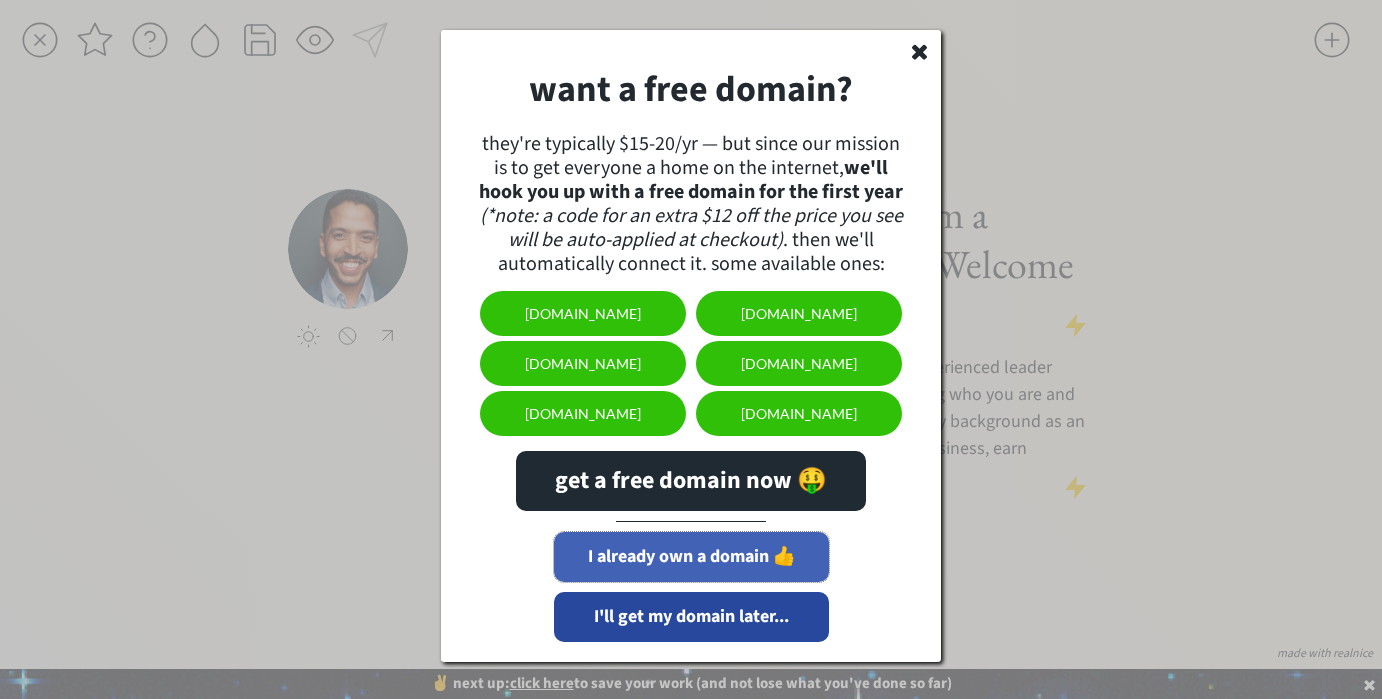 click on "I already own a domain 👍" at bounding box center [691, 557] 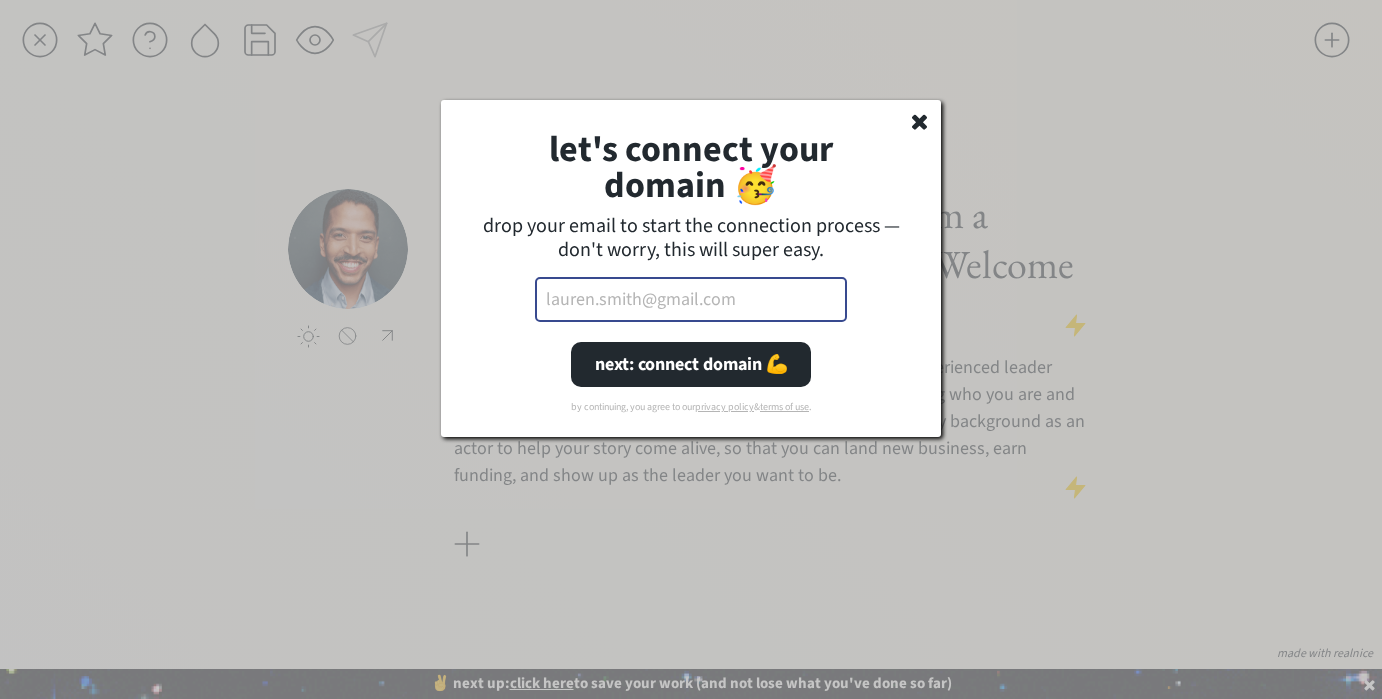 click at bounding box center [691, 299] 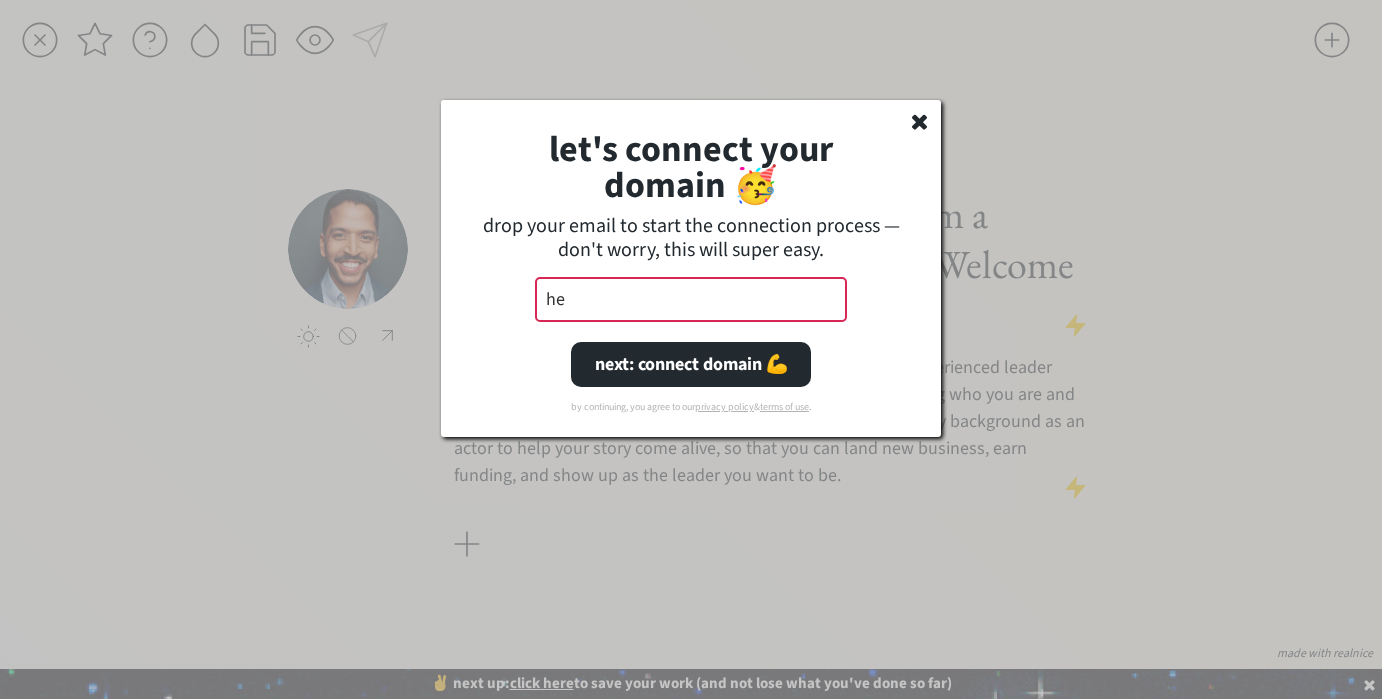 type on "h" 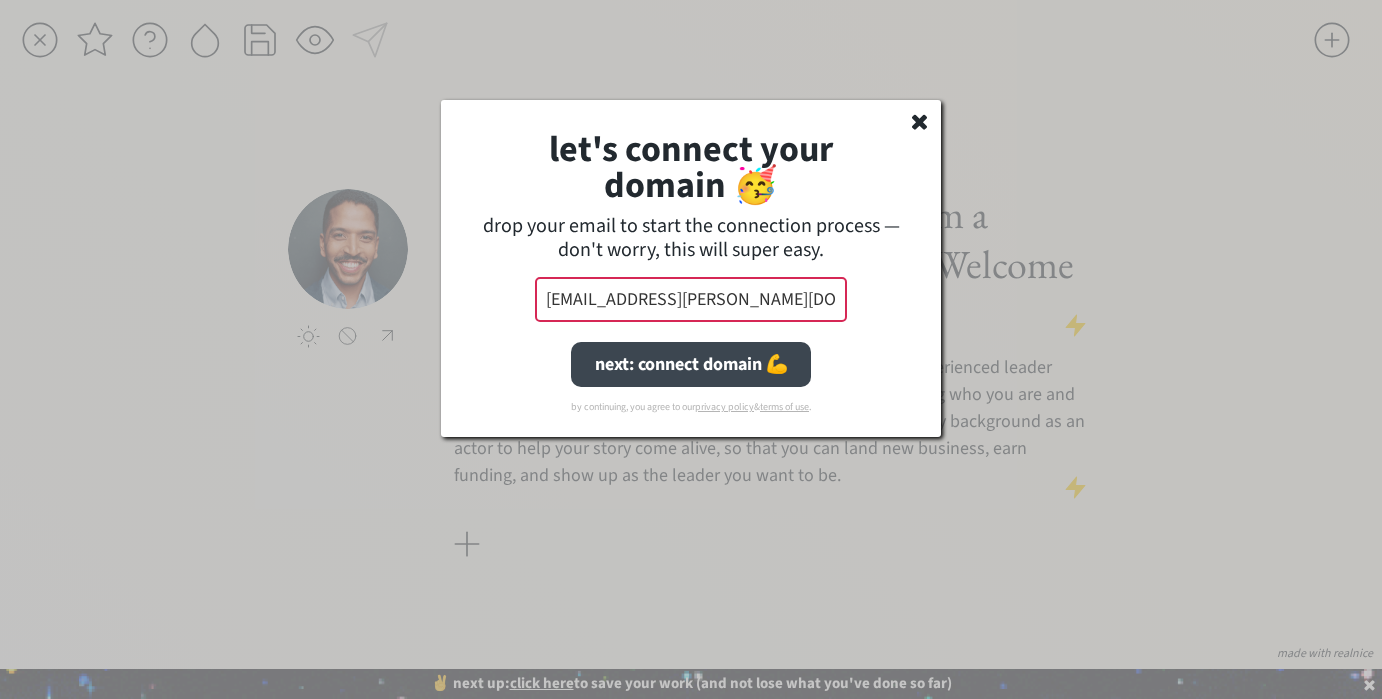 type on "hello@johann-george.com" 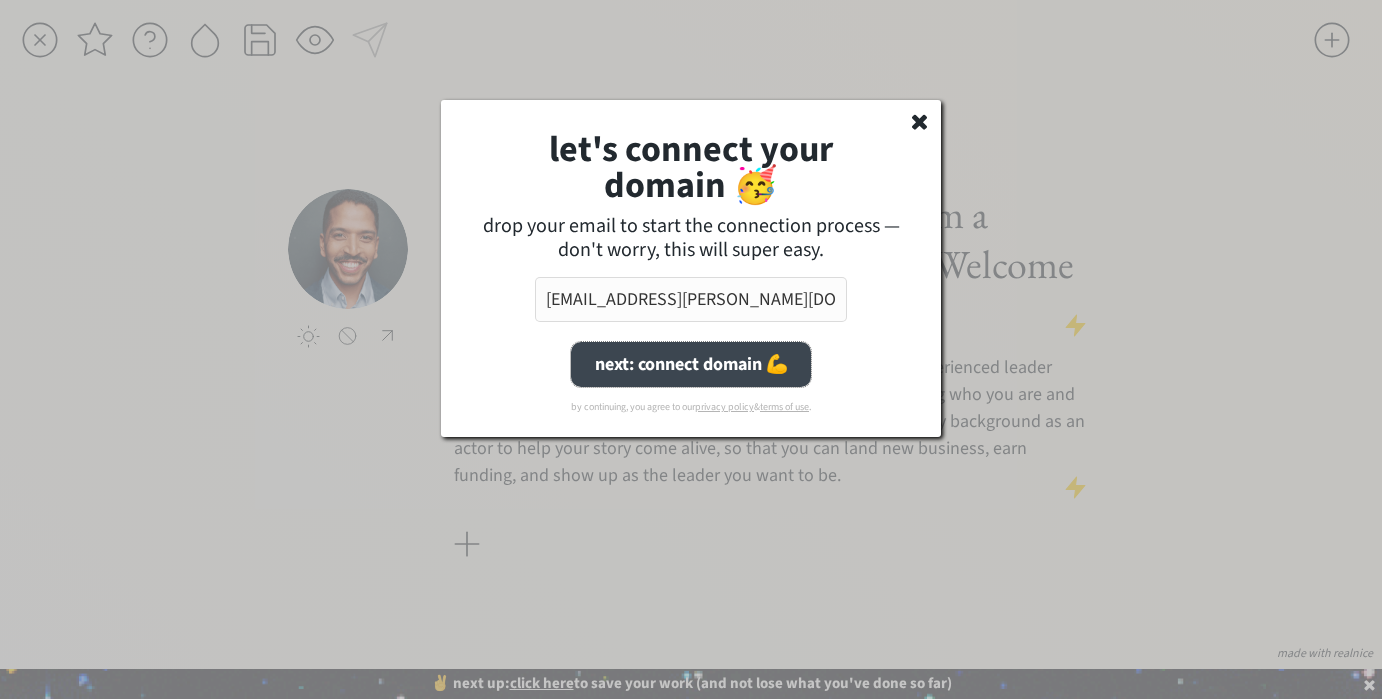 click on "next: connect domain 💪" at bounding box center (691, 364) 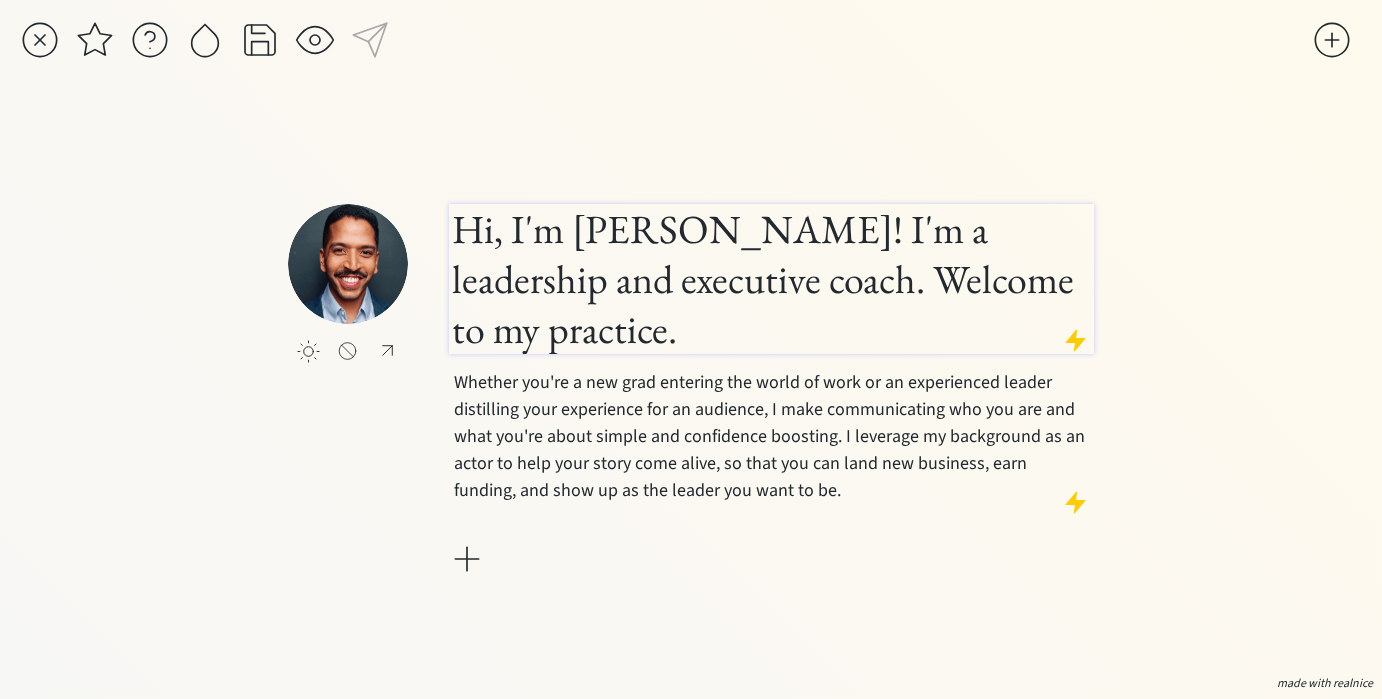 click on "Hi, I'm Johann! I'm a leadership and executive coach. Welcome to my practice." at bounding box center (771, 279) 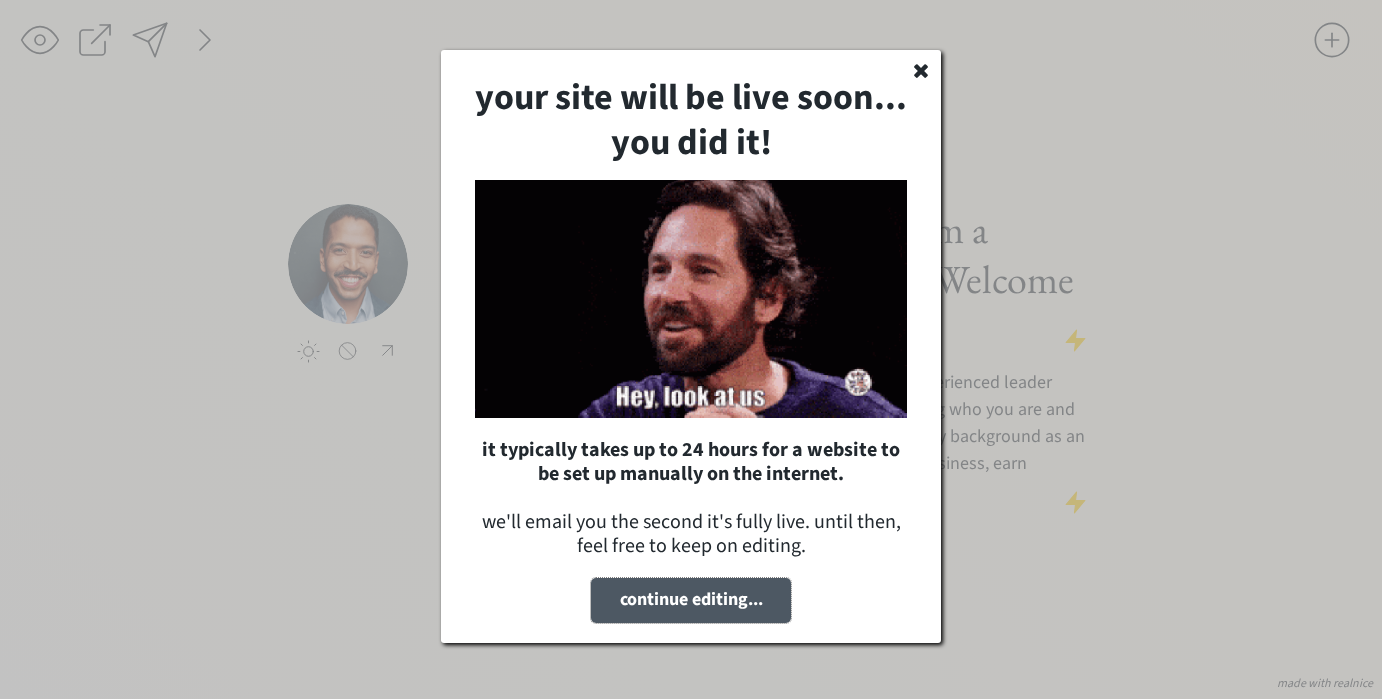 click on "continue editing..." at bounding box center (691, 600) 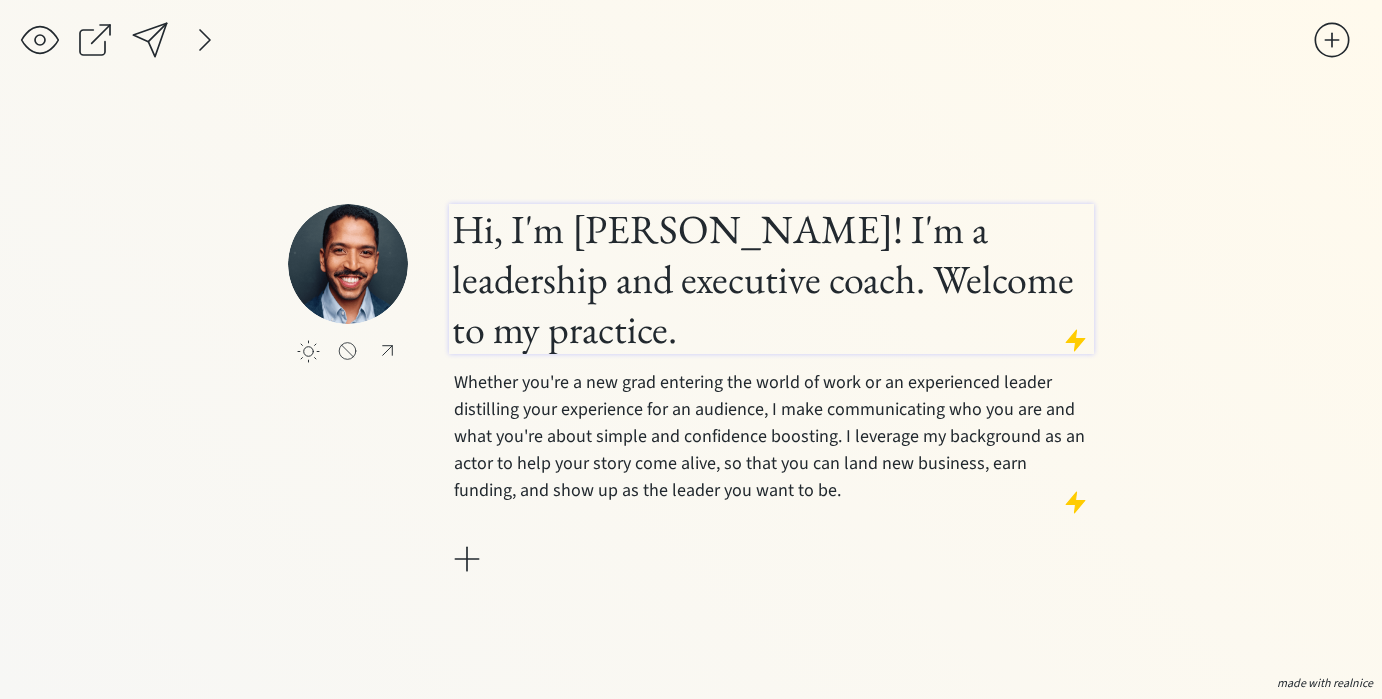 click on "Hi, I'm Johann! I'm a leadership and executive coach. Welcome to my practice." at bounding box center (771, 279) 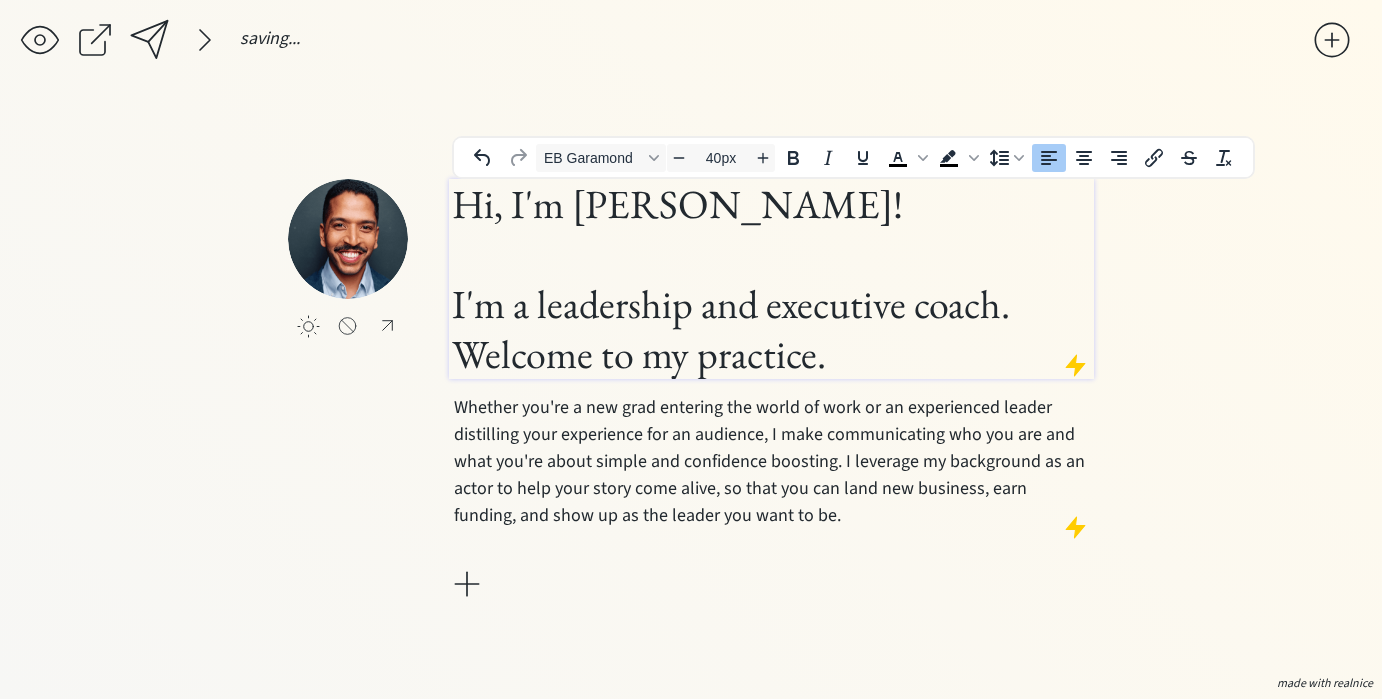 type 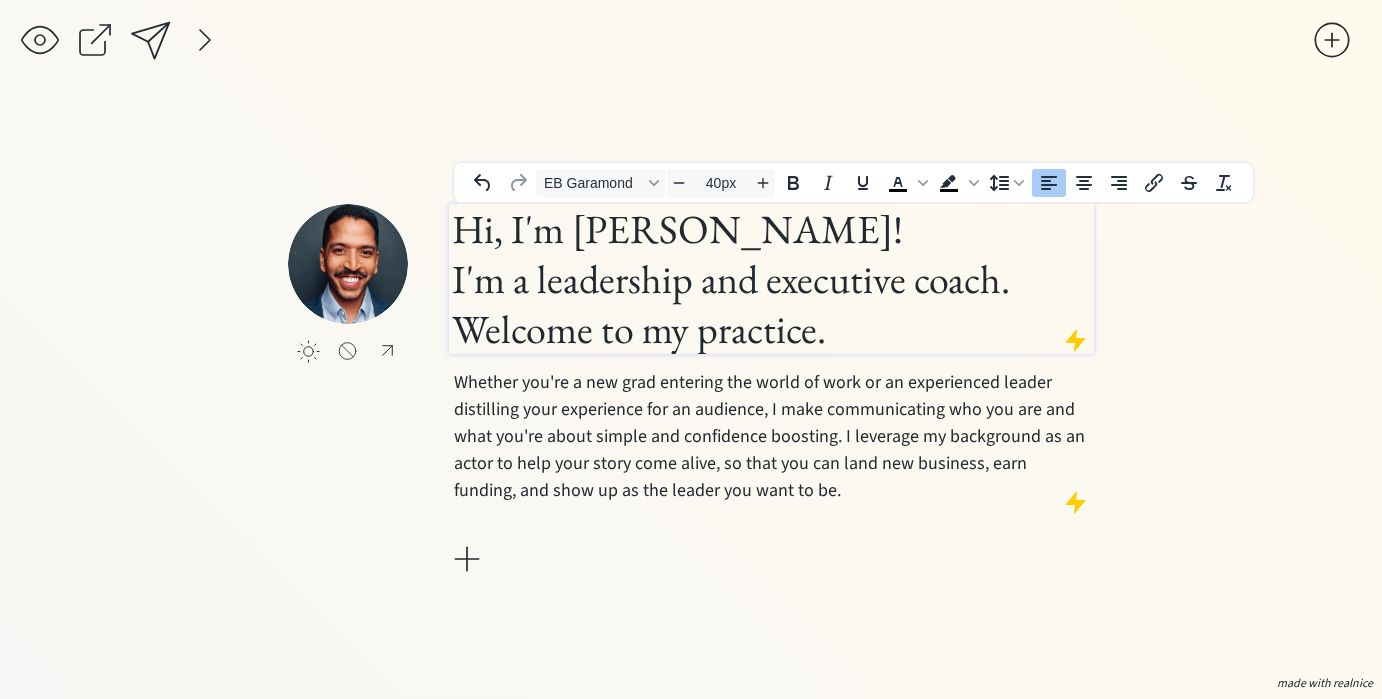 click on "Hi, I'm Johann!  I'm a leadership and executive coach. Welcome to my practice." at bounding box center (771, 279) 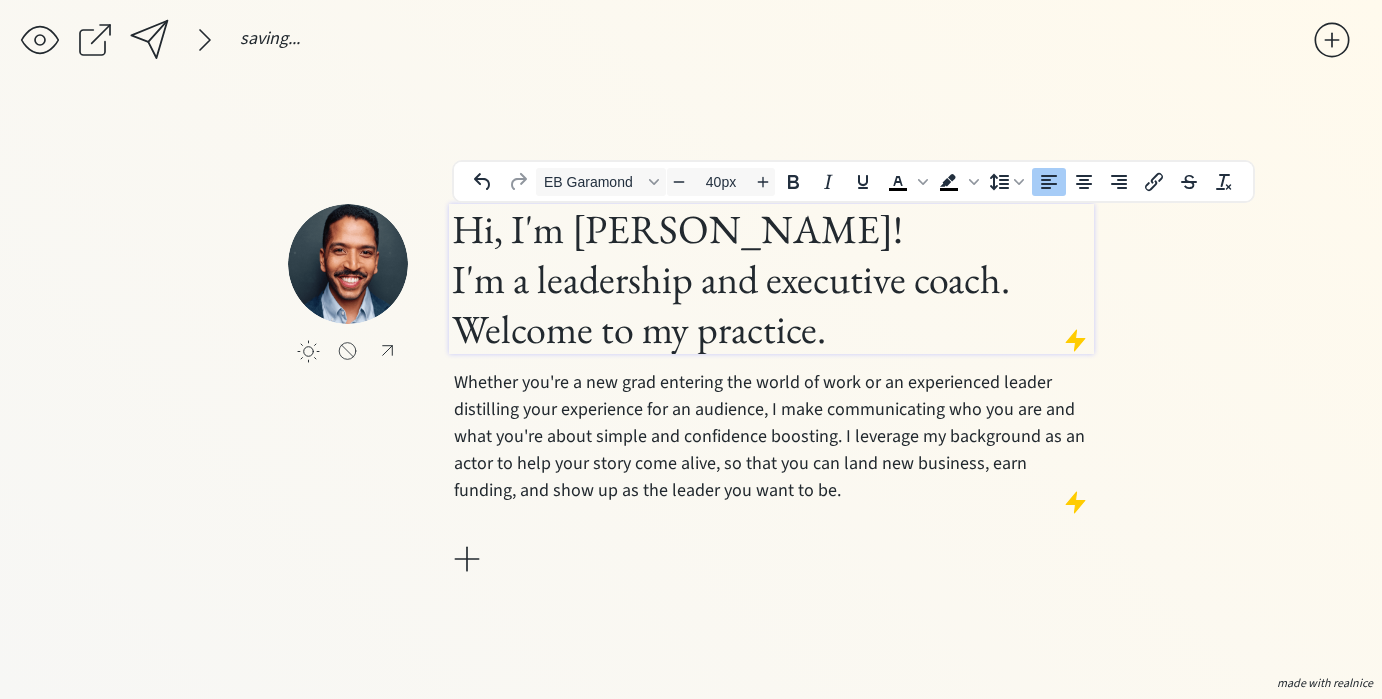 scroll, scrollTop: 1, scrollLeft: 0, axis: vertical 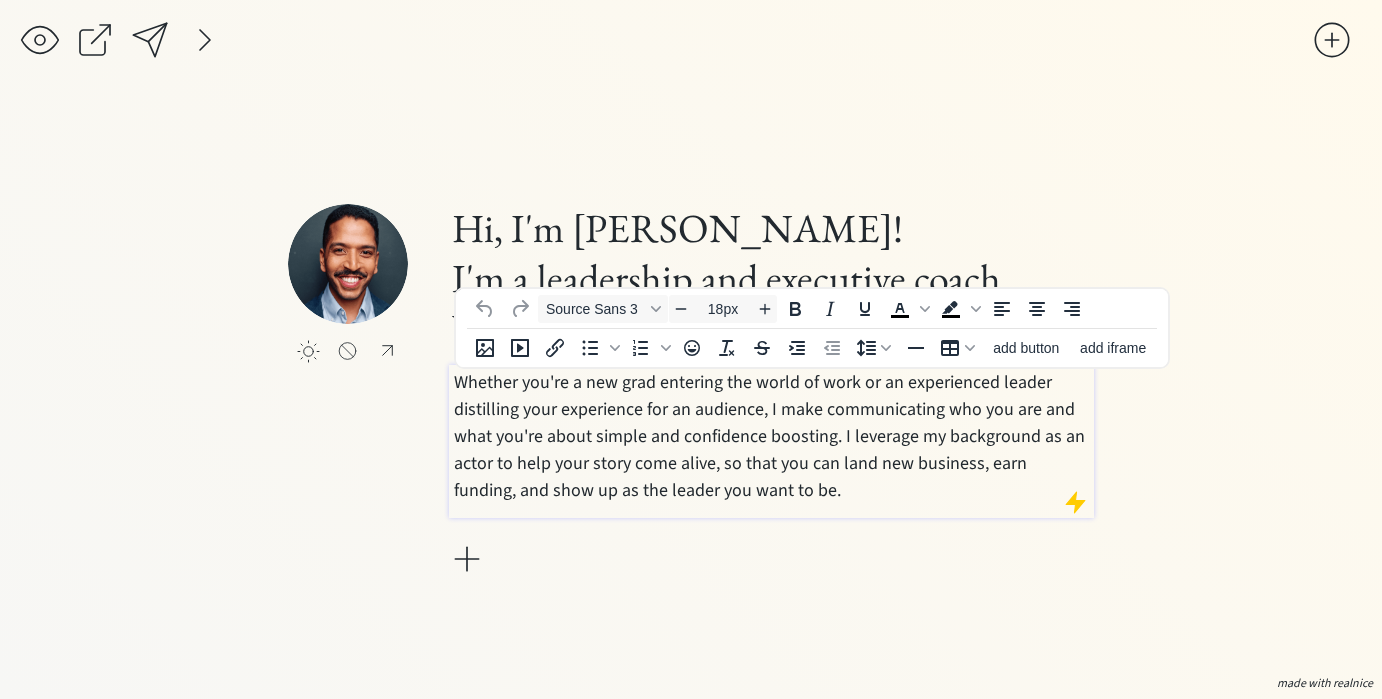 click on "Whether you're a new grad entering the world of work or an experienced leader distilling your experience for an audience, I make communicating who you are and what you're about simple and confidence boosting. I leverage my background as an actor to help your story come alive, so that you can land new business, earn funding, and show up as the leader you want to be." at bounding box center [771, 436] 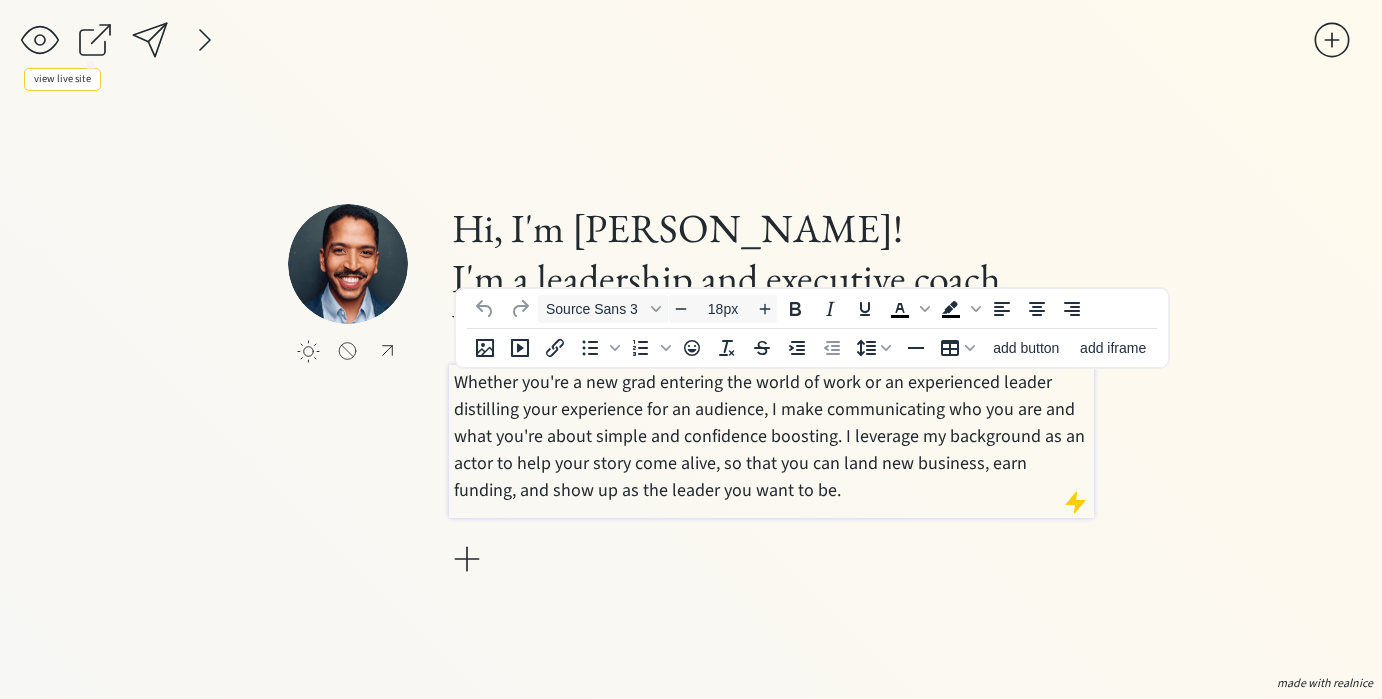 click at bounding box center [95, 40] 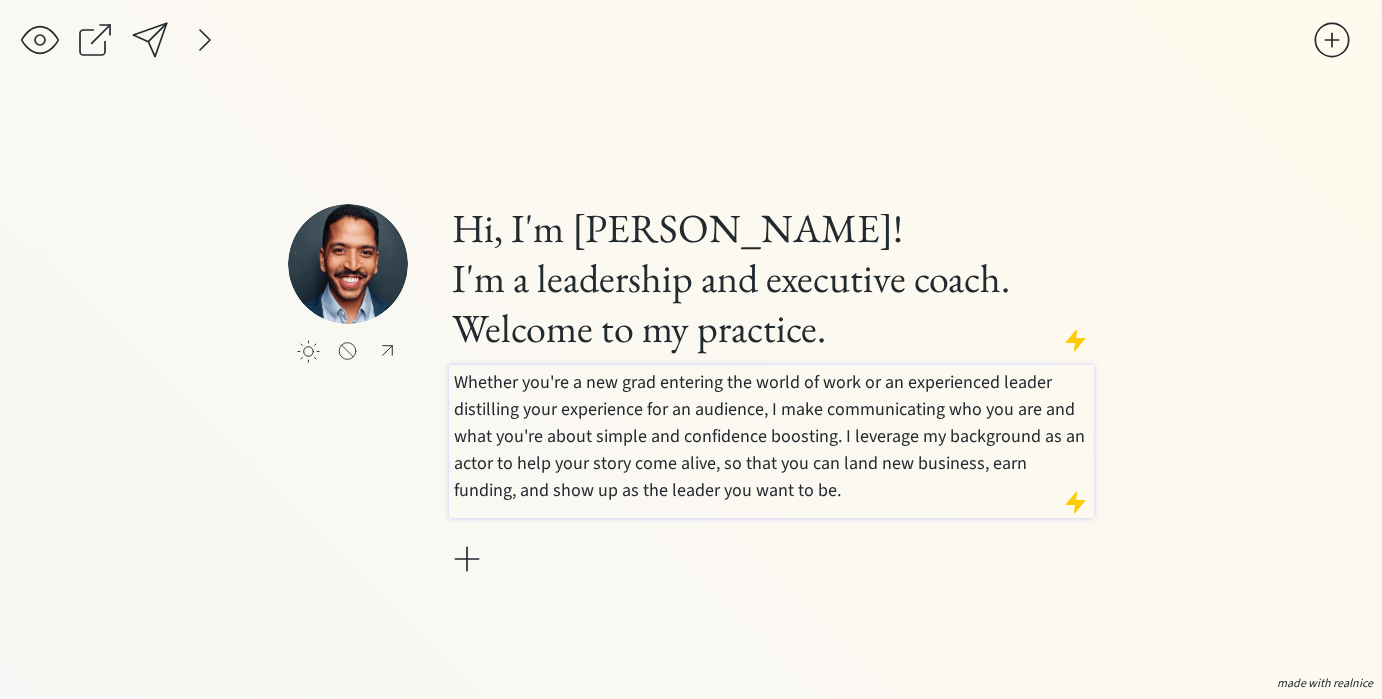 click on "Whether you're a new grad entering the world of work or an experienced leader distilling your experience for an audience, I make communicating who you are and what you're about simple and confidence boosting. I leverage my background as an actor to help your story come alive, so that you can land new business, earn funding, and show up as the leader you want to be." at bounding box center [771, 436] 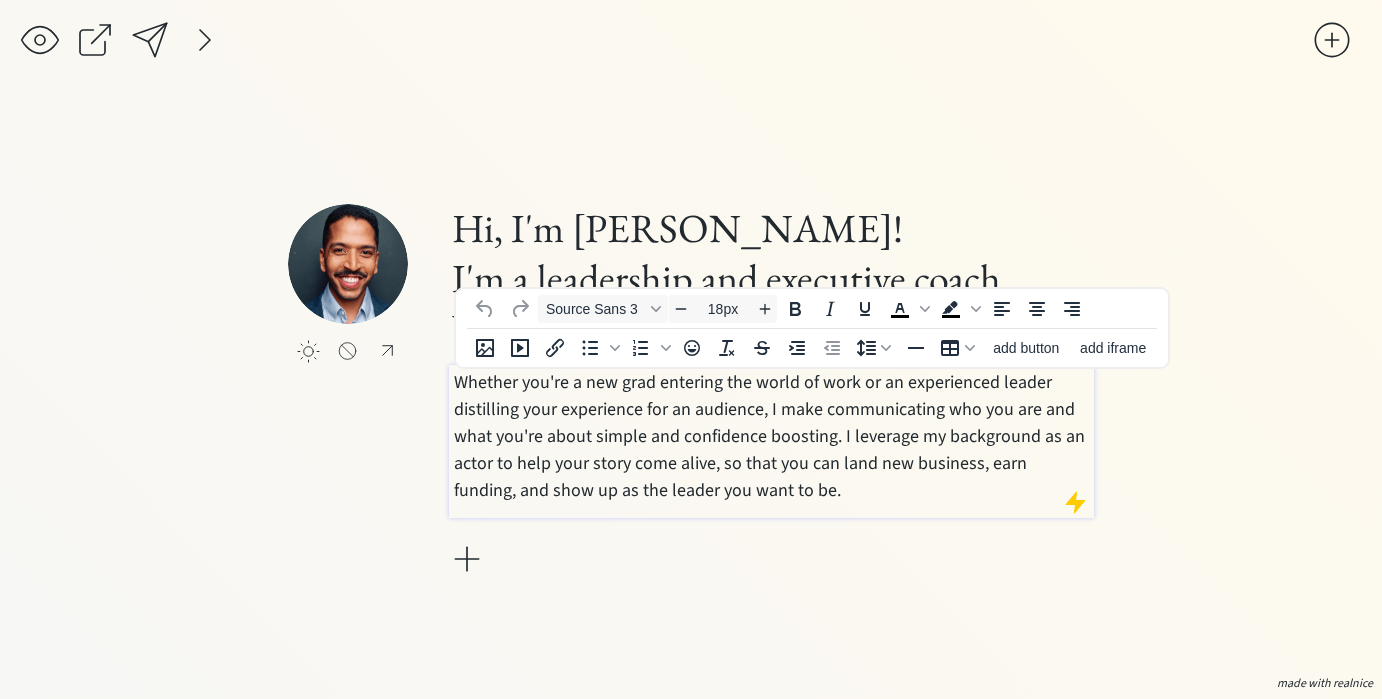 click on "Whether you're a new grad entering the world of work or an experienced leader distilling your experience for an audience, I make communicating who you are and what you're about simple and confidence boosting. I leverage my background as an actor to help your story come alive, so that you can land new business, earn funding, and show up as the leader you want to be." at bounding box center (771, 436) 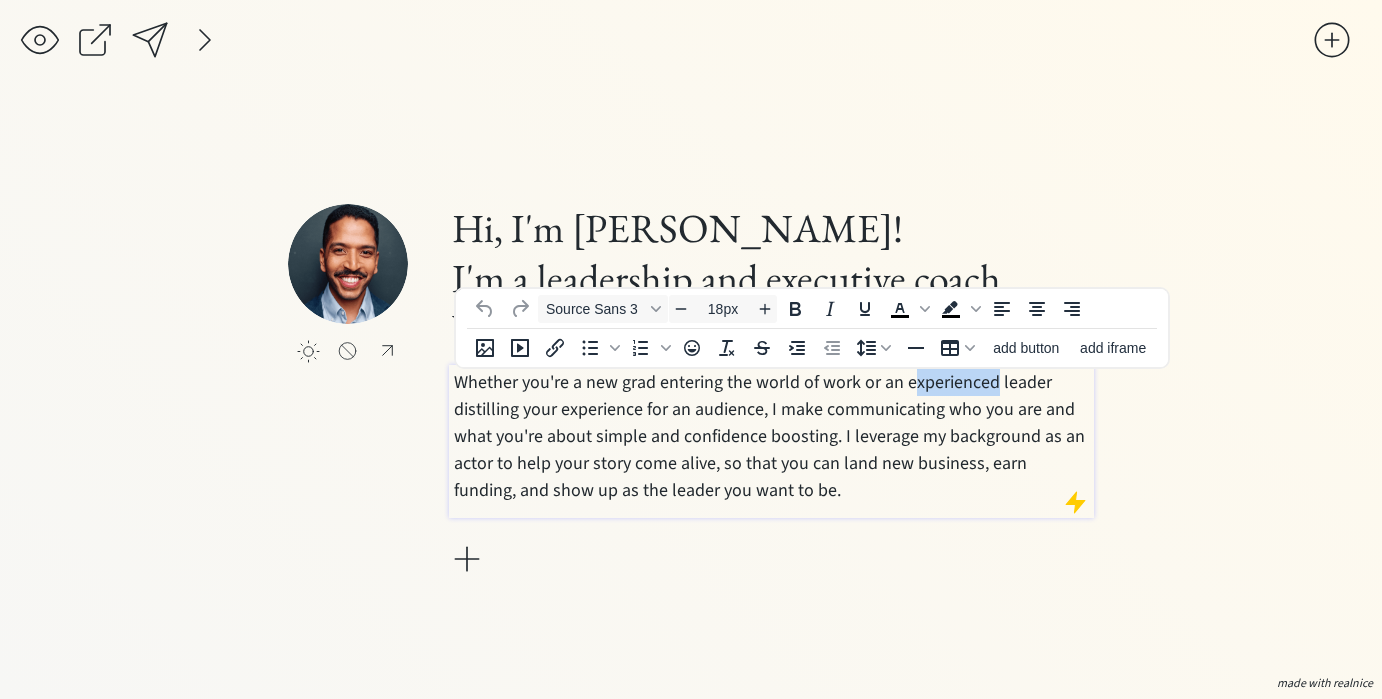 drag, startPoint x: 991, startPoint y: 384, endPoint x: 908, endPoint y: 388, distance: 83.09633 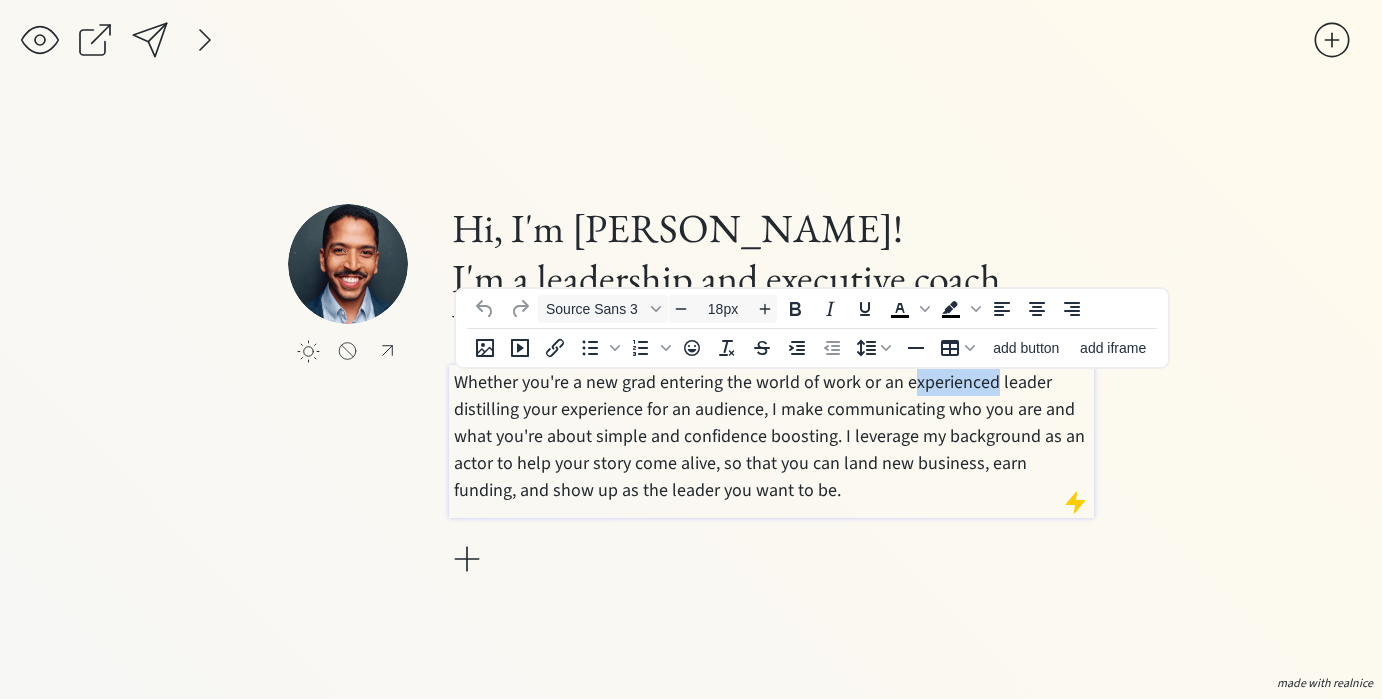 click on "Whether you're a new grad entering the world of work or an experienced leader distilling your experience for an audience, I make communicating who you are and what you're about simple and confidence boosting. I leverage my background as an actor to help your story come alive, so that you can land new business, earn funding, and show up as the leader you want to be." at bounding box center (771, 436) 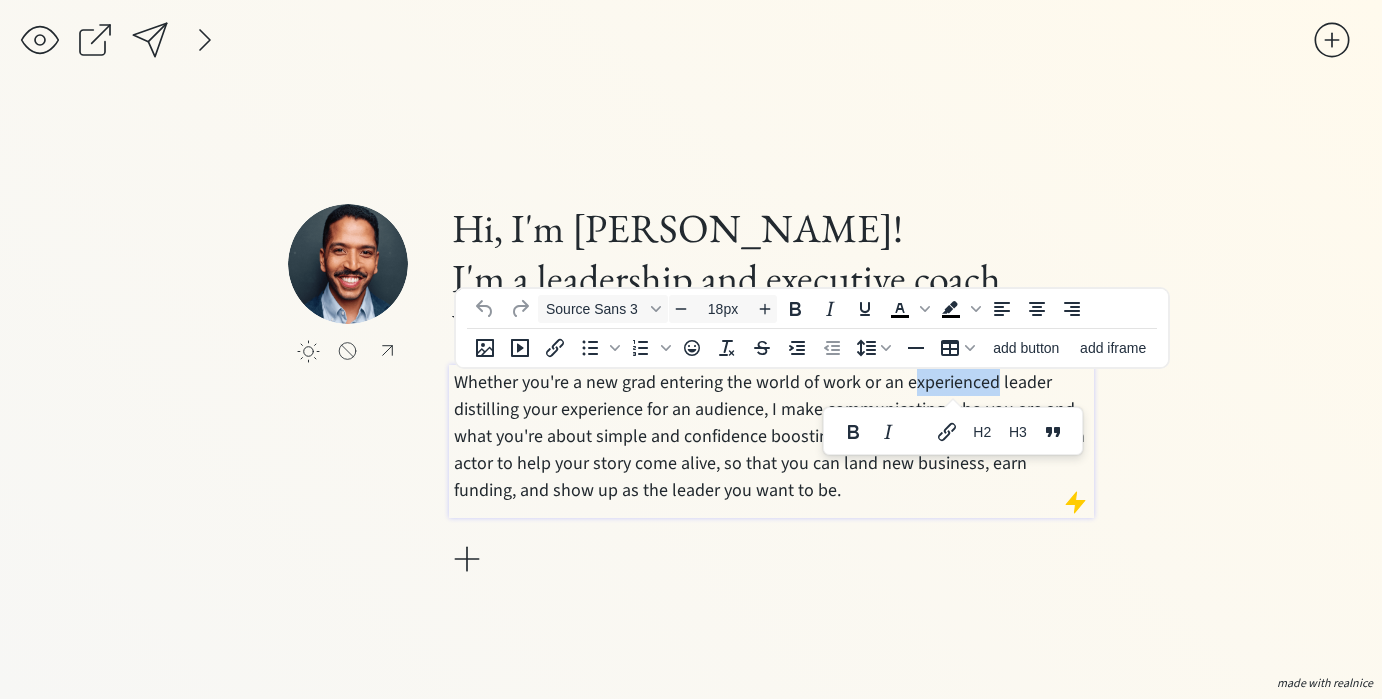 click on "Whether you're a new grad entering the world of work or an experienced leader distilling your experience for an audience, I make communicating who you are and what you're about simple and confidence boosting. I leverage my background as an actor to help your story come alive, so that you can land new business, earn funding, and show up as the leader you want to be." at bounding box center [771, 436] 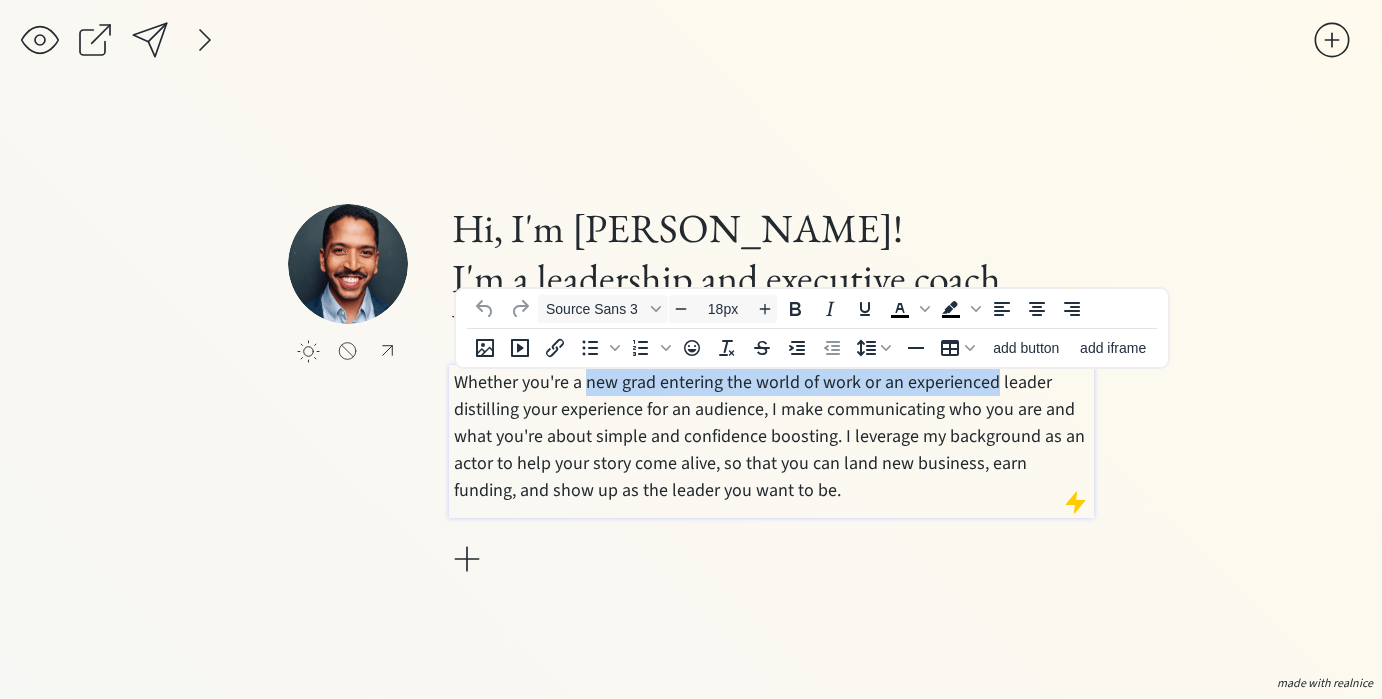 drag, startPoint x: 992, startPoint y: 384, endPoint x: 587, endPoint y: 387, distance: 405.0111 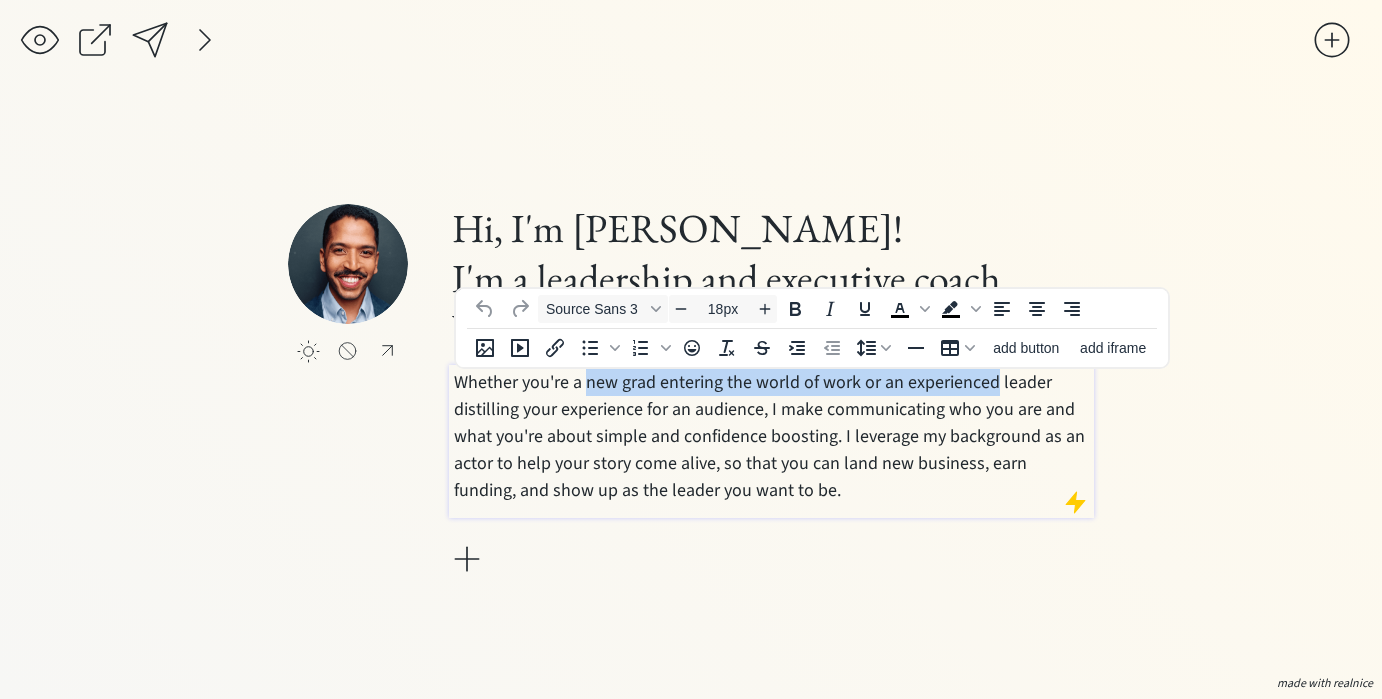 click on "Whether you're a new grad entering the world of work or an experienced leader distilling your experience for an audience, I make communicating who you are and what you're about simple and confidence boosting. I leverage my background as an actor to help your story come alive, so that you can land new business, earn funding, and show up as the leader you want to be." at bounding box center (771, 436) 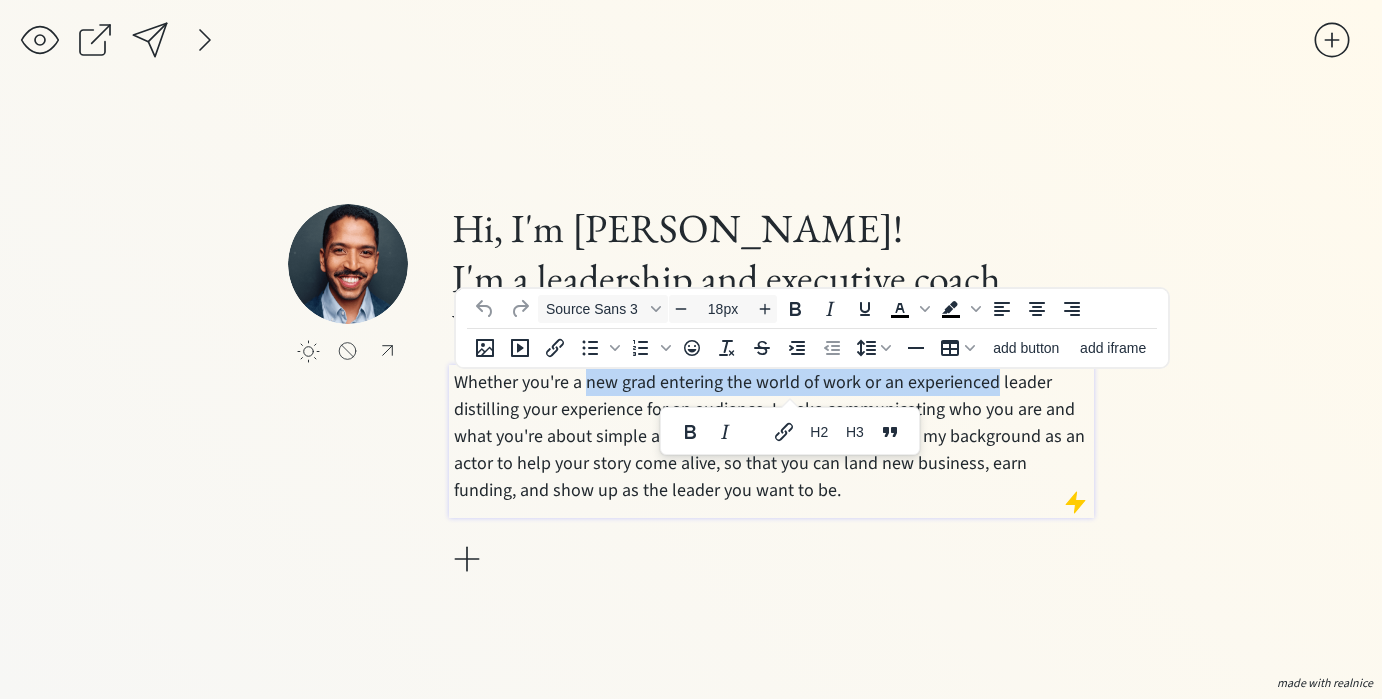 type 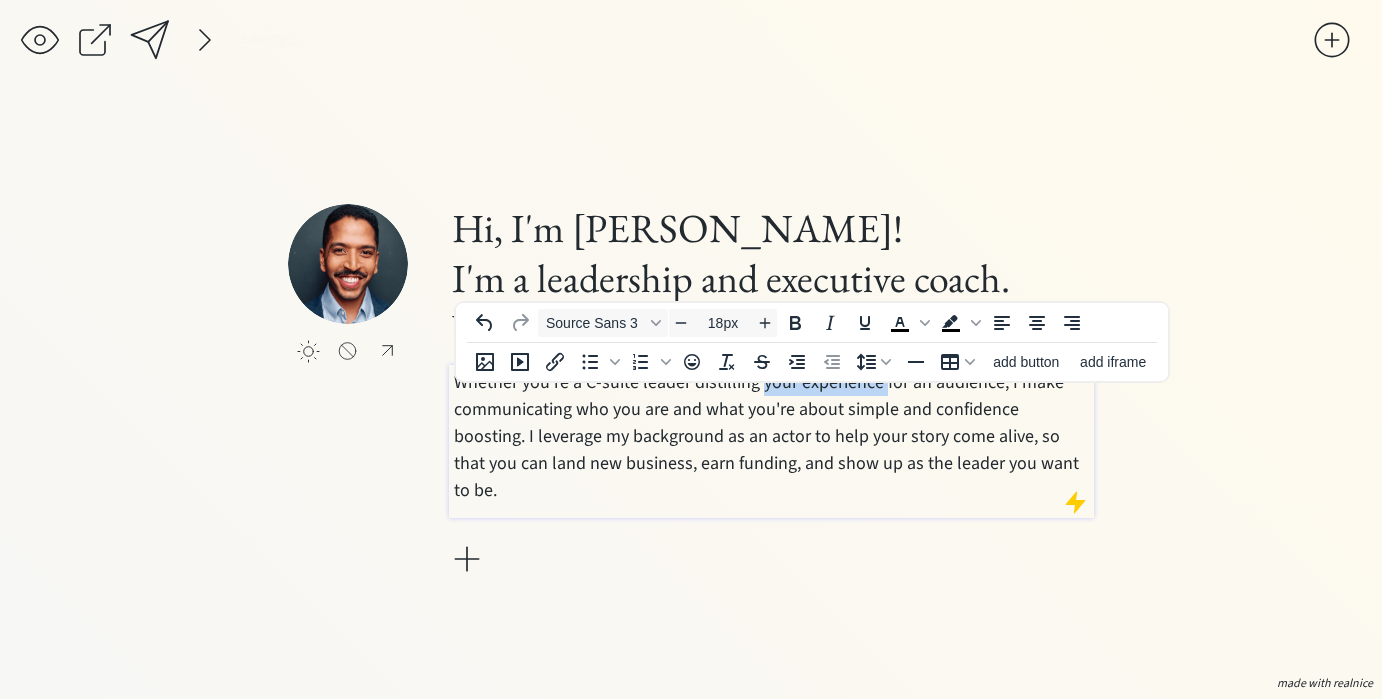 drag, startPoint x: 761, startPoint y: 395, endPoint x: 882, endPoint y: 396, distance: 121.004135 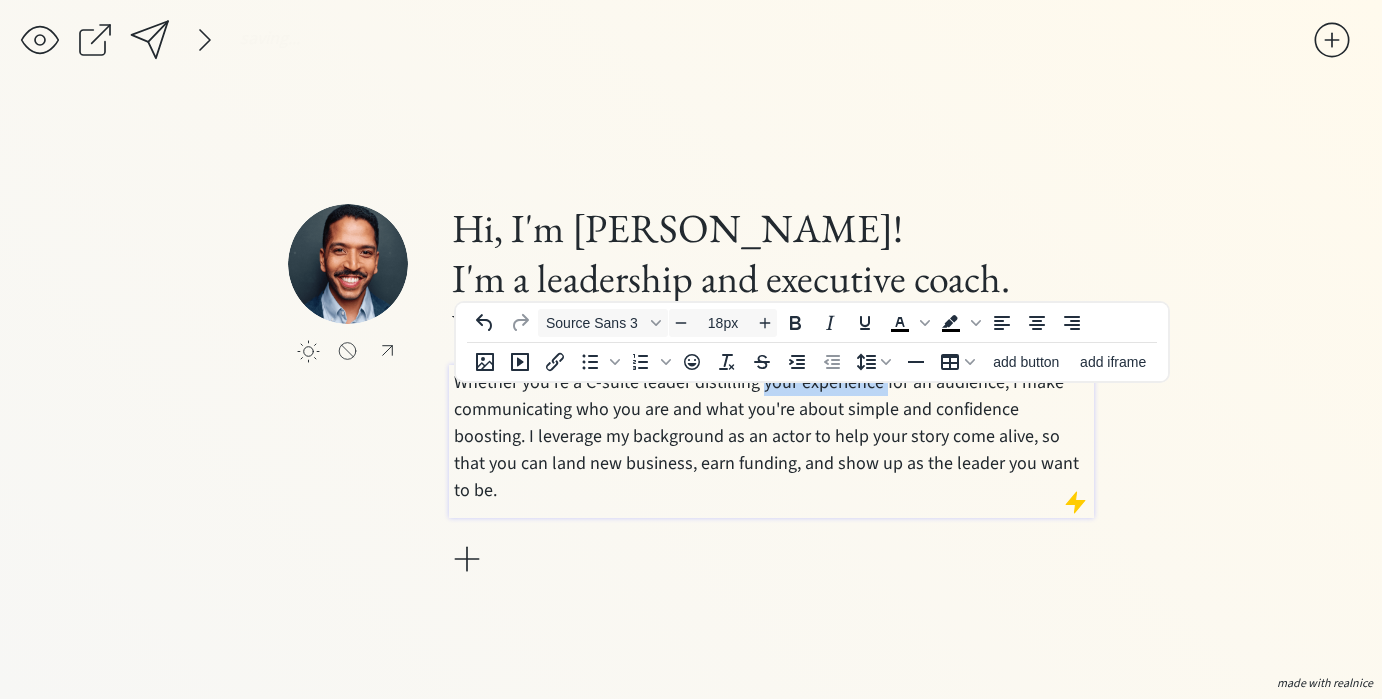click on "Whether you're a C-suite leader distilling your experience for an audience, I make communicating who you are and what you're about simple and confidence boosting. I leverage my background as an actor to help your story come alive, so that you can land new business, earn funding, and show up as the leader you want to be." at bounding box center [771, 436] 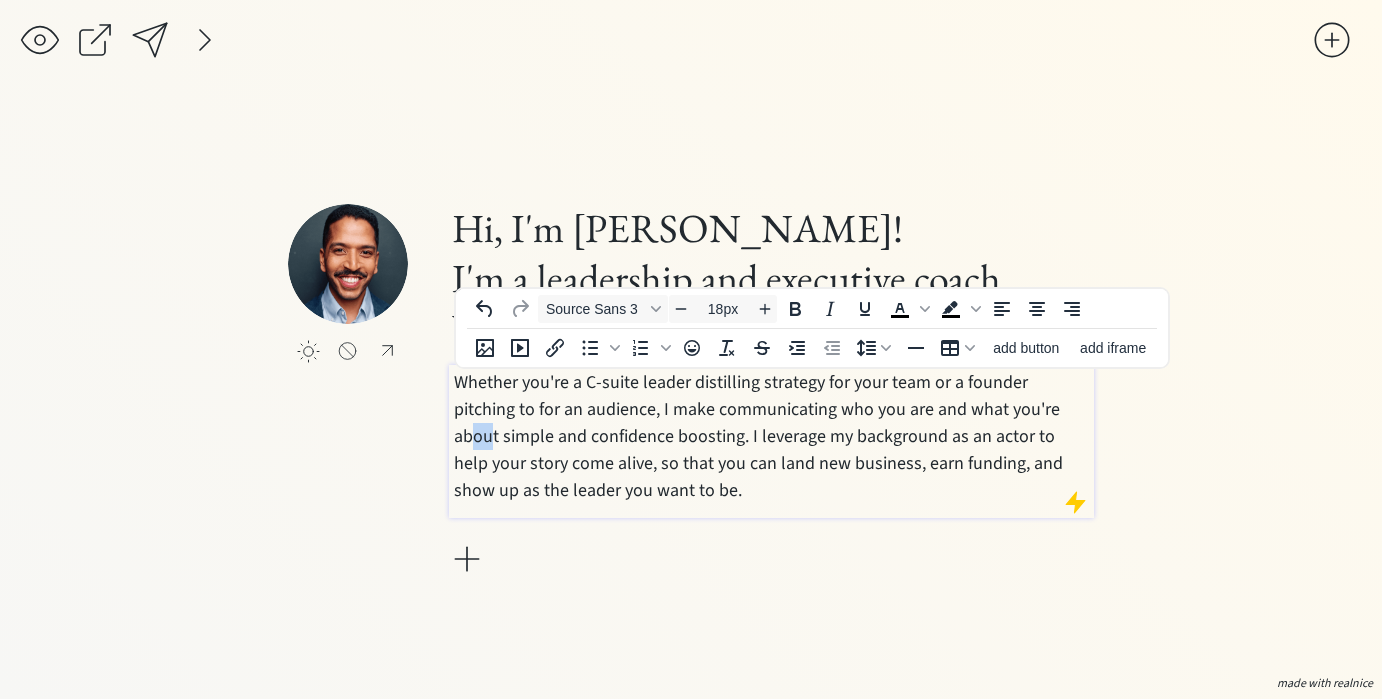 drag, startPoint x: 1026, startPoint y: 407, endPoint x: 997, endPoint y: 409, distance: 29.068884 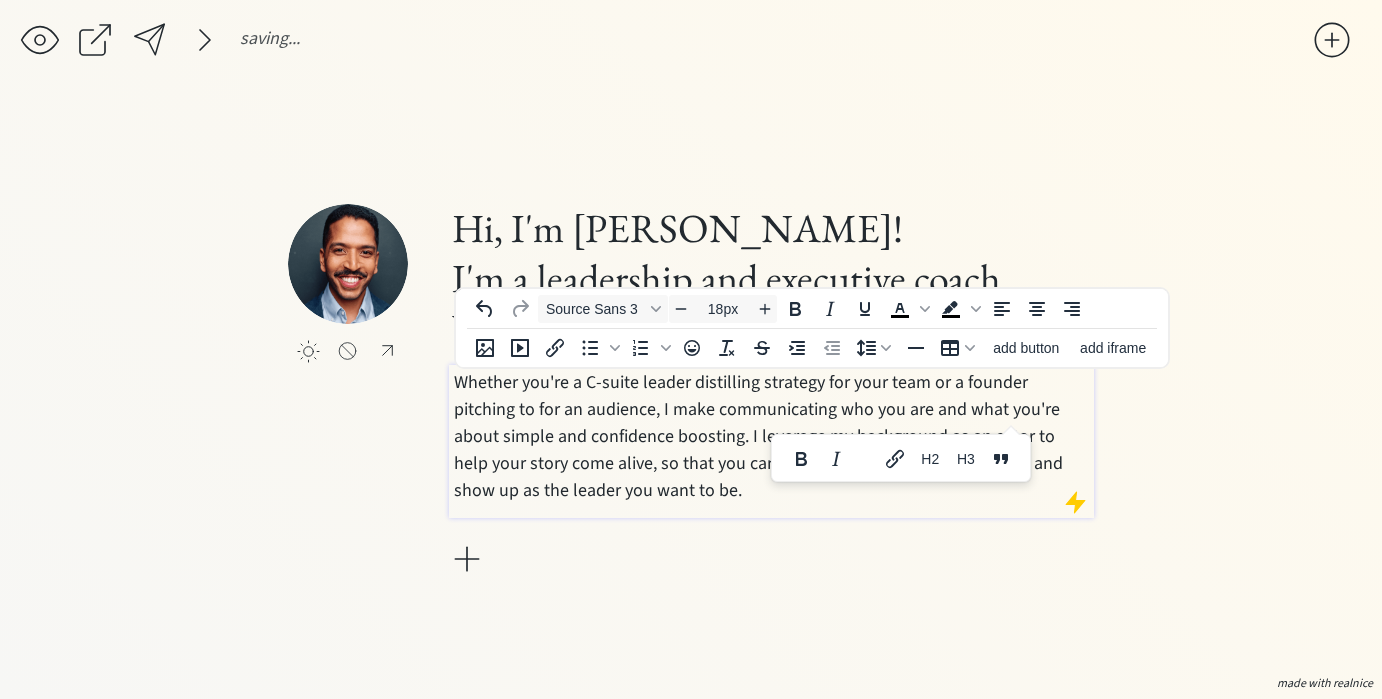 click on "Whether you're a C-suite leader distilling strategy for your team or a founder pitching to for an audience, I make communicating who you are and what you're about simple and confidence boosting. I leverage my background as an actor to help your story come alive, so that you can land new business, earn funding, and show up as the leader you want to be." at bounding box center (771, 436) 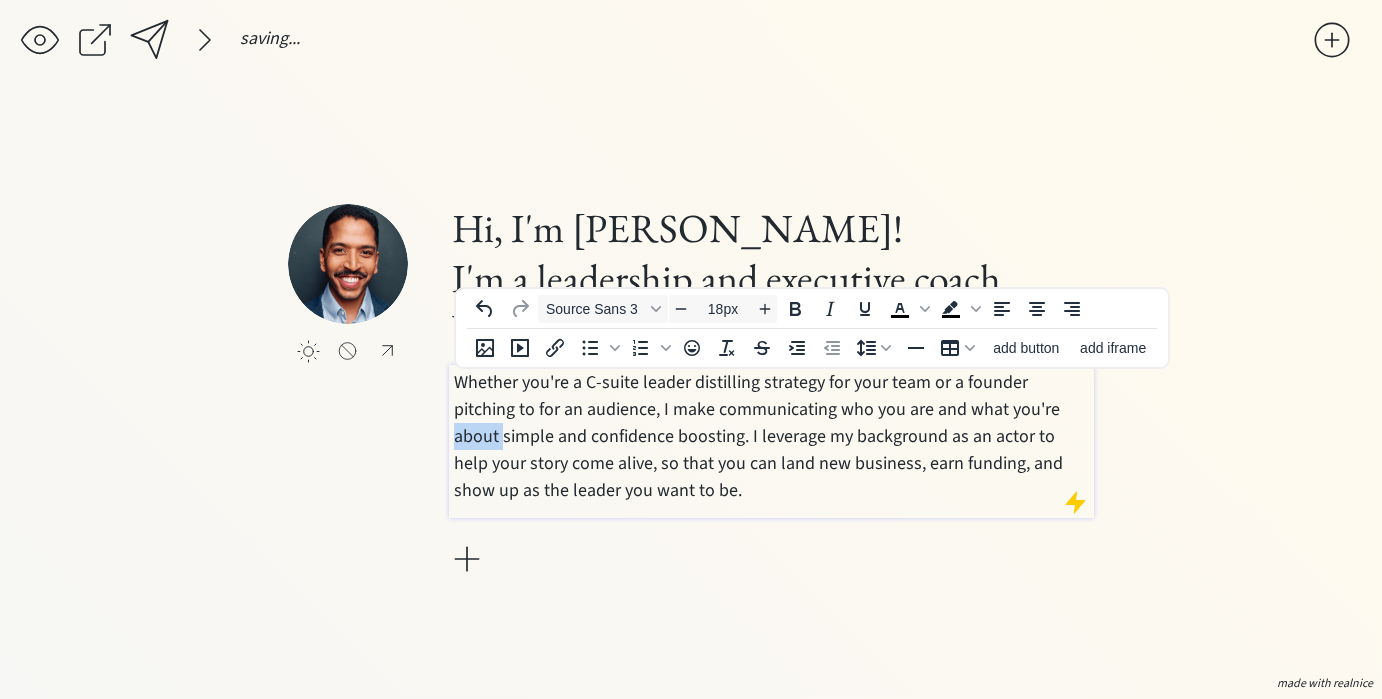 drag, startPoint x: 990, startPoint y: 409, endPoint x: 1045, endPoint y: 409, distance: 55 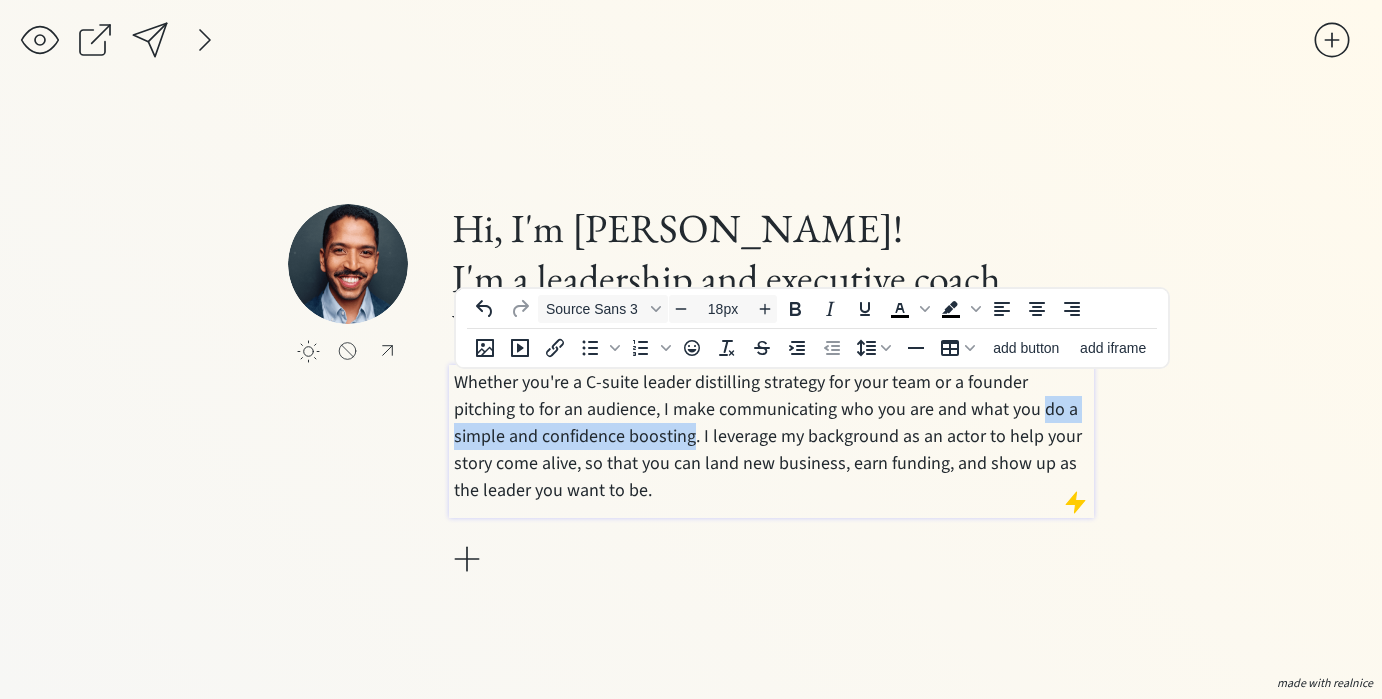 drag, startPoint x: 636, startPoint y: 439, endPoint x: 975, endPoint y: 414, distance: 339.9206 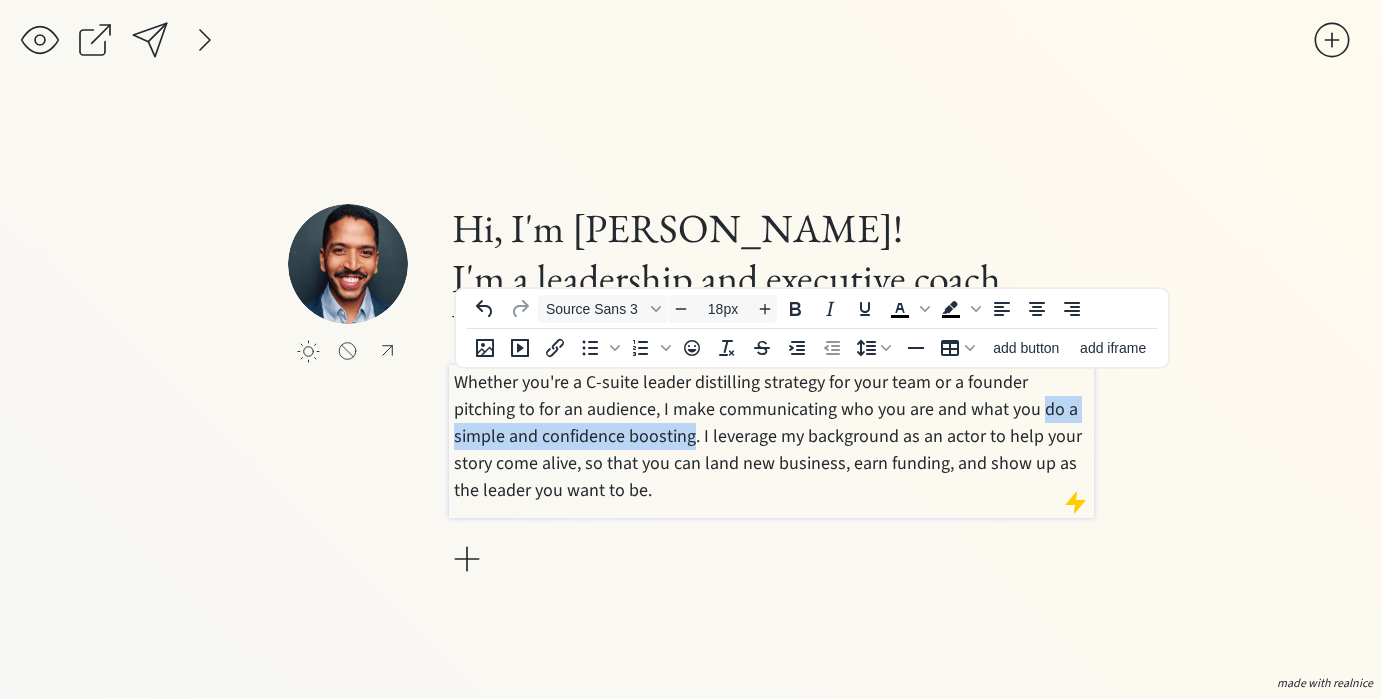 click on "Whether you're a C-suite leader distilling strategy for your team or a founder pitching to for an audience, I make communicating who you are and what you do a simple and confidence boosting. I leverage my background as an actor to help your story come alive, so that you can land new business, earn funding, and show up as the leader you want to be." at bounding box center (771, 436) 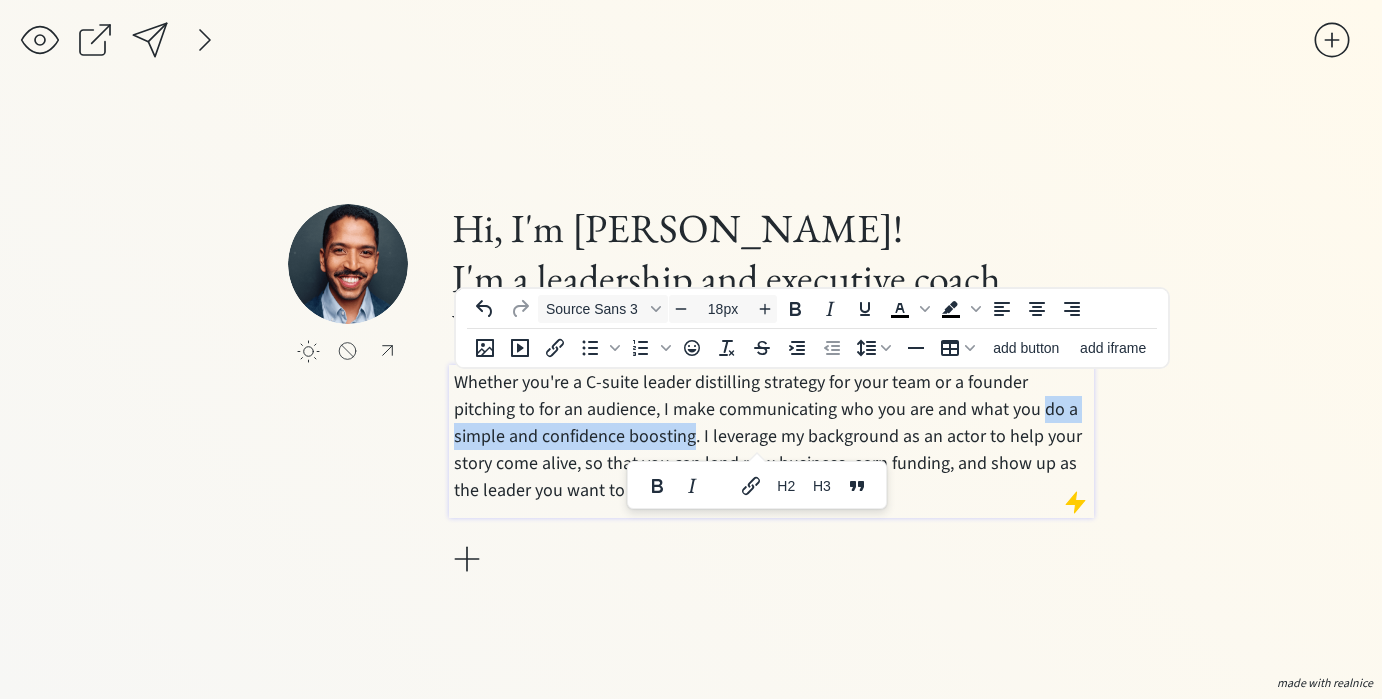 click on "Whether you're a C-suite leader distilling strategy for your team or a founder pitching to for an audience, I make communicating who you are and what you do a simple and confidence boosting. I leverage my background as an actor to help your story come alive, so that you can land new business, earn funding, and show up as the leader you want to be." at bounding box center (771, 436) 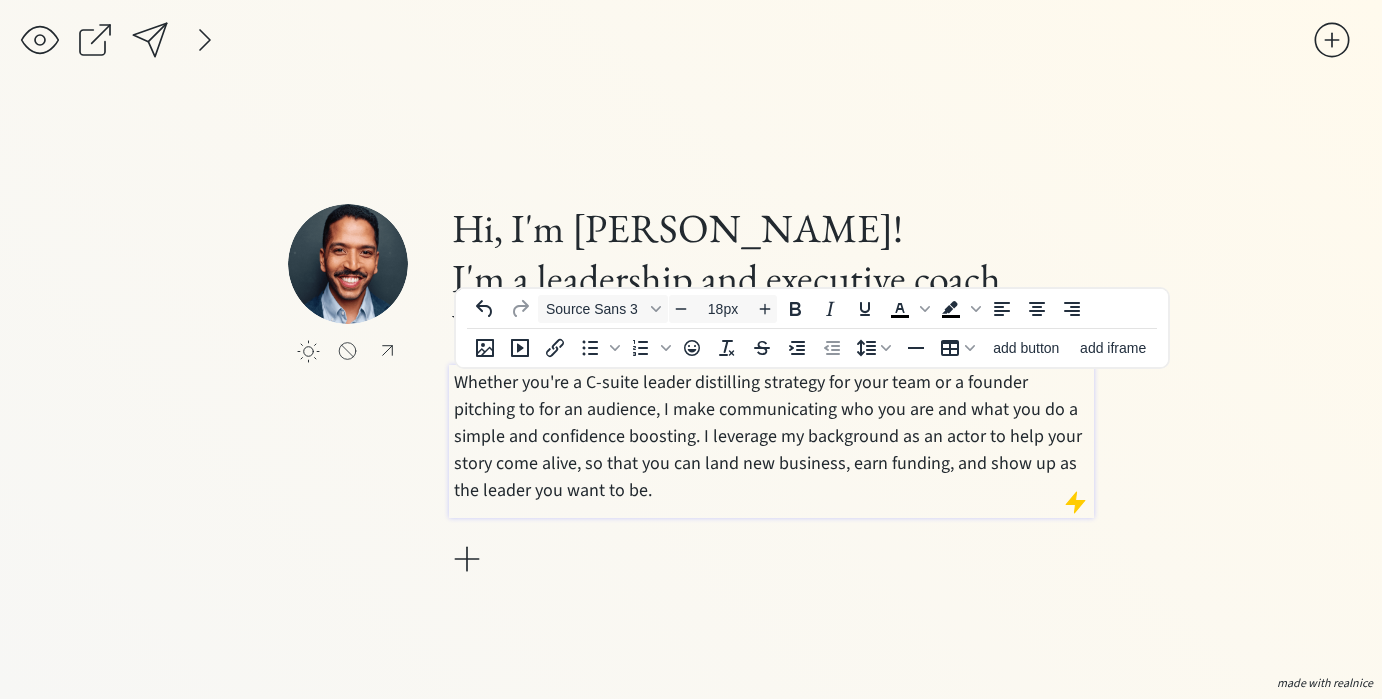 click on "Whether you're a C-suite leader distilling strategy for your team or a founder pitching to for an audience, I make communicating who you are and what you do a simple and confidence boosting. I leverage my background as an actor to help your story come alive, so that you can land new business, earn funding, and show up as the leader you want to be." at bounding box center [771, 436] 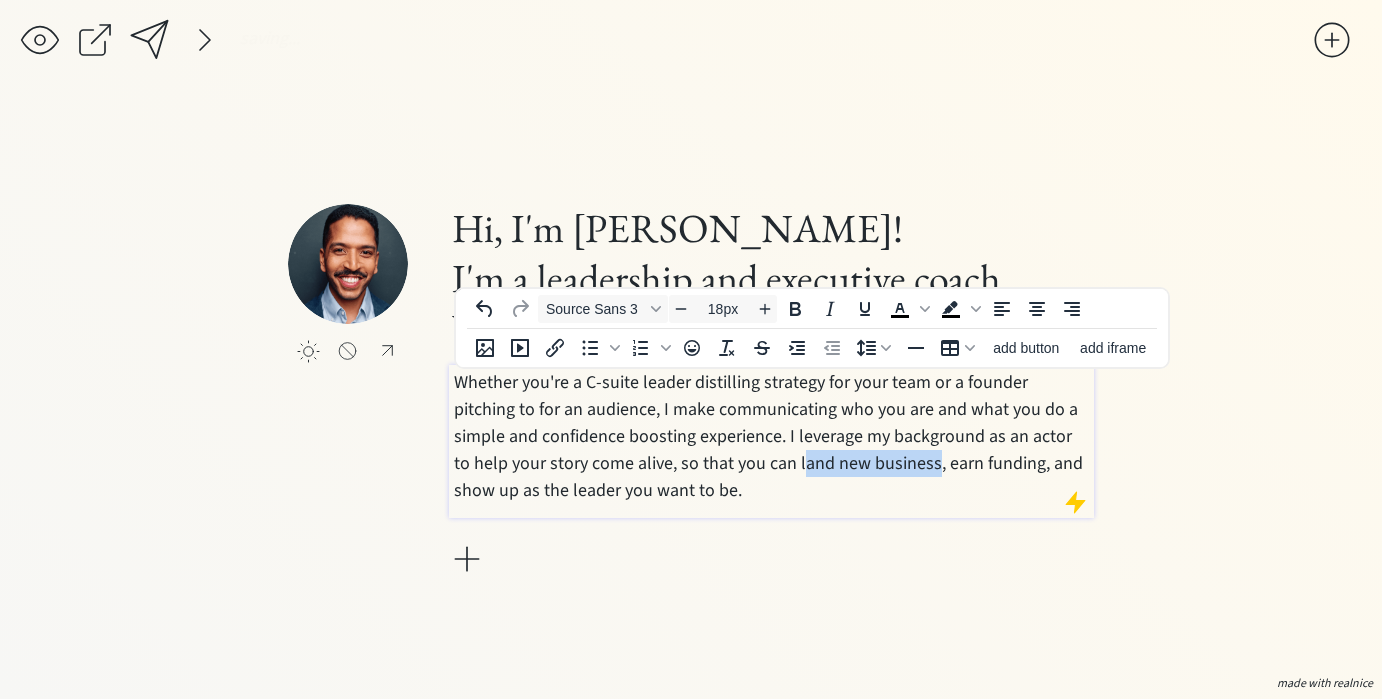 drag, startPoint x: 742, startPoint y: 462, endPoint x: 875, endPoint y: 459, distance: 133.03383 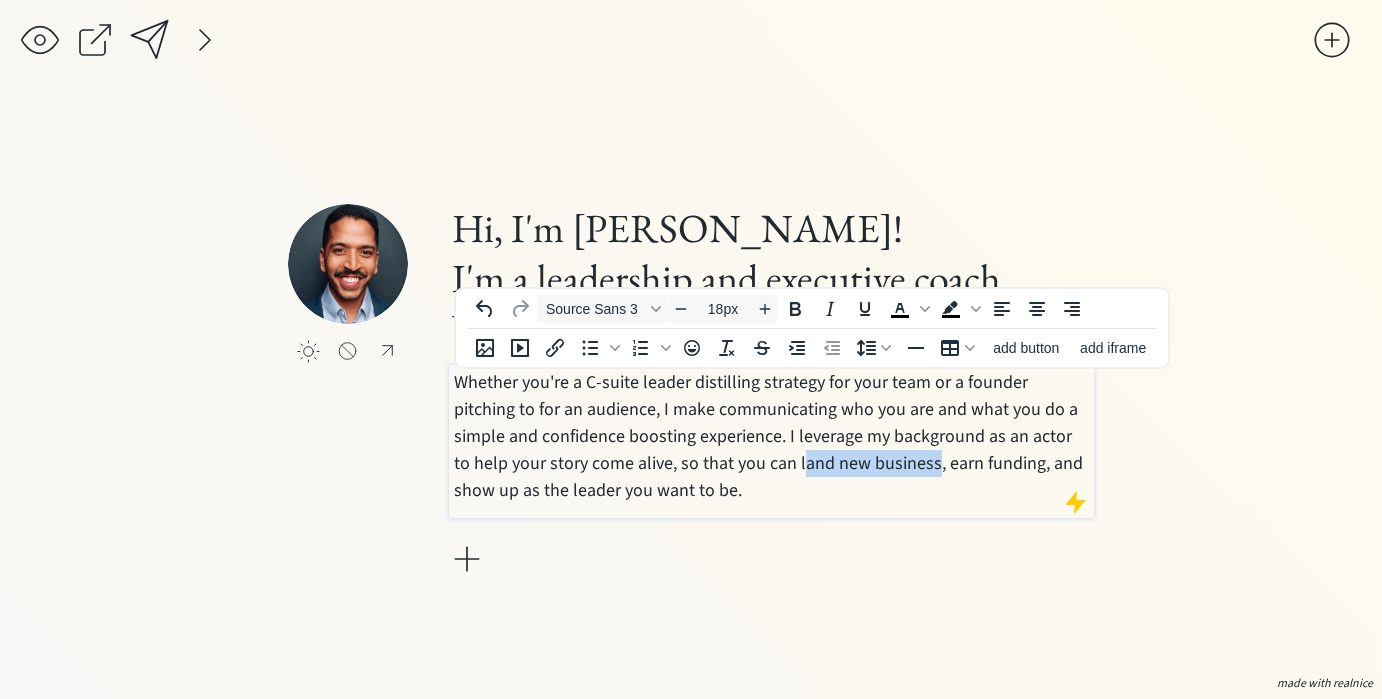 click on "Whether you're a C-suite leader distilling strategy for your team or a founder pitching to for an audience, I make communicating who you are and what you do a simple and confidence boosting experience. I leverage my background as an actor to help your story come alive, so that you can land new business, earn funding, and show up as the leader you want to be." at bounding box center (771, 436) 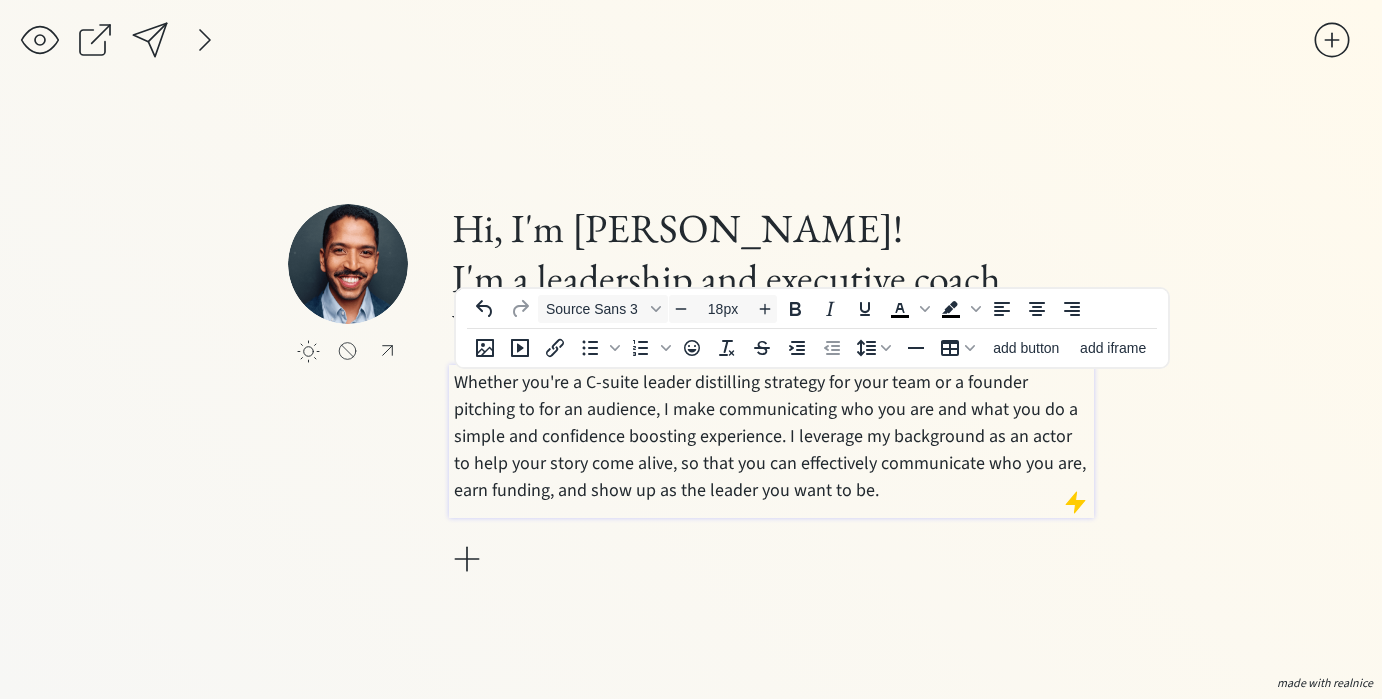 click at bounding box center [205, 40] 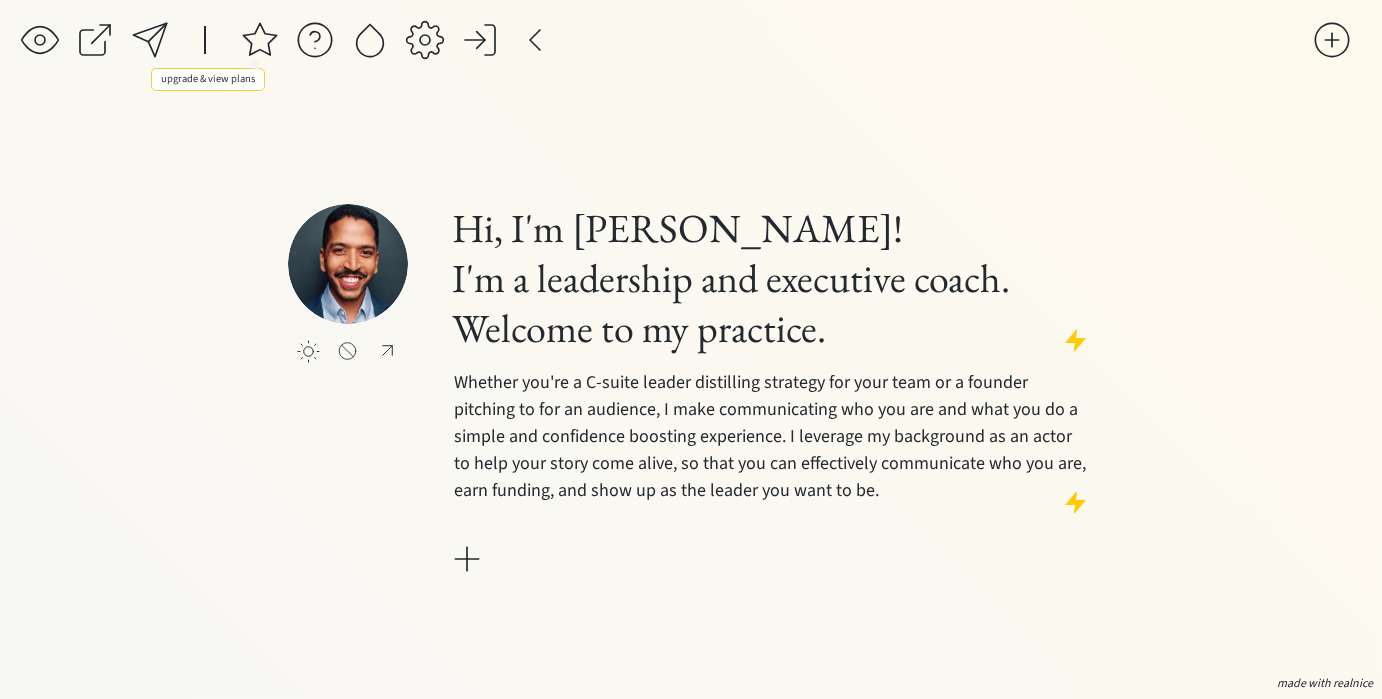 click at bounding box center (260, 40) 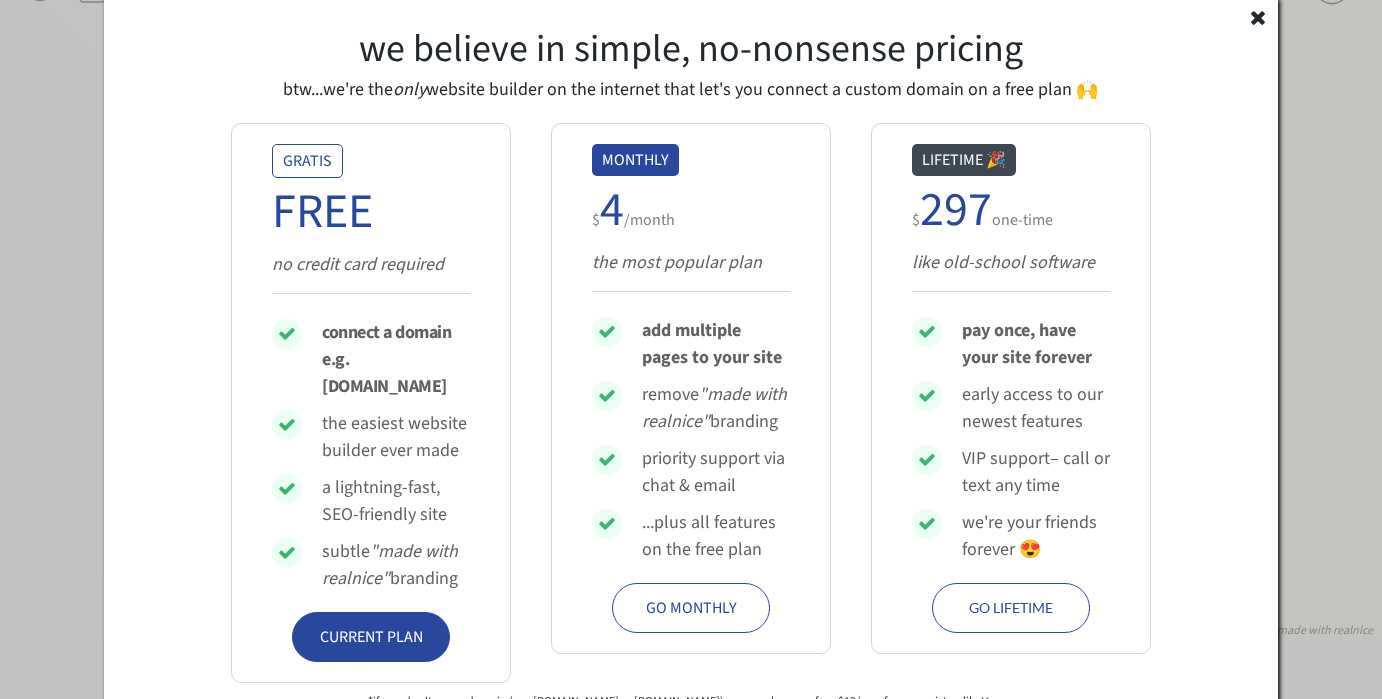 scroll, scrollTop: 64, scrollLeft: 0, axis: vertical 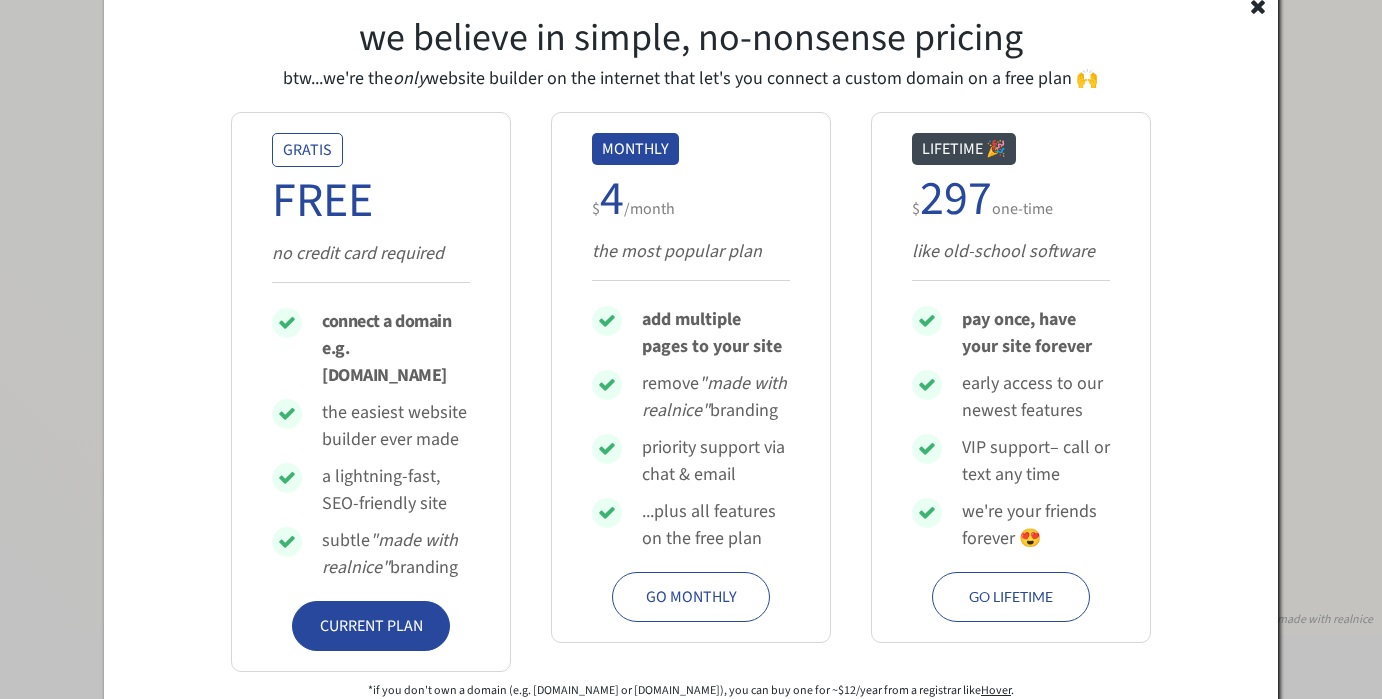 click on "GO MONTHLY" at bounding box center (691, 597) 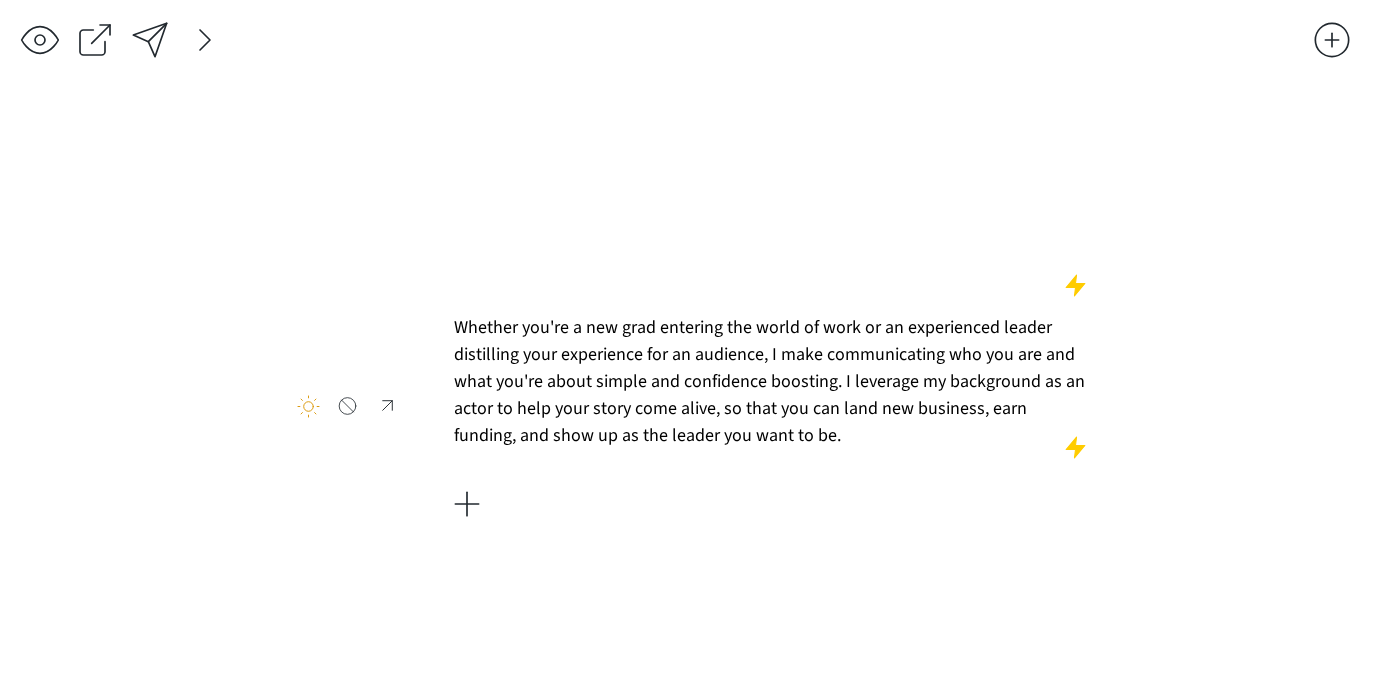 scroll, scrollTop: 0, scrollLeft: 0, axis: both 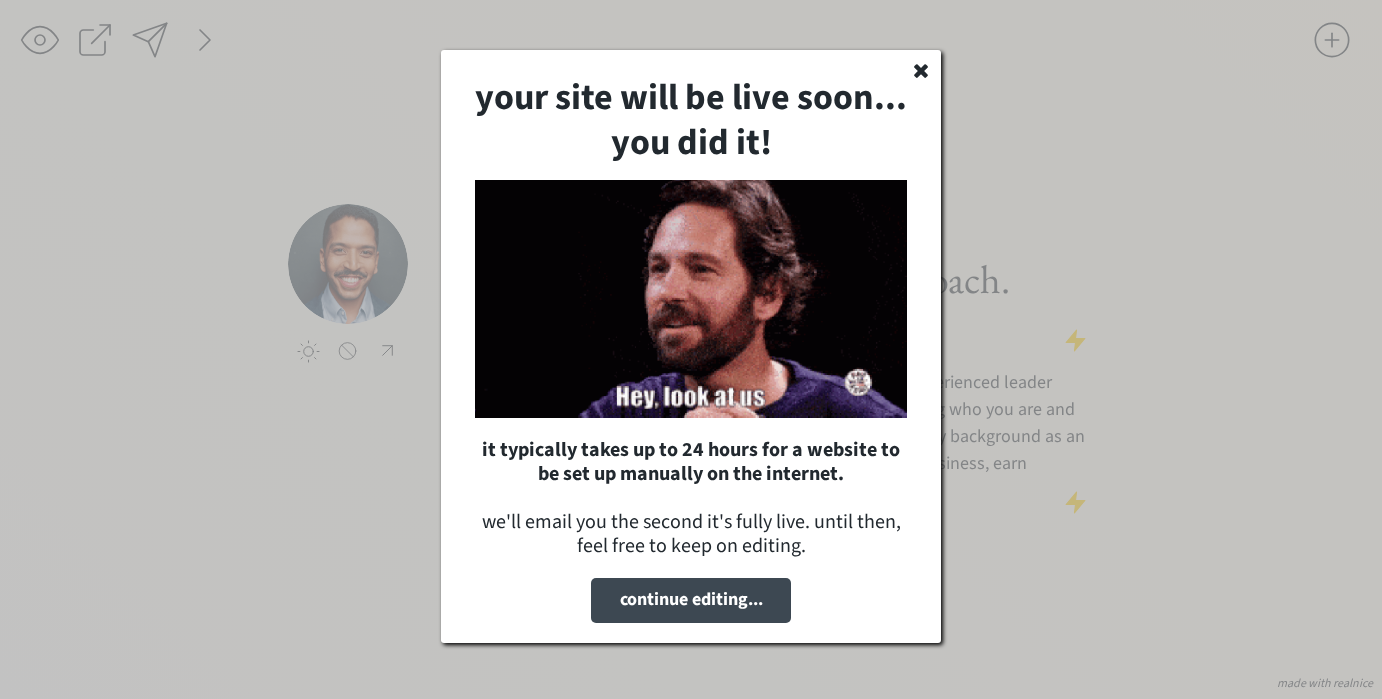 click 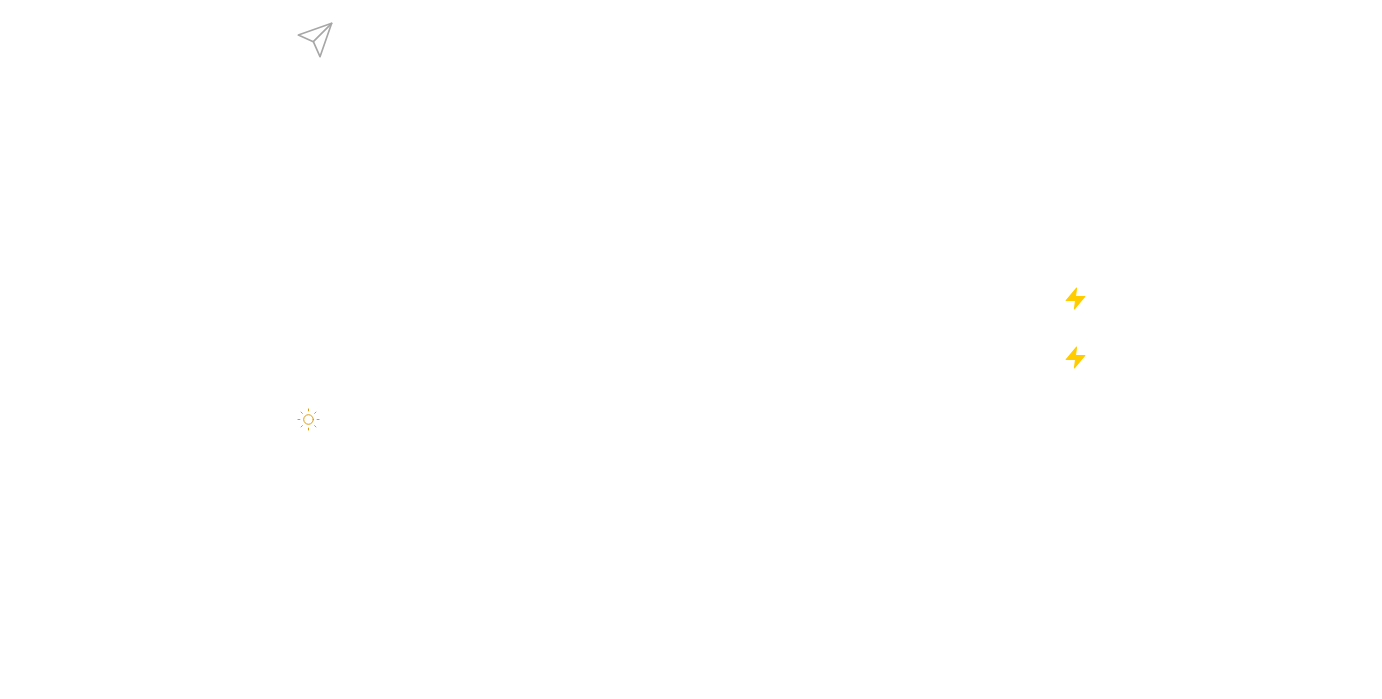 scroll, scrollTop: 0, scrollLeft: 0, axis: both 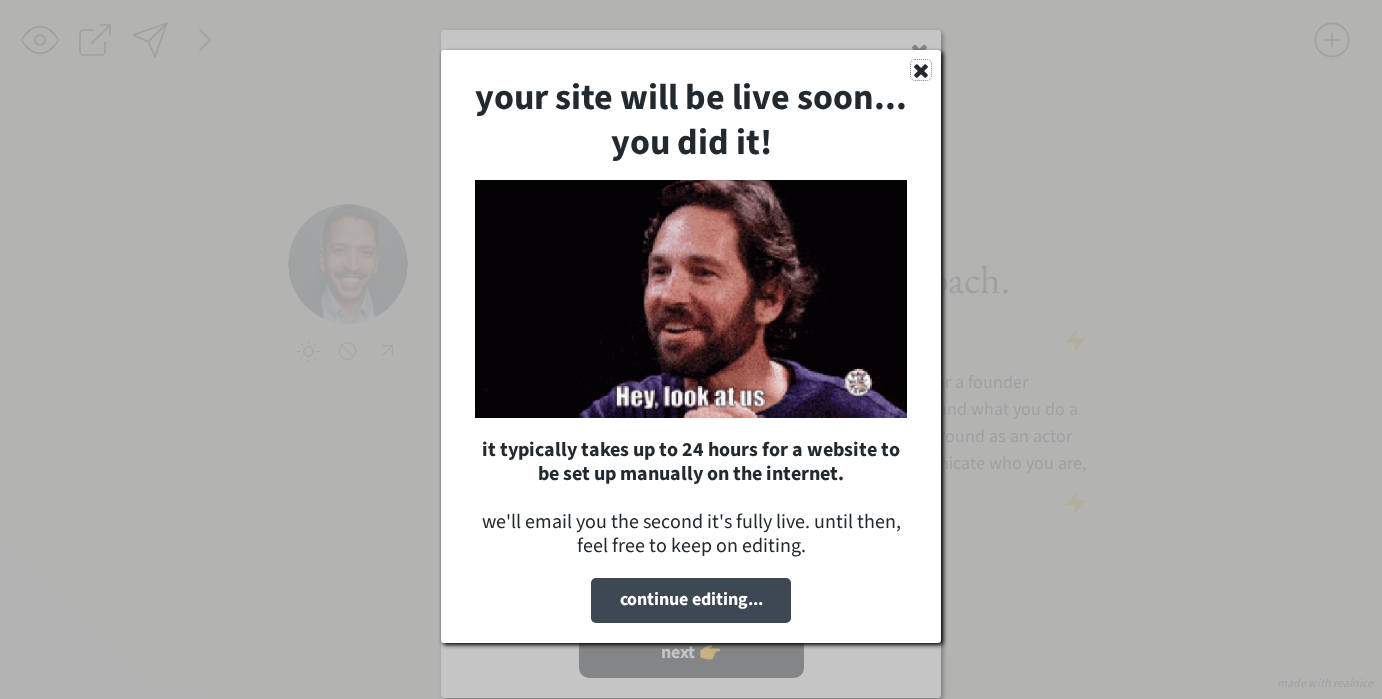 click 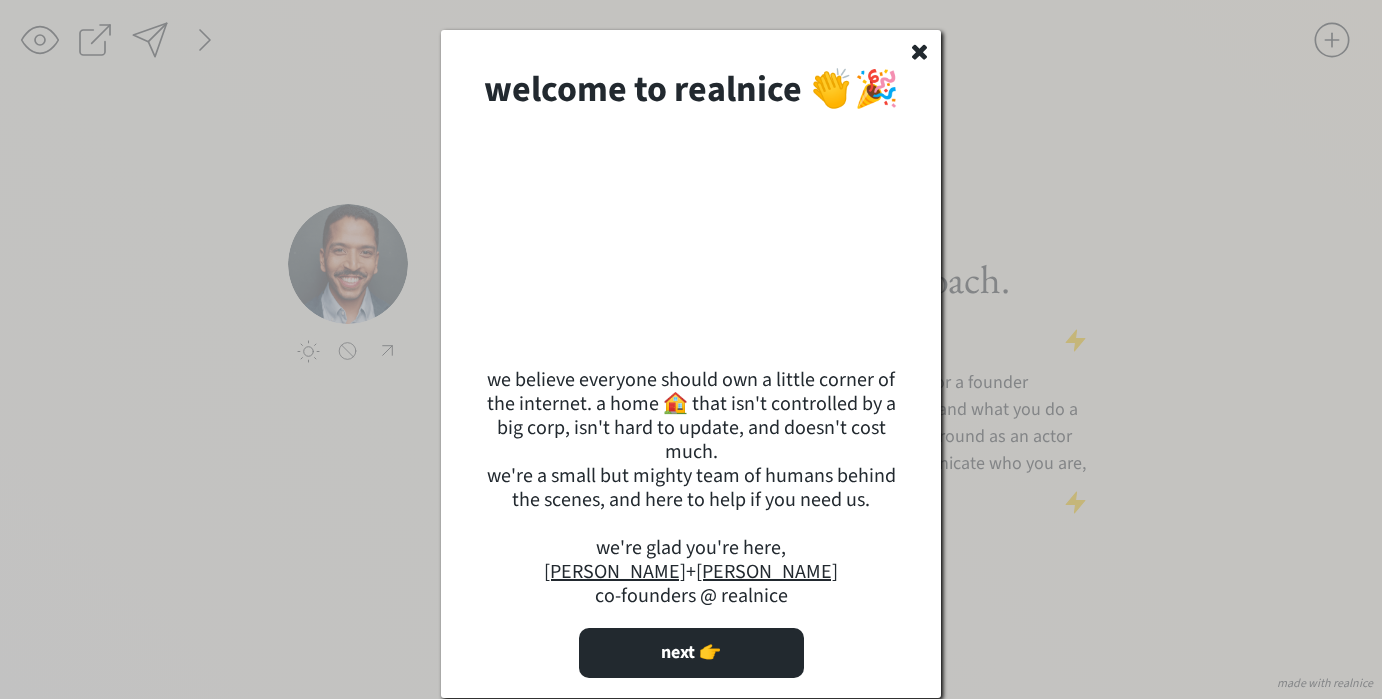 click on "welcome to realnice 👏🎉 we believe everyone should own a little corner of the internet. a home 🏠 that isn't controlled by a big corp, isn't hard to update, and doesn't cost much.
we're a small but mighty team of humans behind the scenes, and here to help if you need us. we're glad you're here, Matt  +  Aaron co-founders @ realnice next 👉" at bounding box center (691, 364) 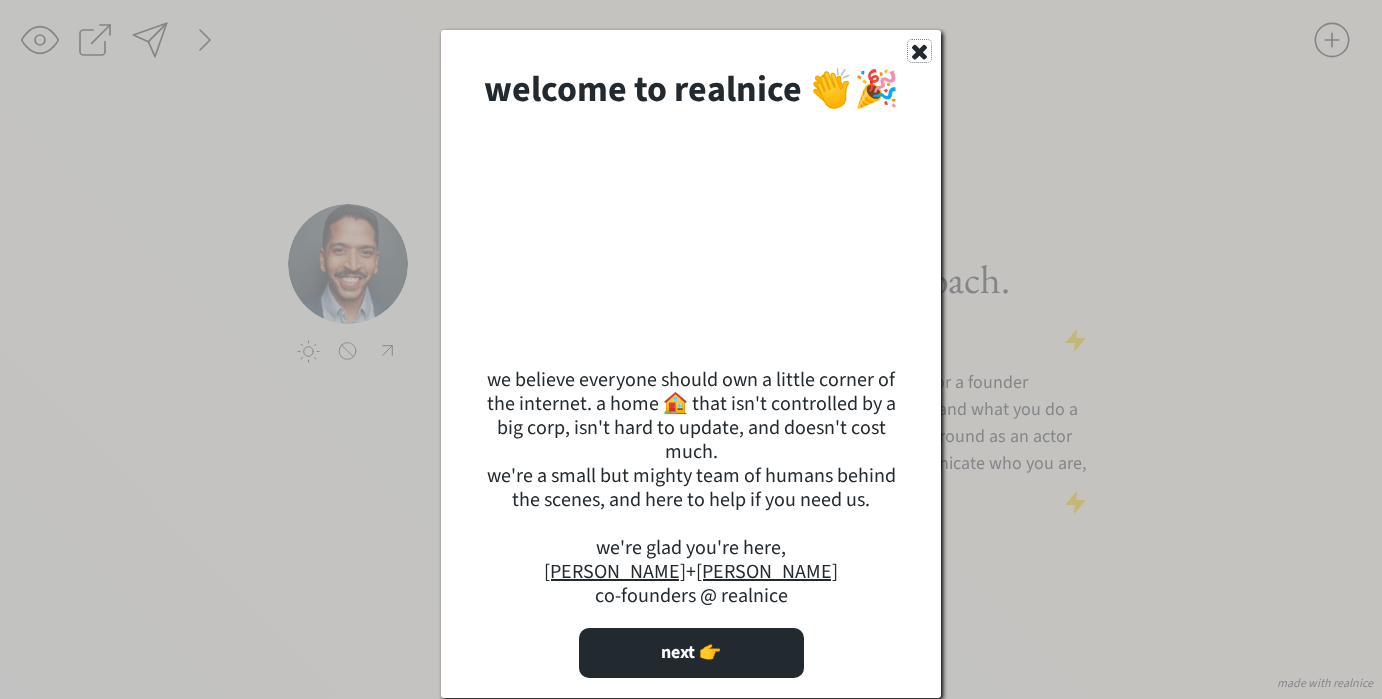 click 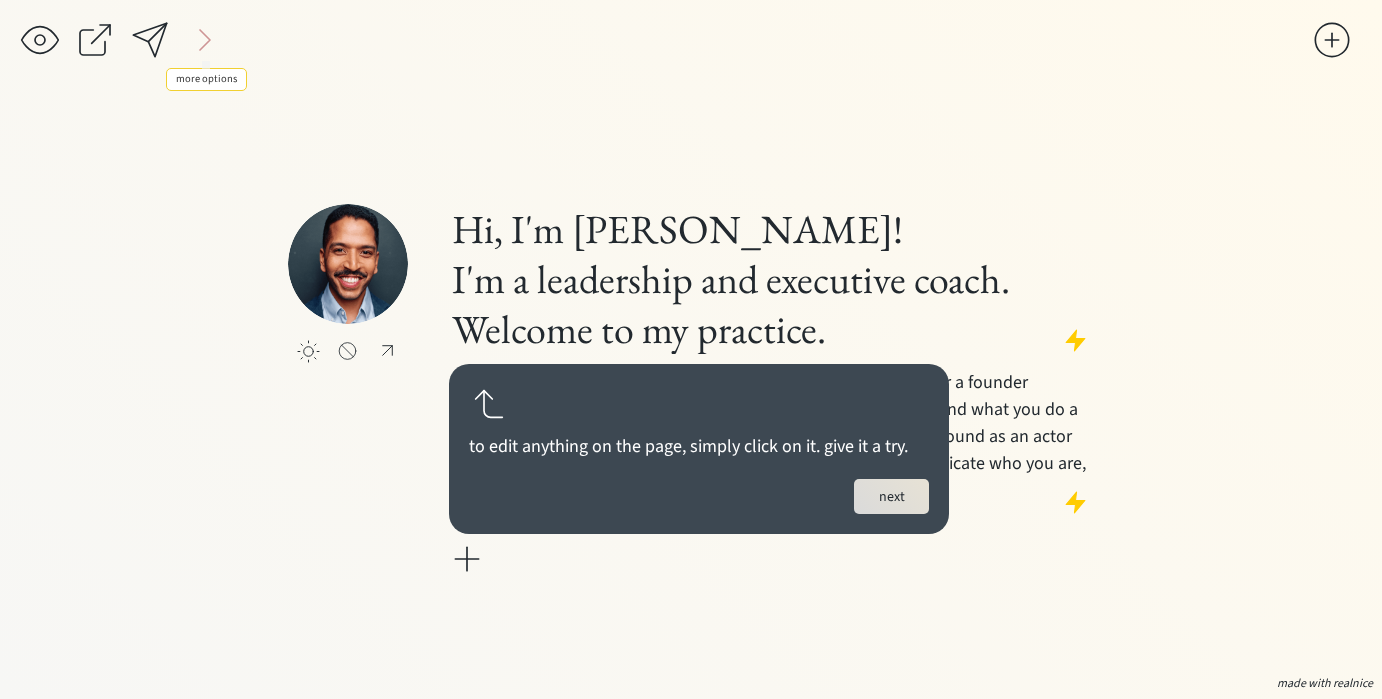 click at bounding box center (205, 40) 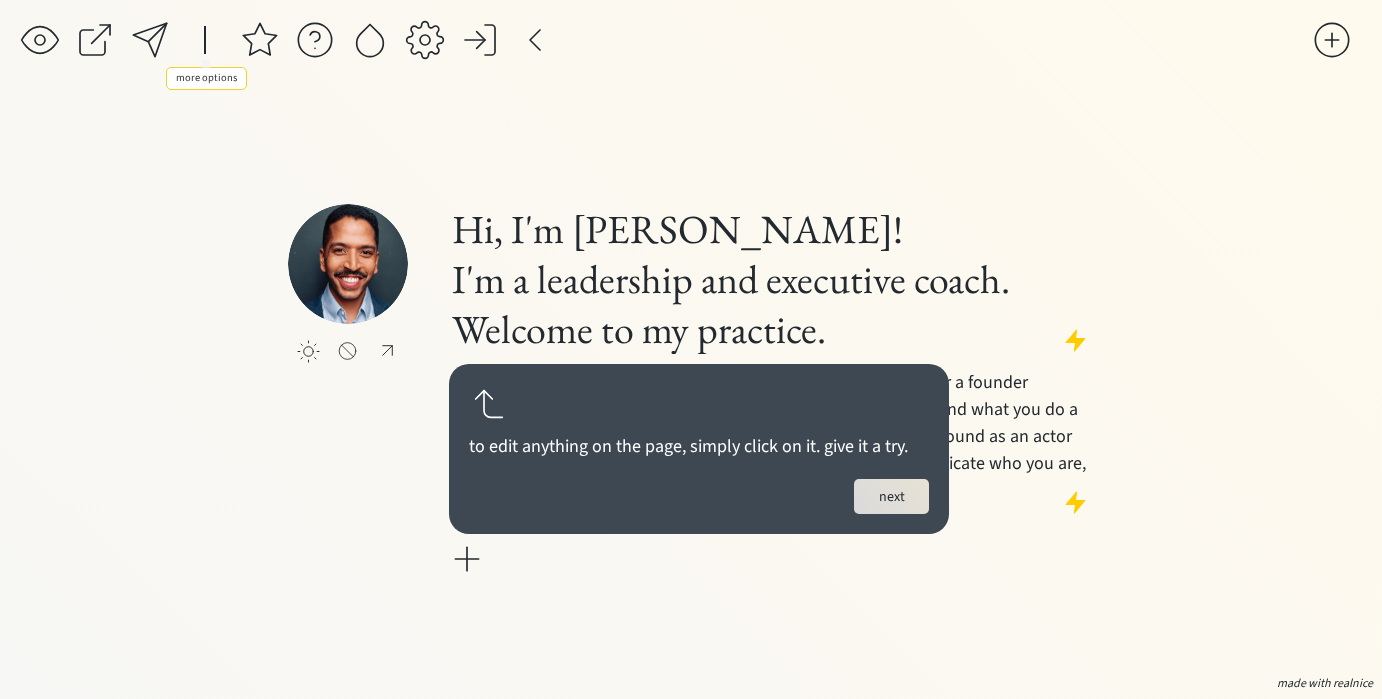click at bounding box center (205, 40) 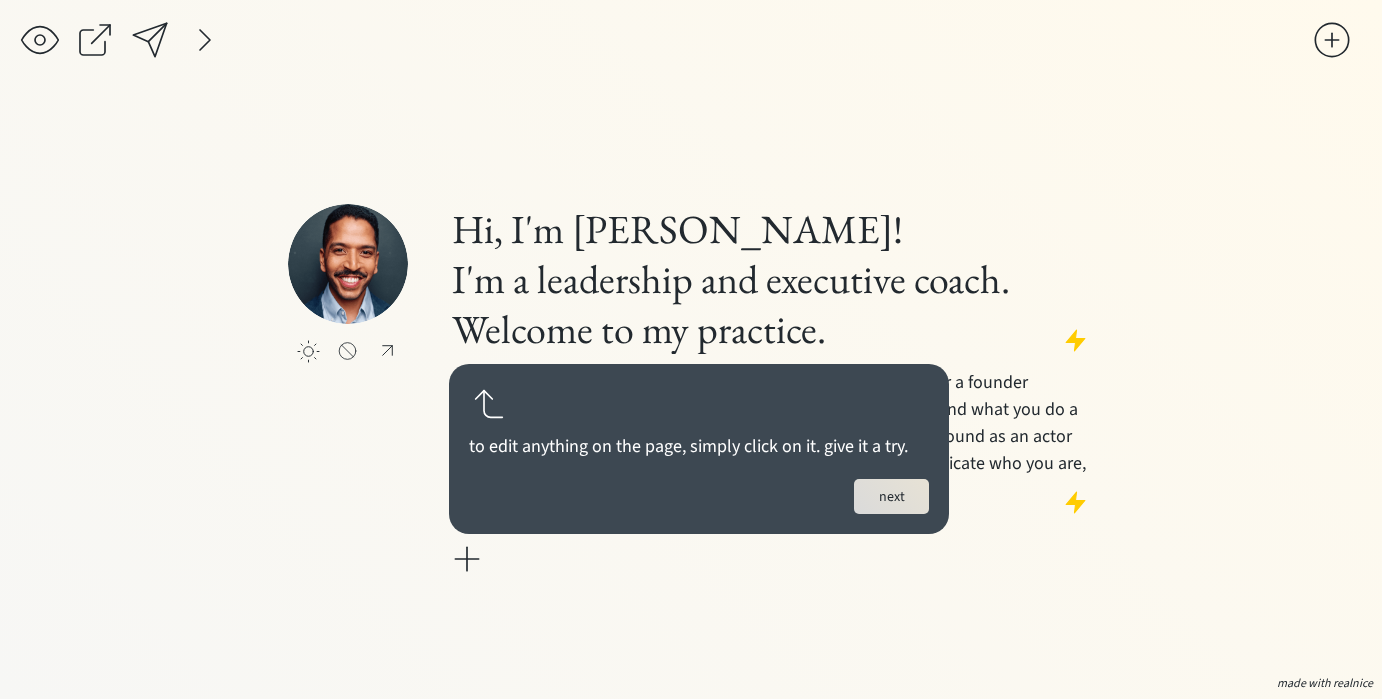 click on "next" at bounding box center [891, 496] 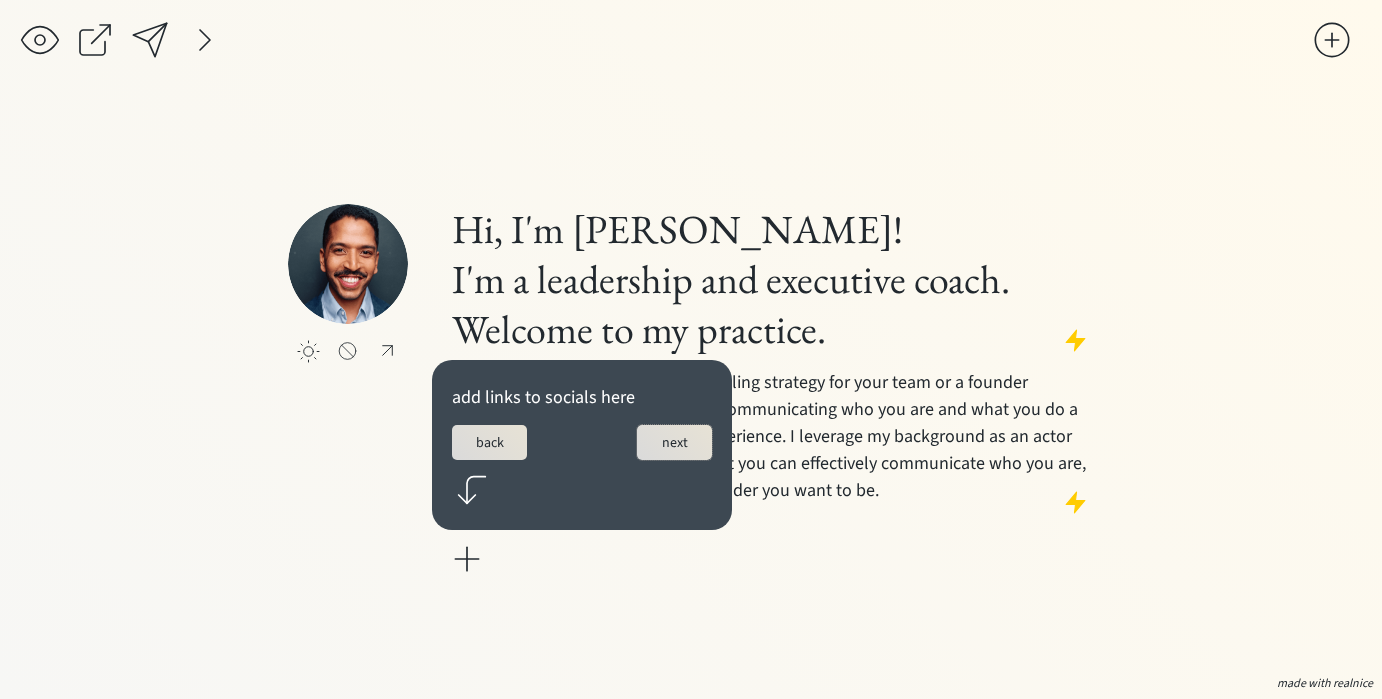 click on "next" at bounding box center [674, 442] 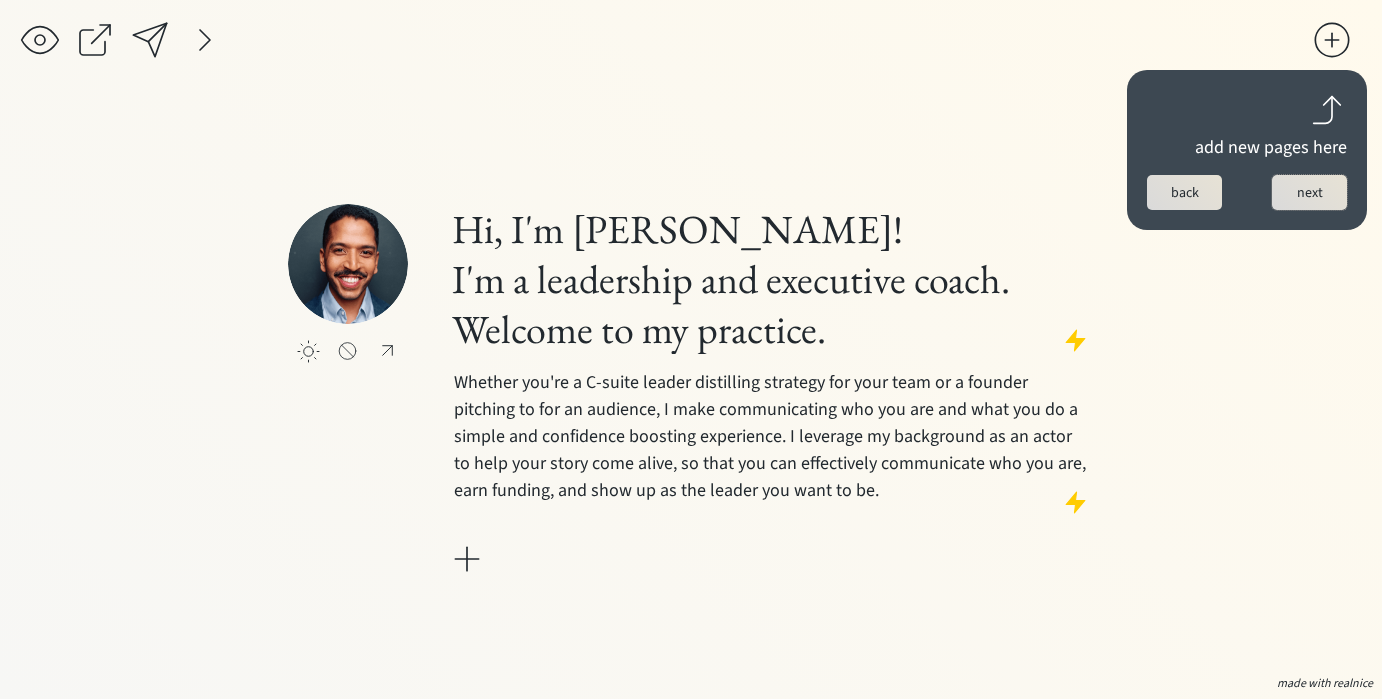 click on "next" at bounding box center (1309, 192) 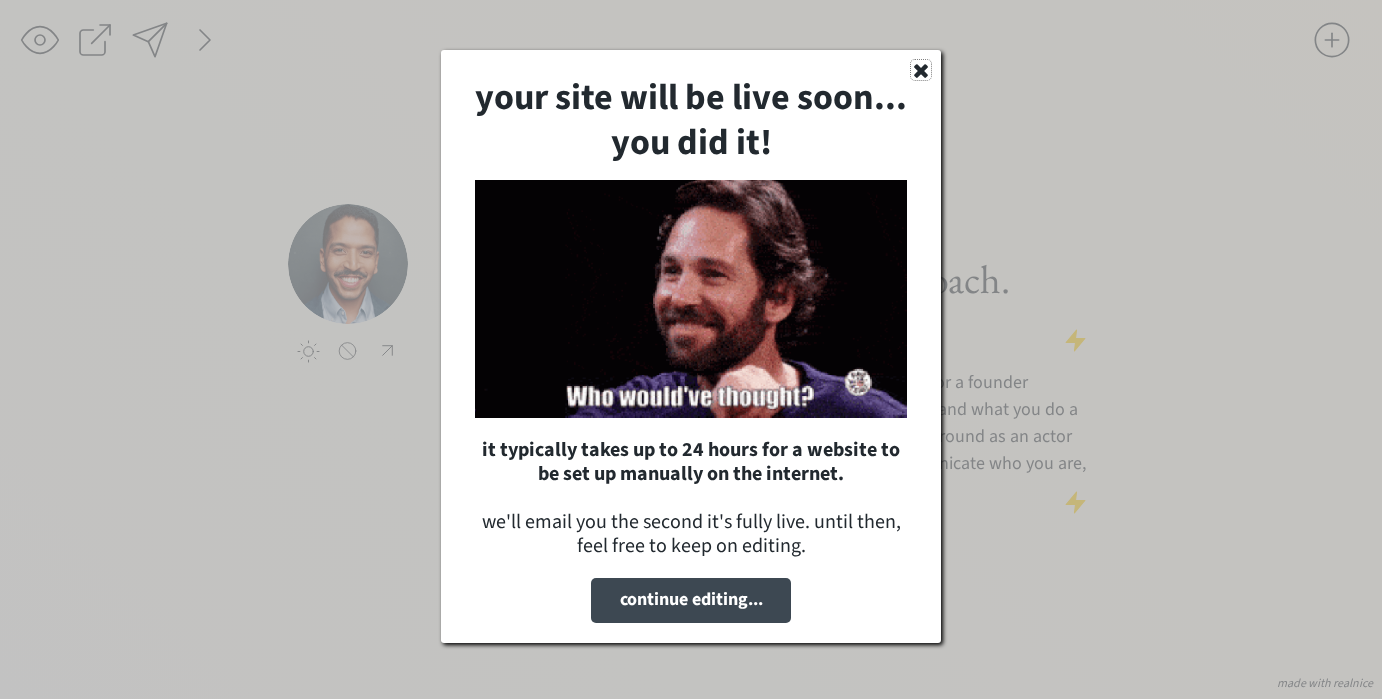 click 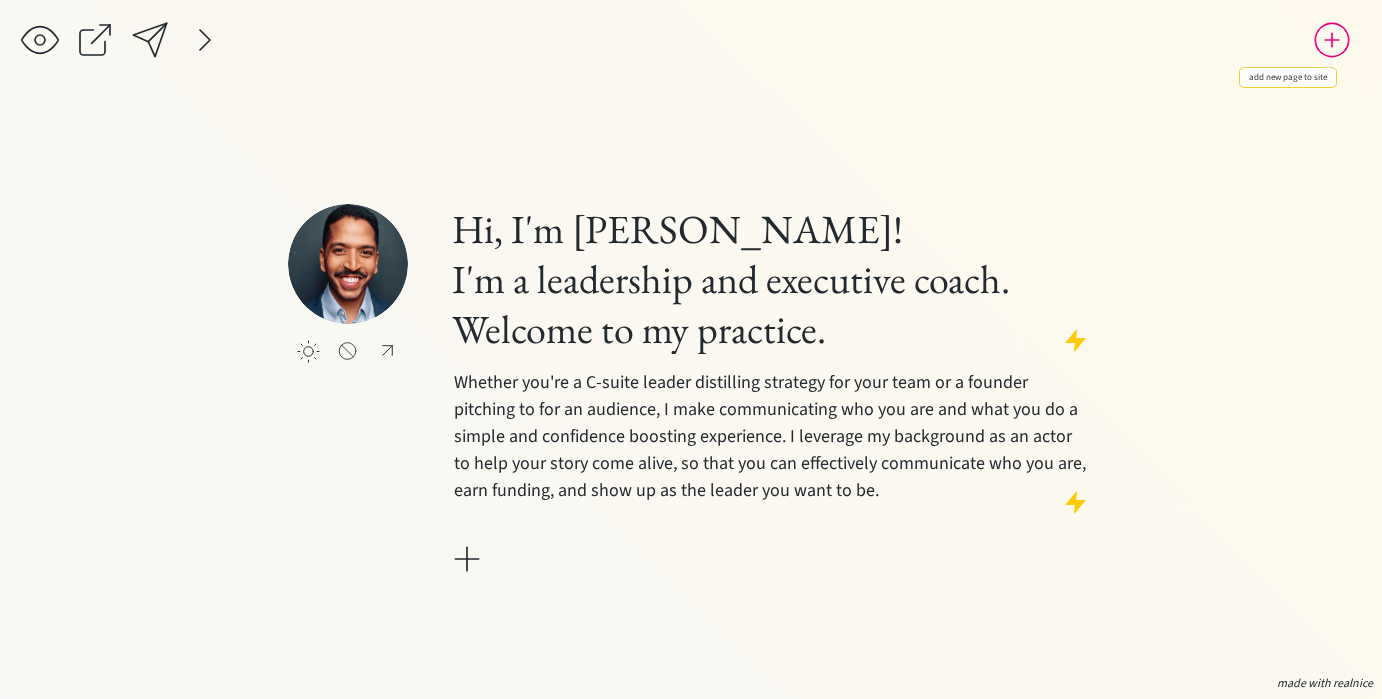 click at bounding box center [1332, 40] 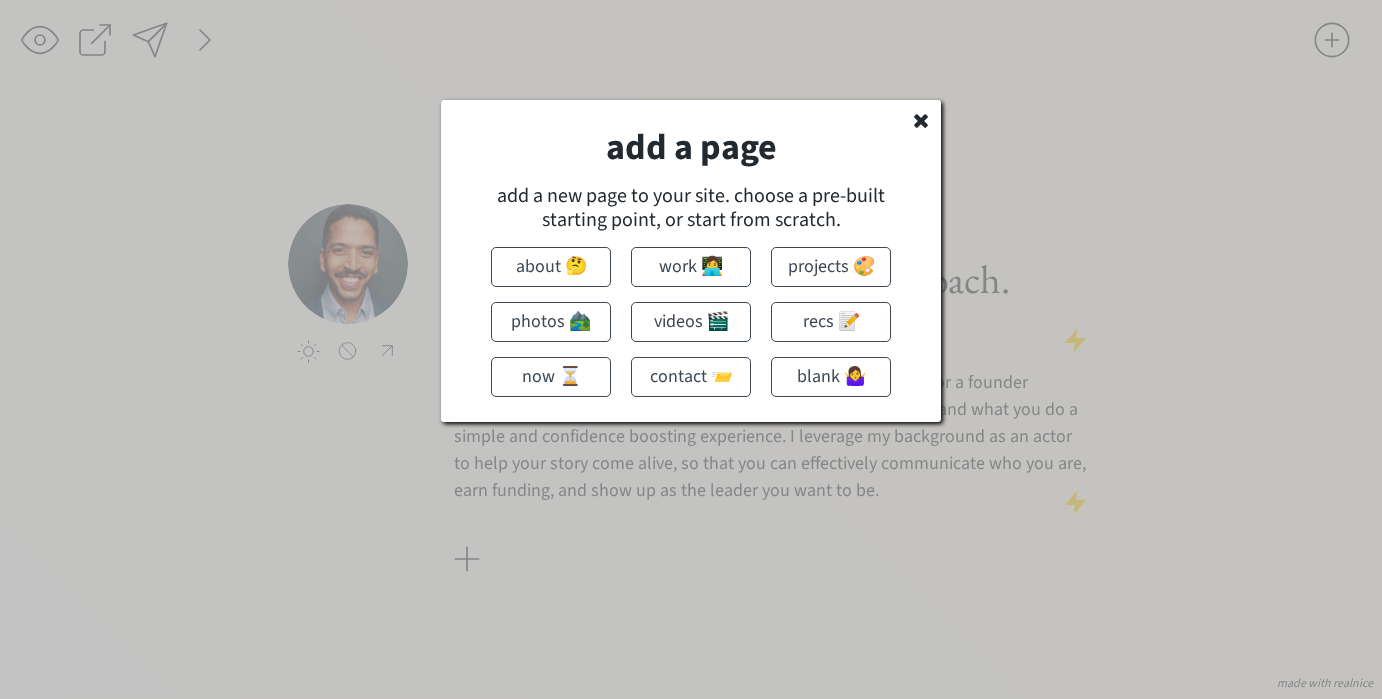 click on "work 👩‍💻" at bounding box center (691, 267) 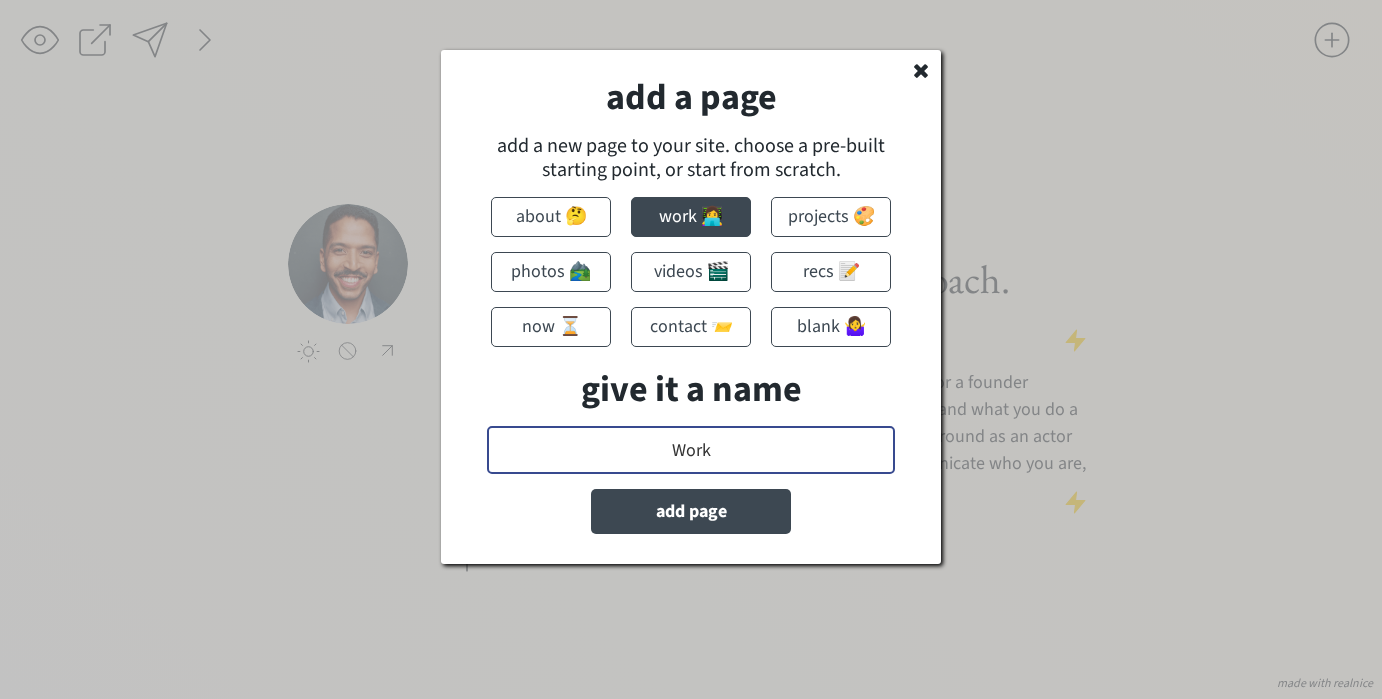 drag, startPoint x: 720, startPoint y: 460, endPoint x: 590, endPoint y: 432, distance: 132.9812 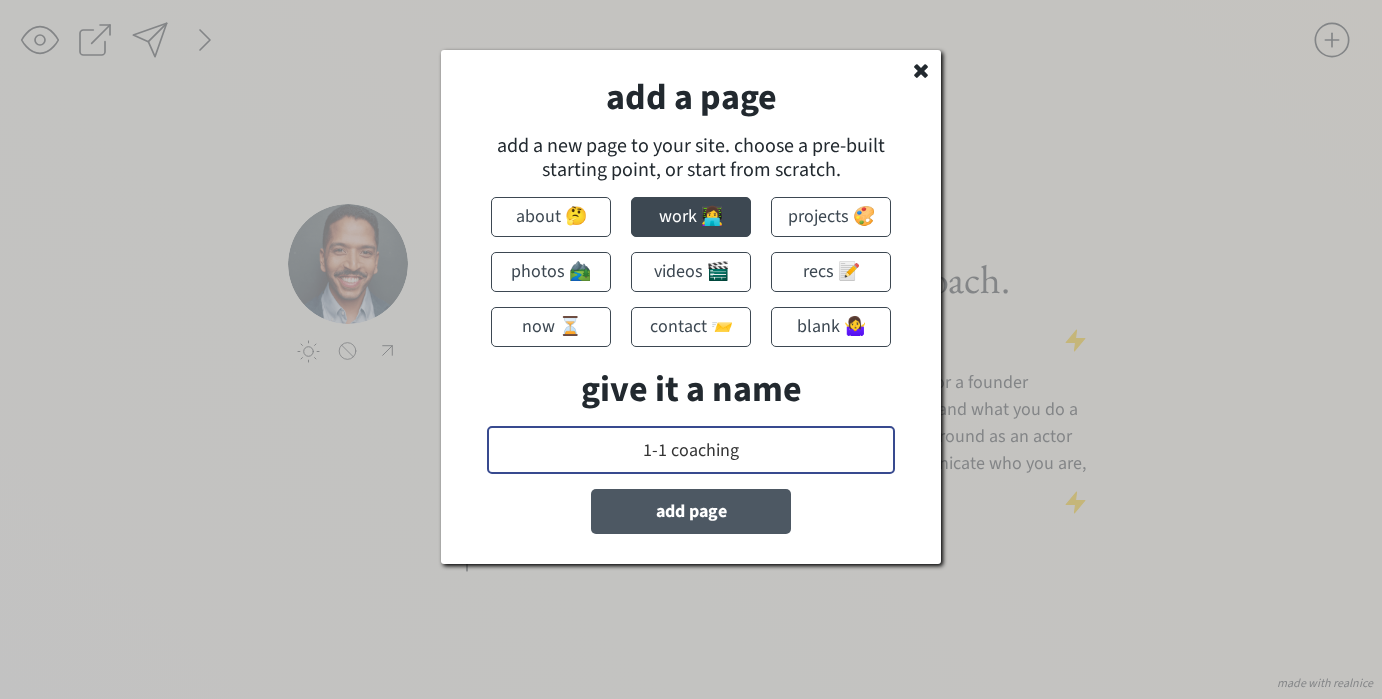 click on "add page" at bounding box center (691, 511) 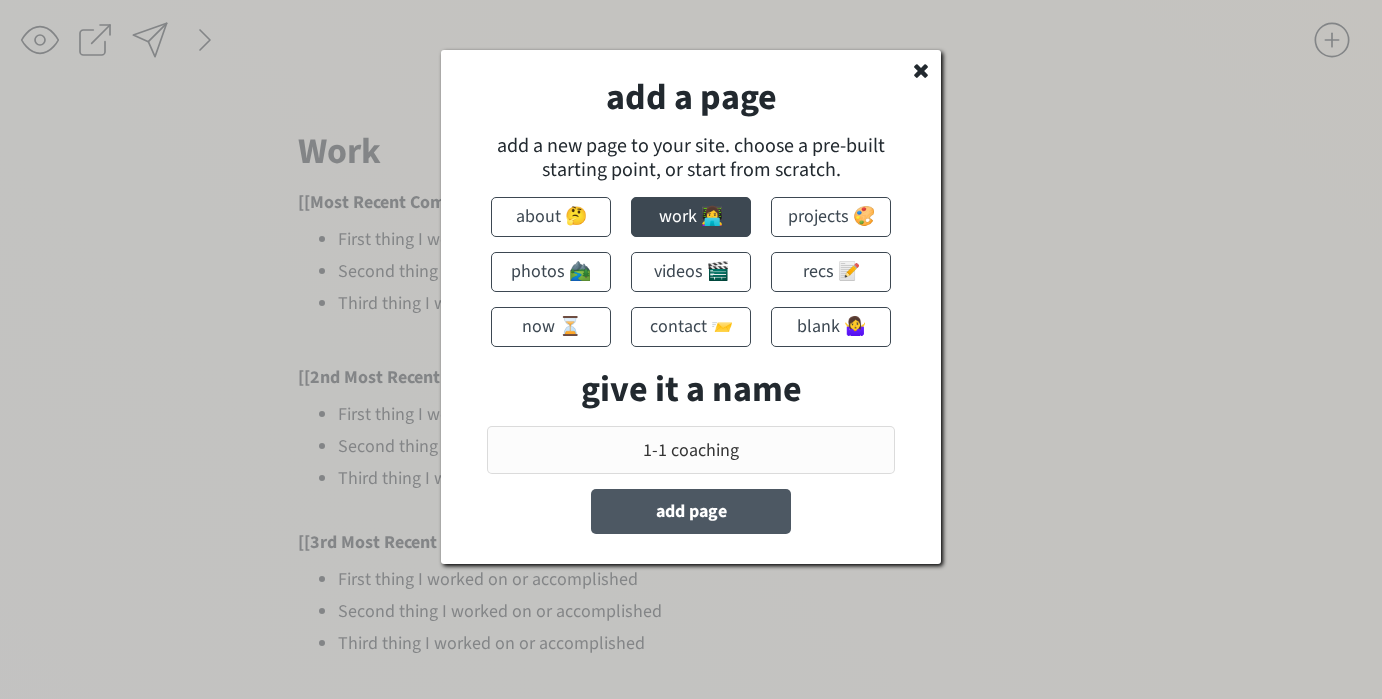 type on "Work" 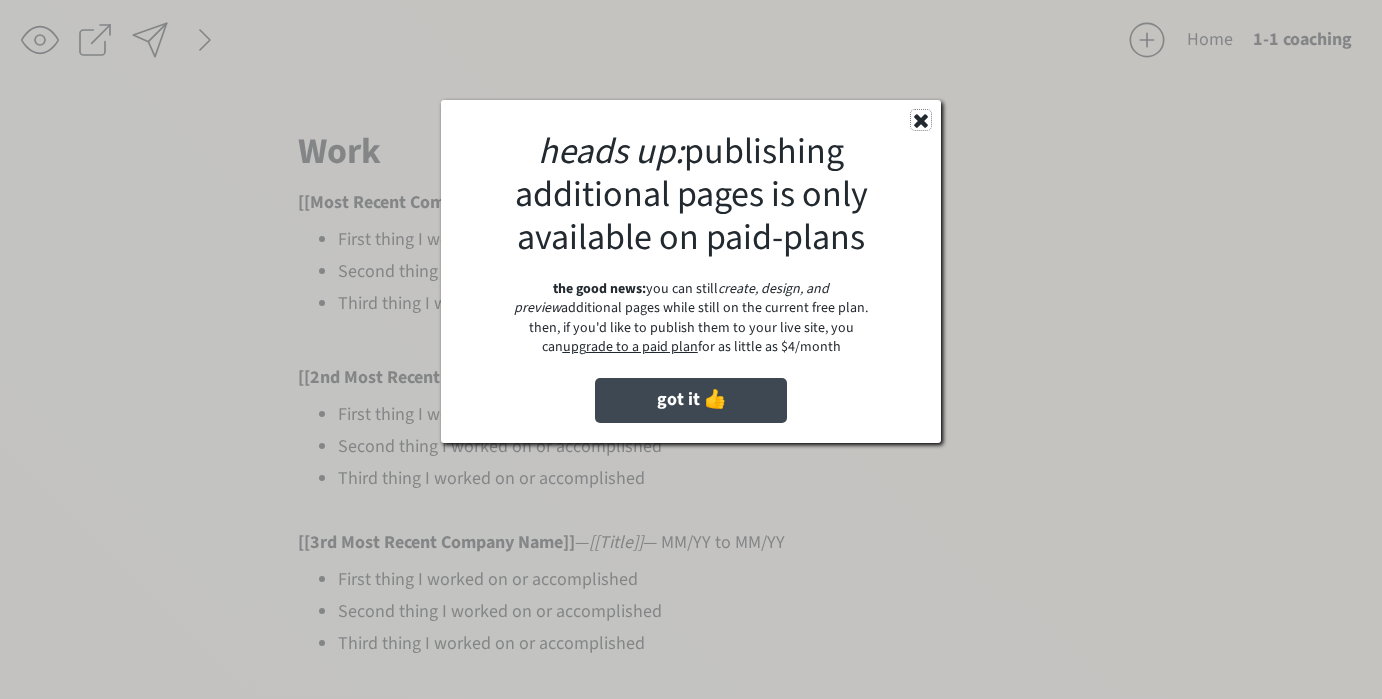 click 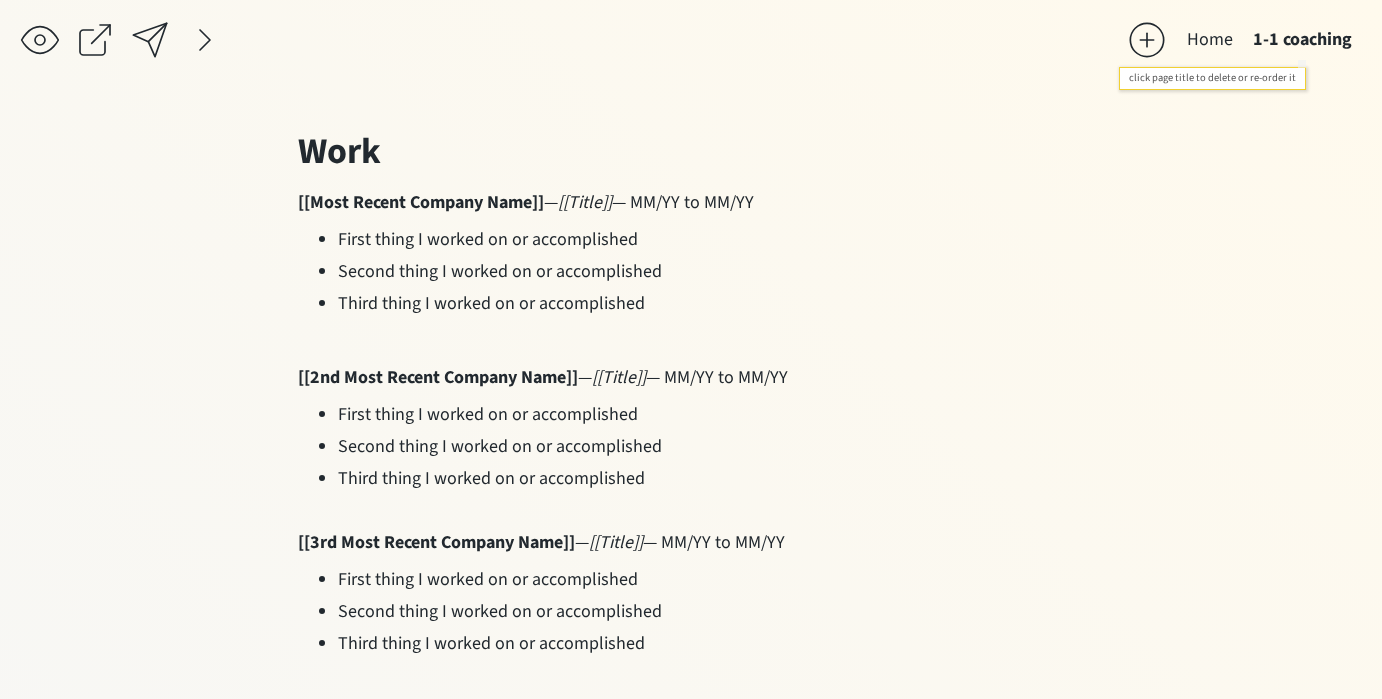 click on "1-1 coaching" at bounding box center (1302, 40) 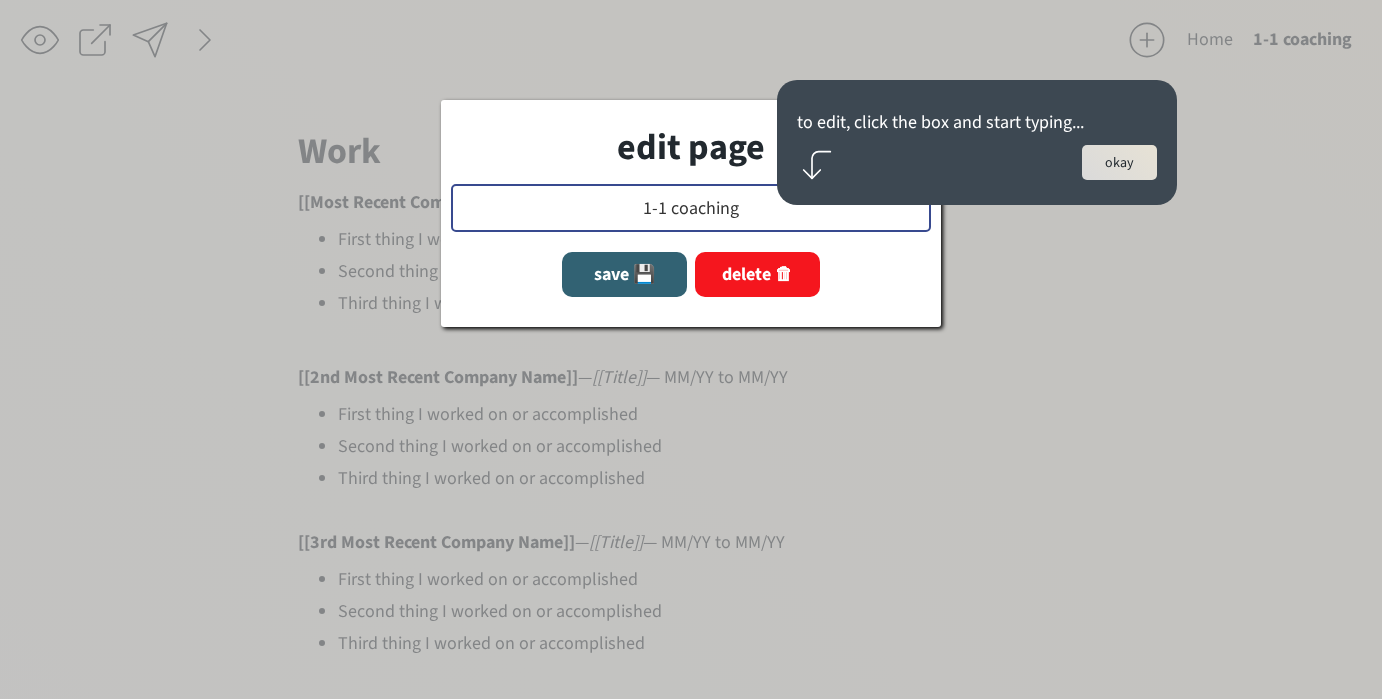 drag, startPoint x: 672, startPoint y: 209, endPoint x: 622, endPoint y: 209, distance: 50 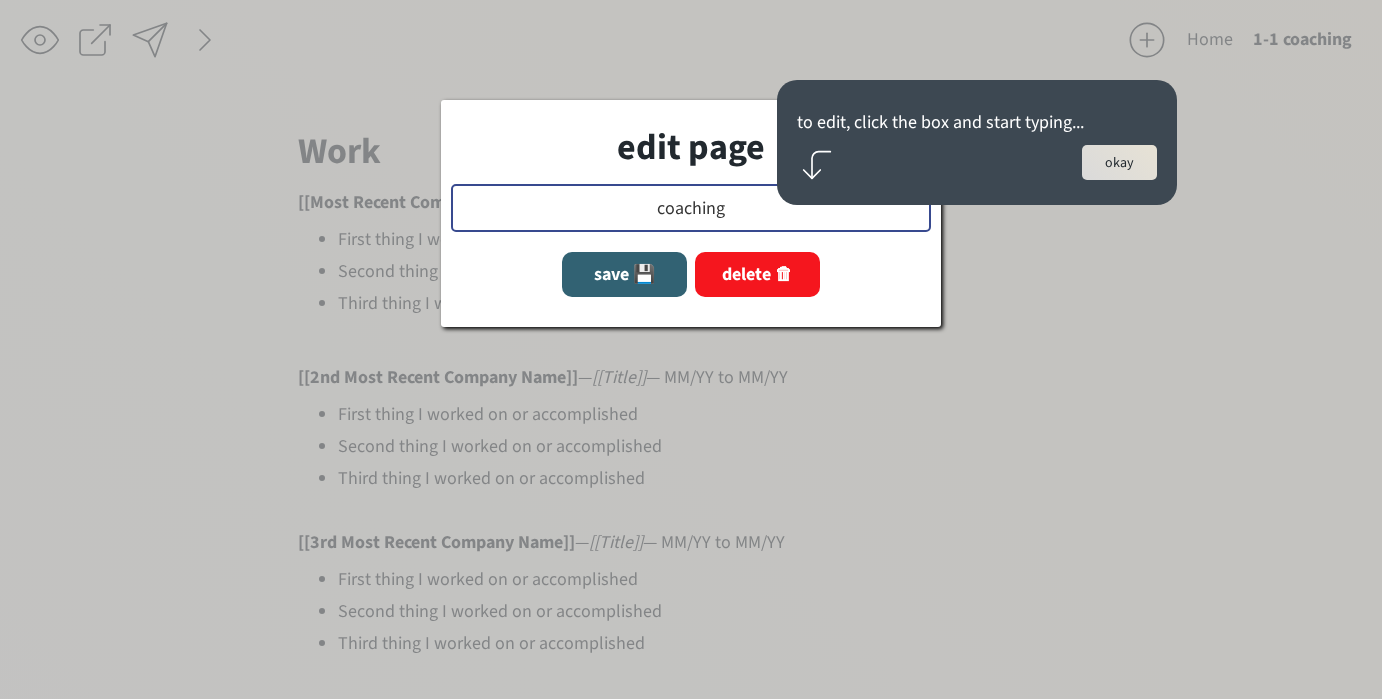 type on "coaching" 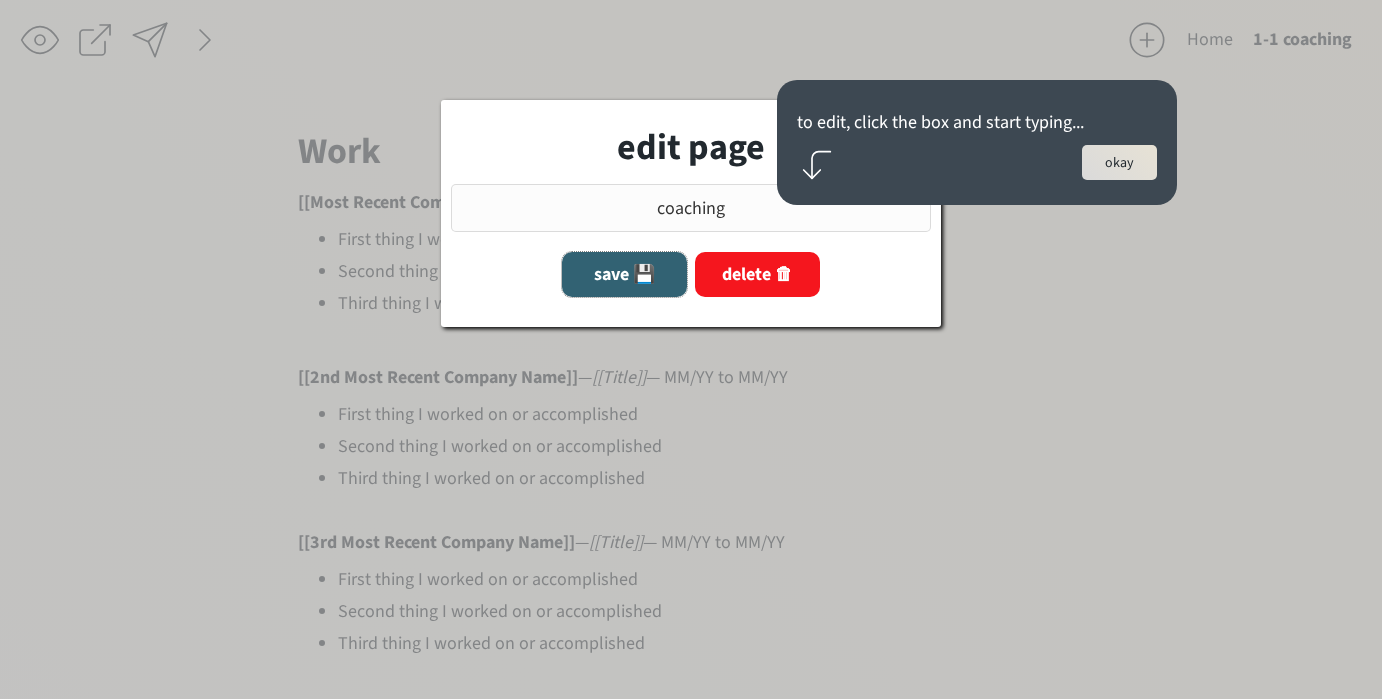 click on "save 💾" at bounding box center [624, 274] 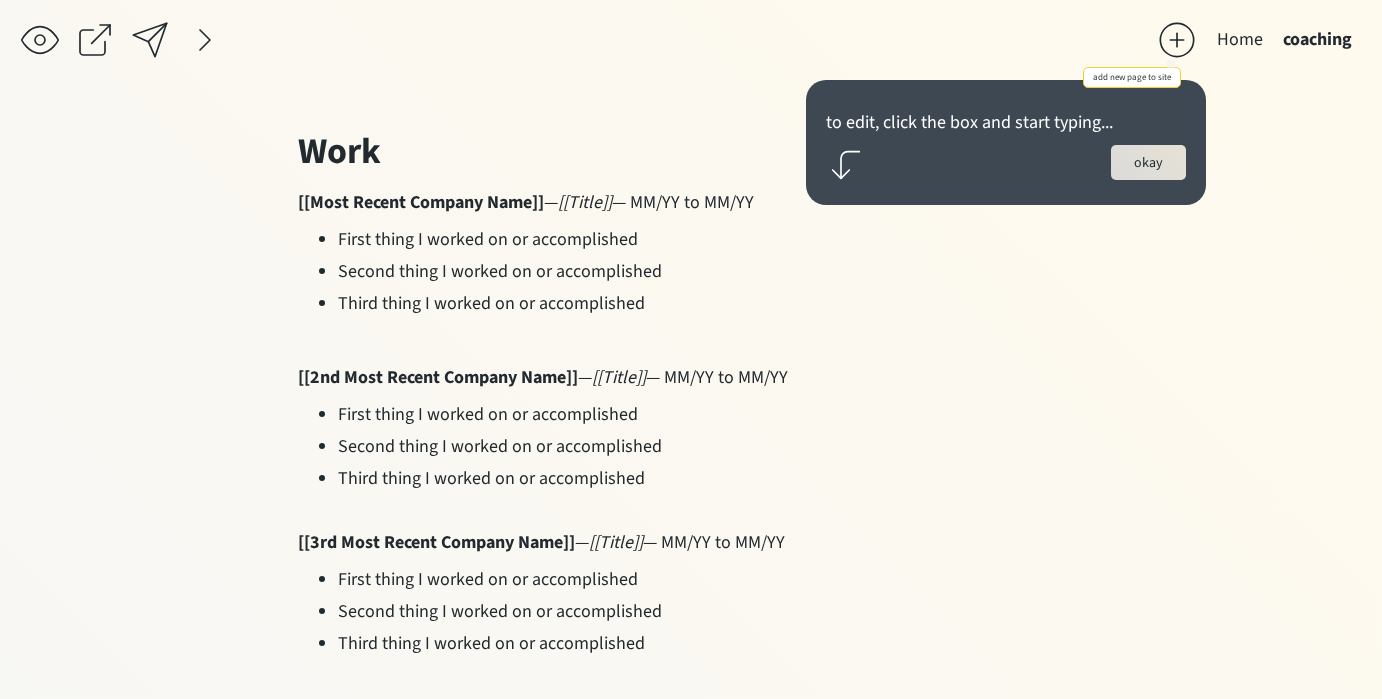 click at bounding box center [1177, 40] 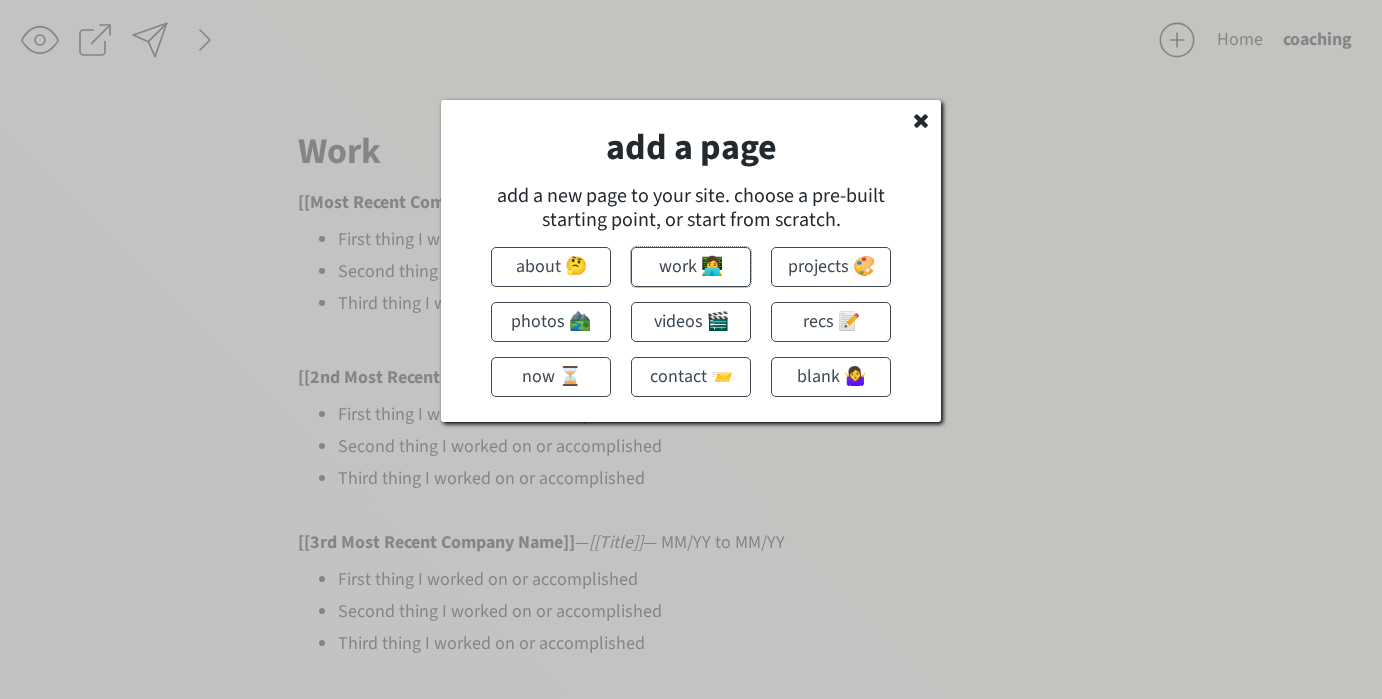 click on "work 👩‍💻" at bounding box center [691, 267] 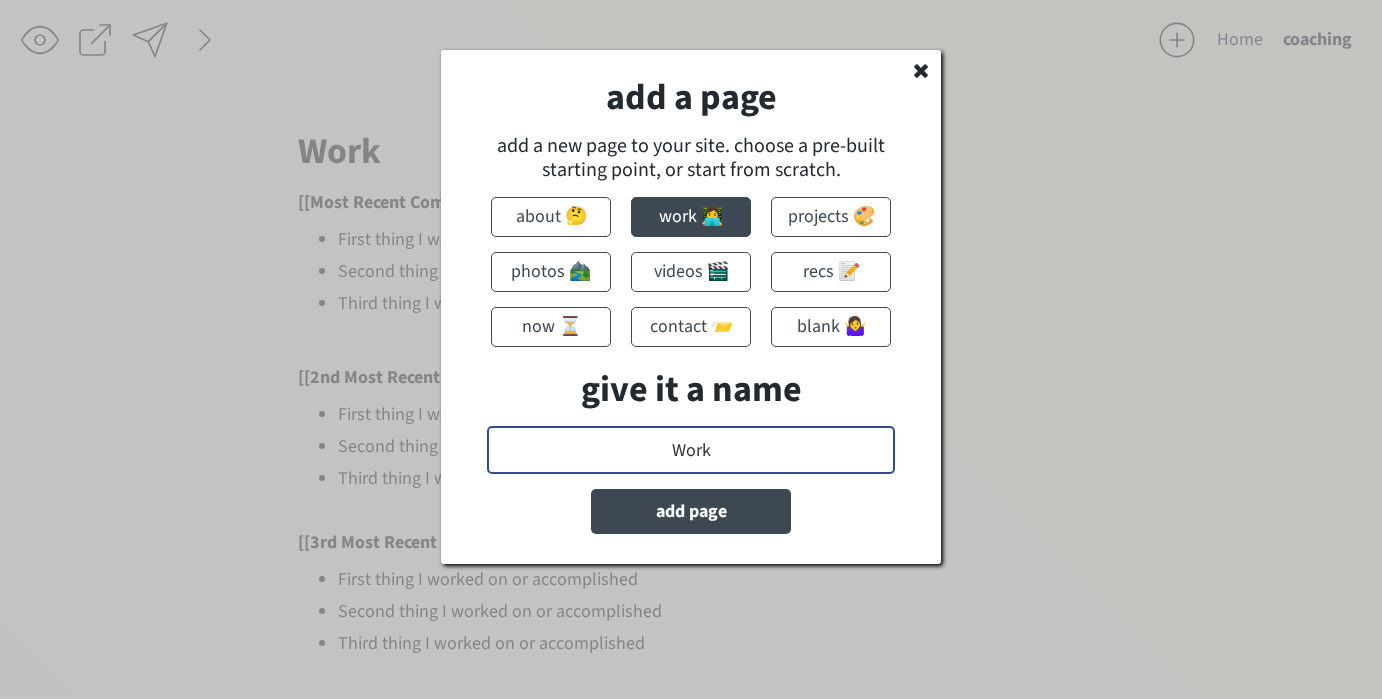 drag, startPoint x: 720, startPoint y: 451, endPoint x: 605, endPoint y: 440, distance: 115.52489 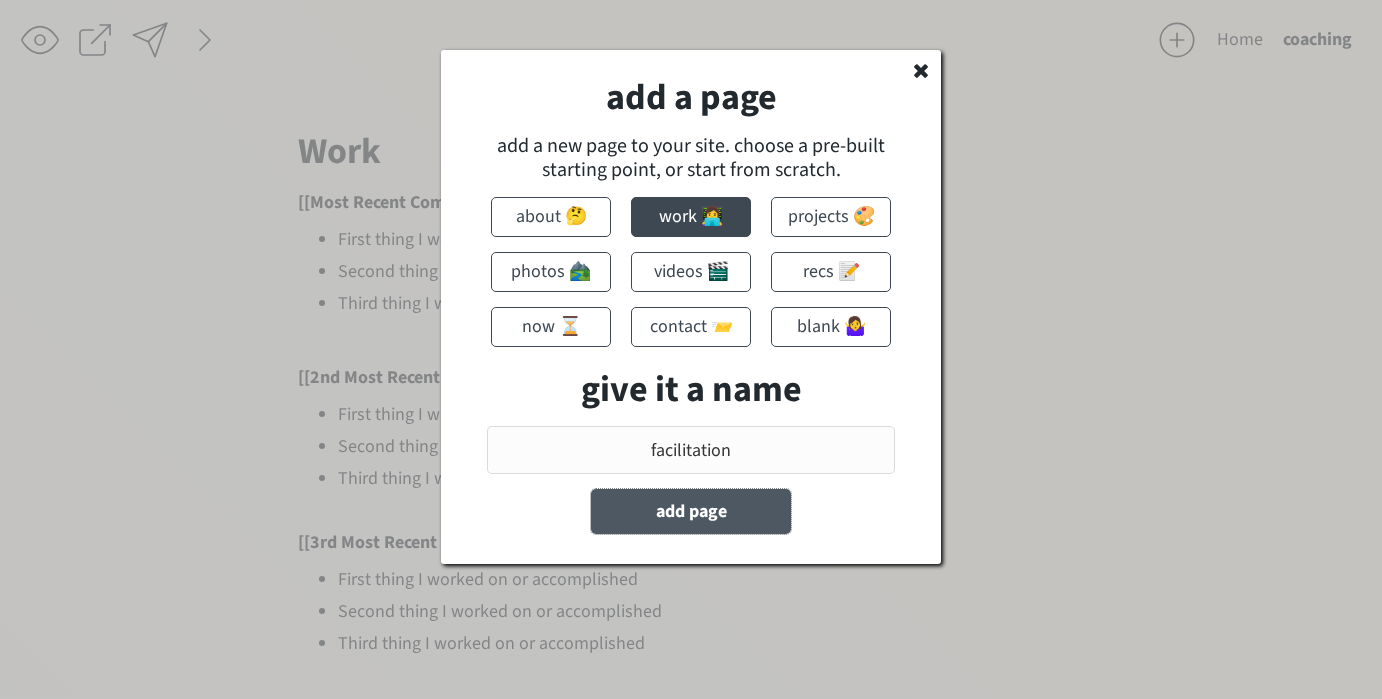 click on "add page" at bounding box center (691, 511) 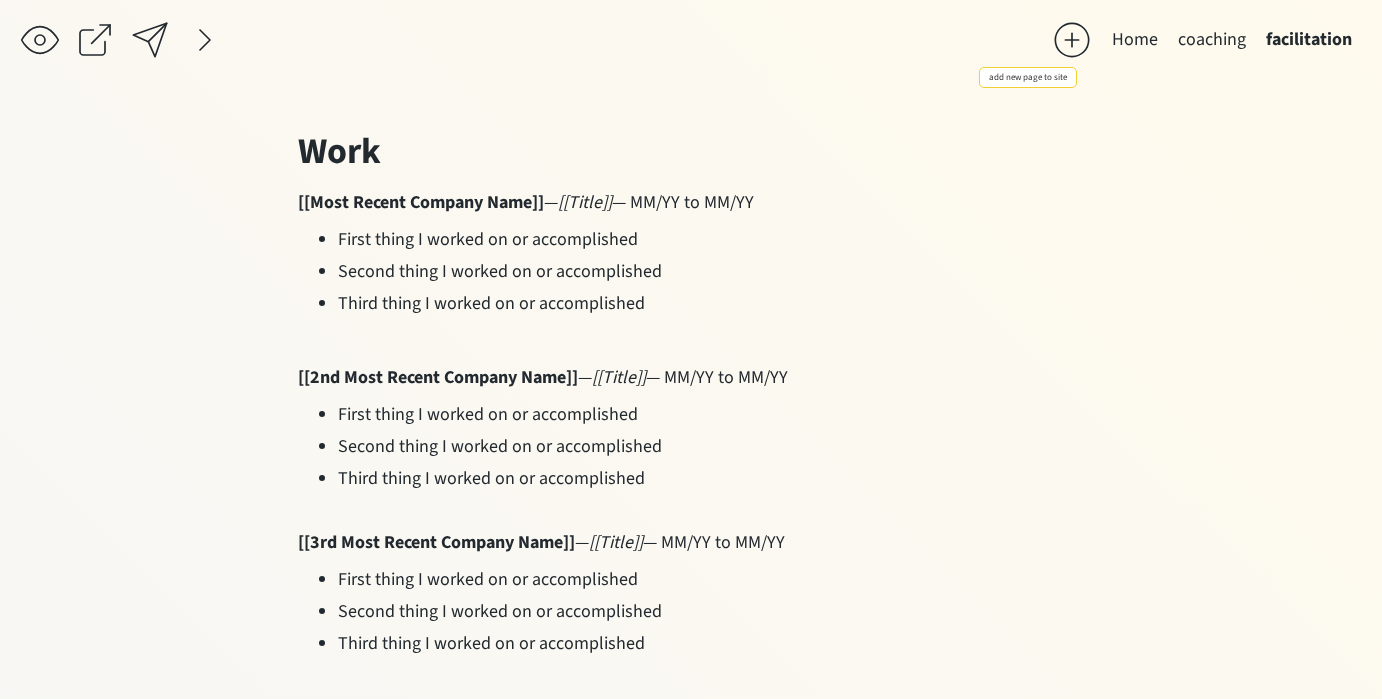 click at bounding box center (1072, 40) 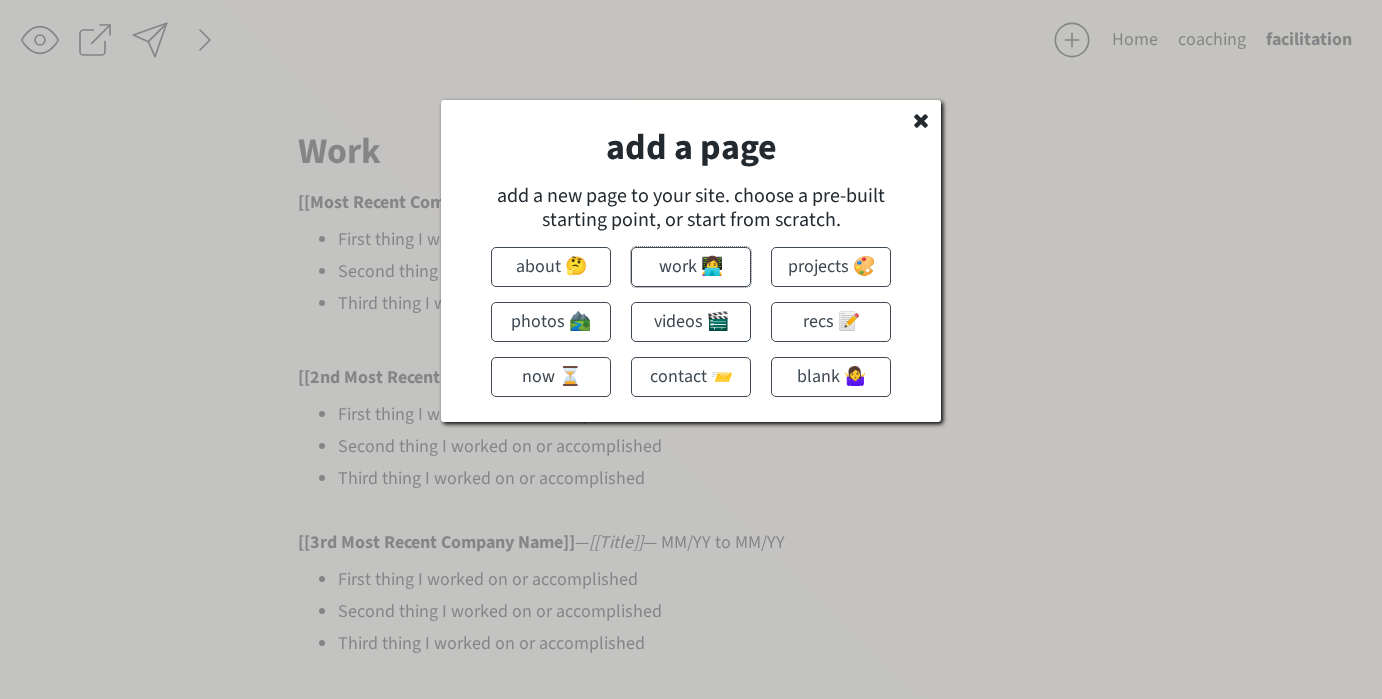 click on "work 👩‍💻" at bounding box center [691, 267] 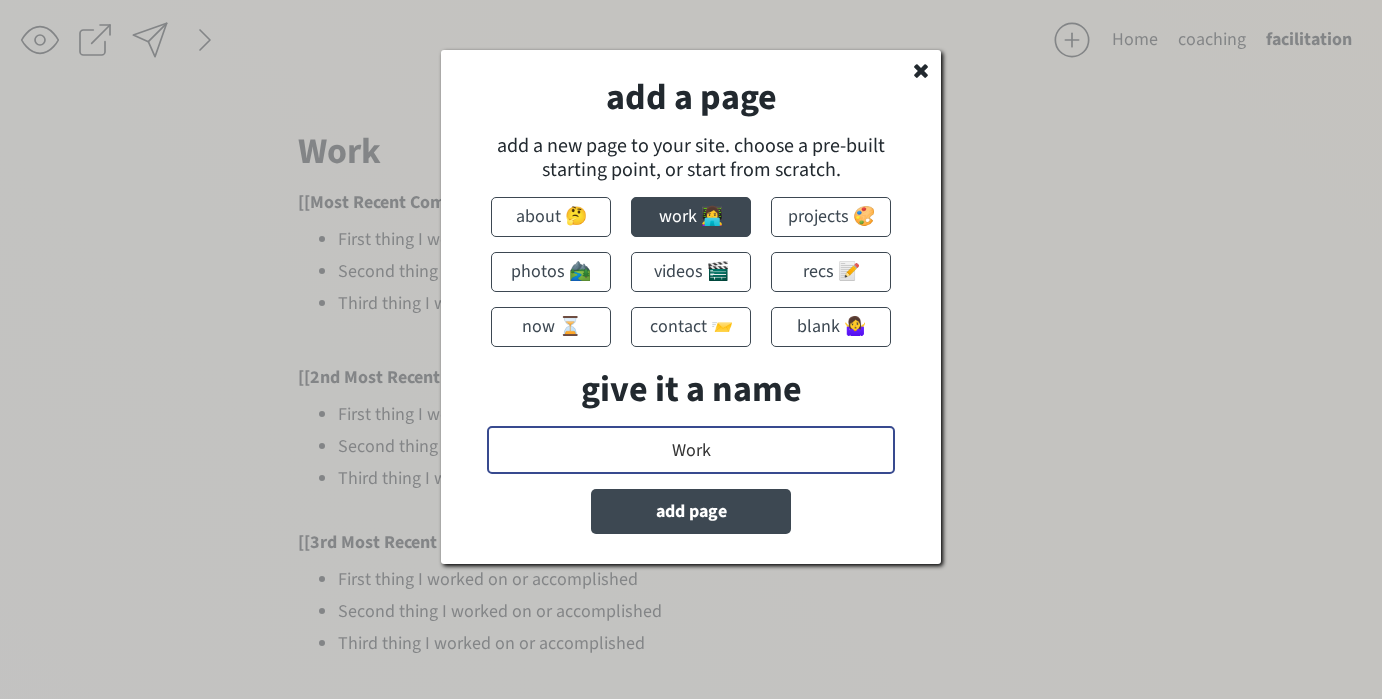 drag, startPoint x: 725, startPoint y: 454, endPoint x: 604, endPoint y: 449, distance: 121.103264 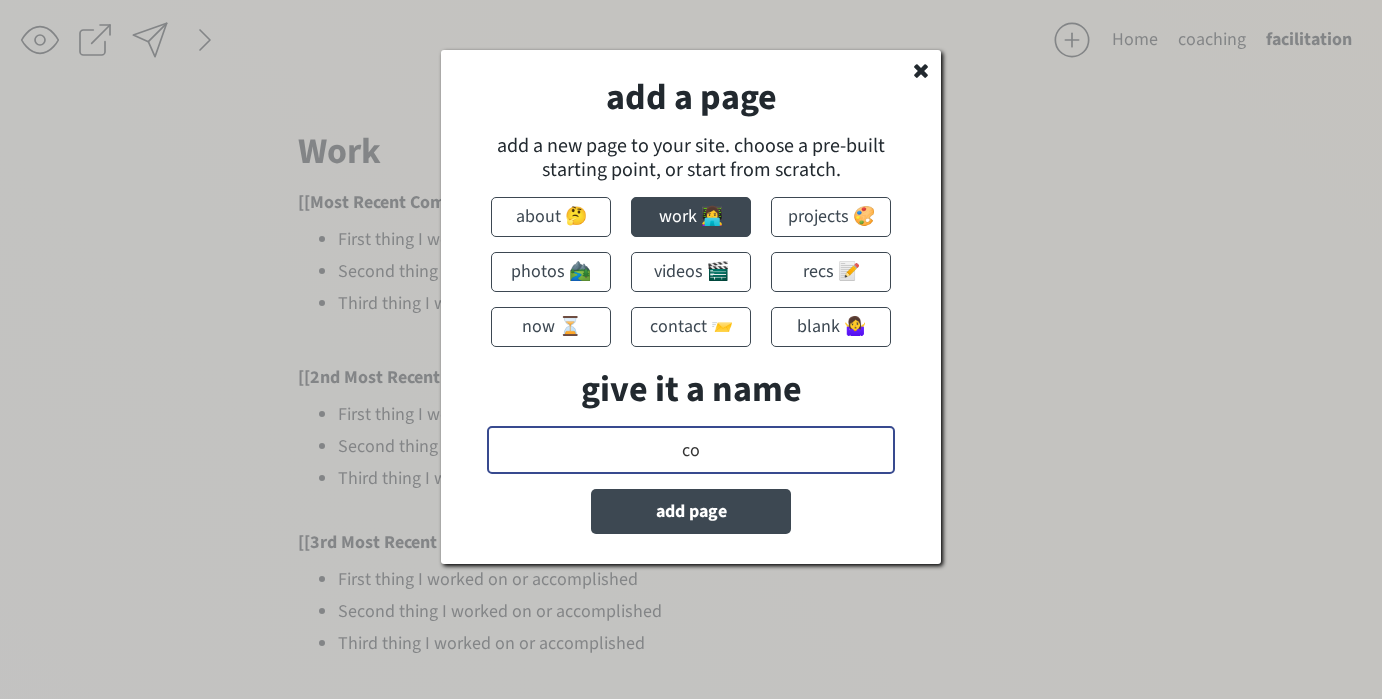 type on "c" 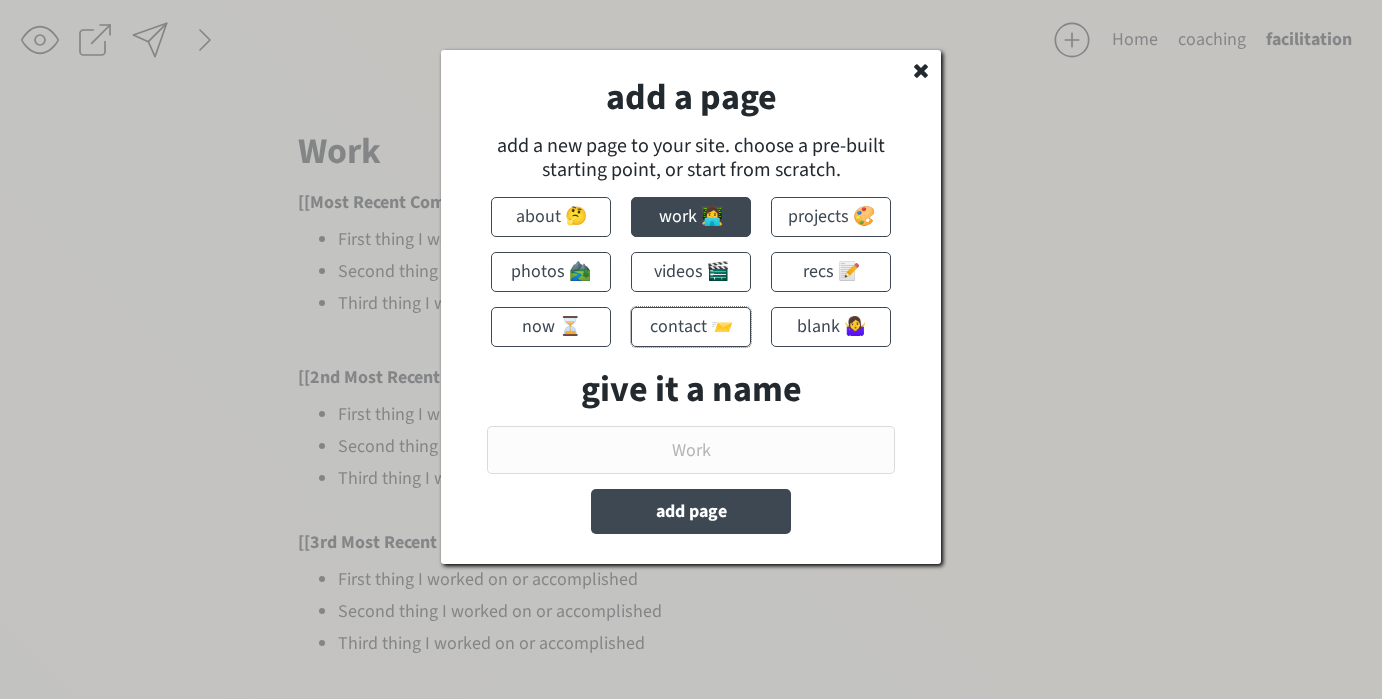 click on "contact 📨" at bounding box center (691, 327) 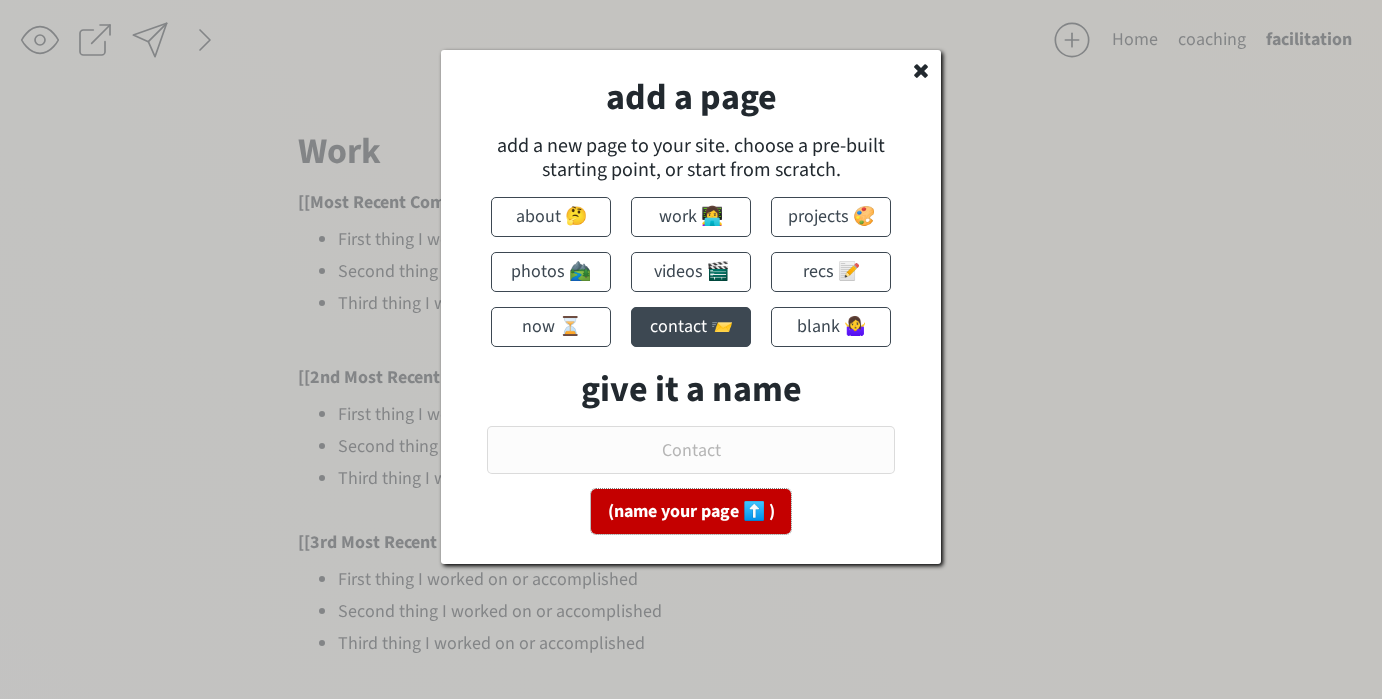 click on "(name your page ⬆️ )" at bounding box center (691, 511) 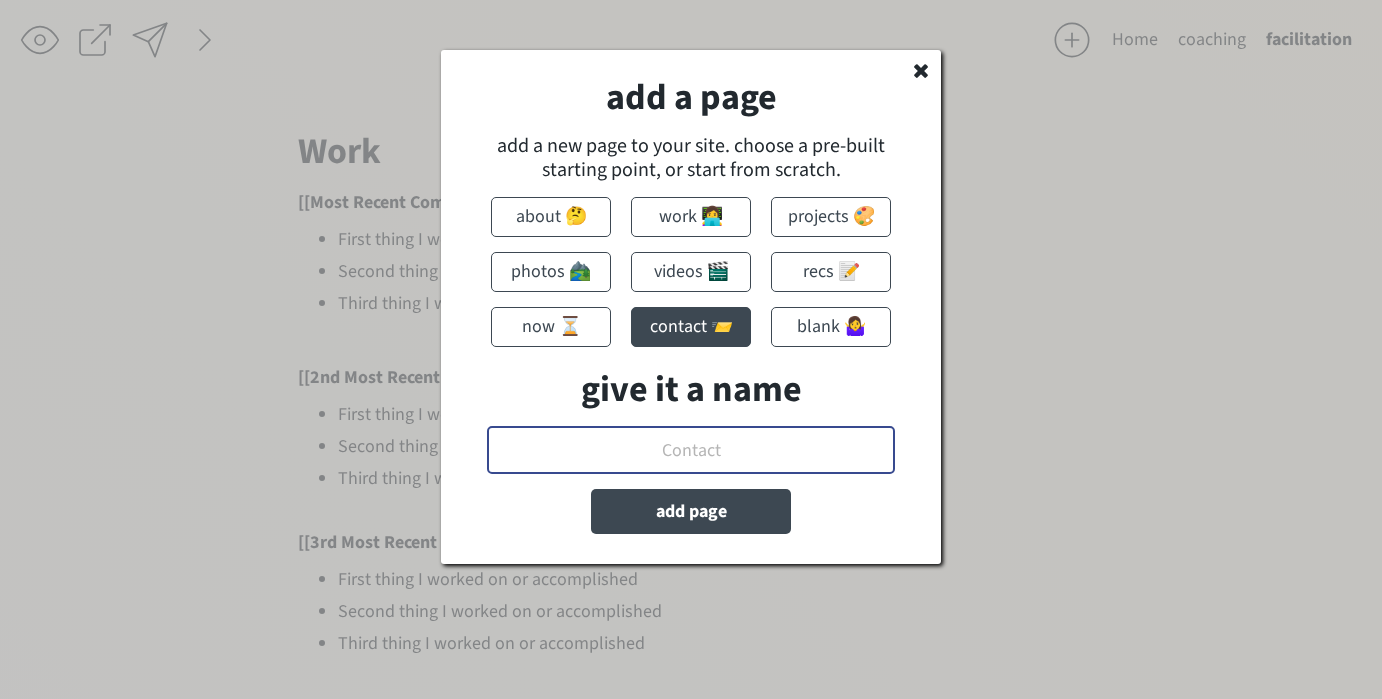 click at bounding box center [691, 450] 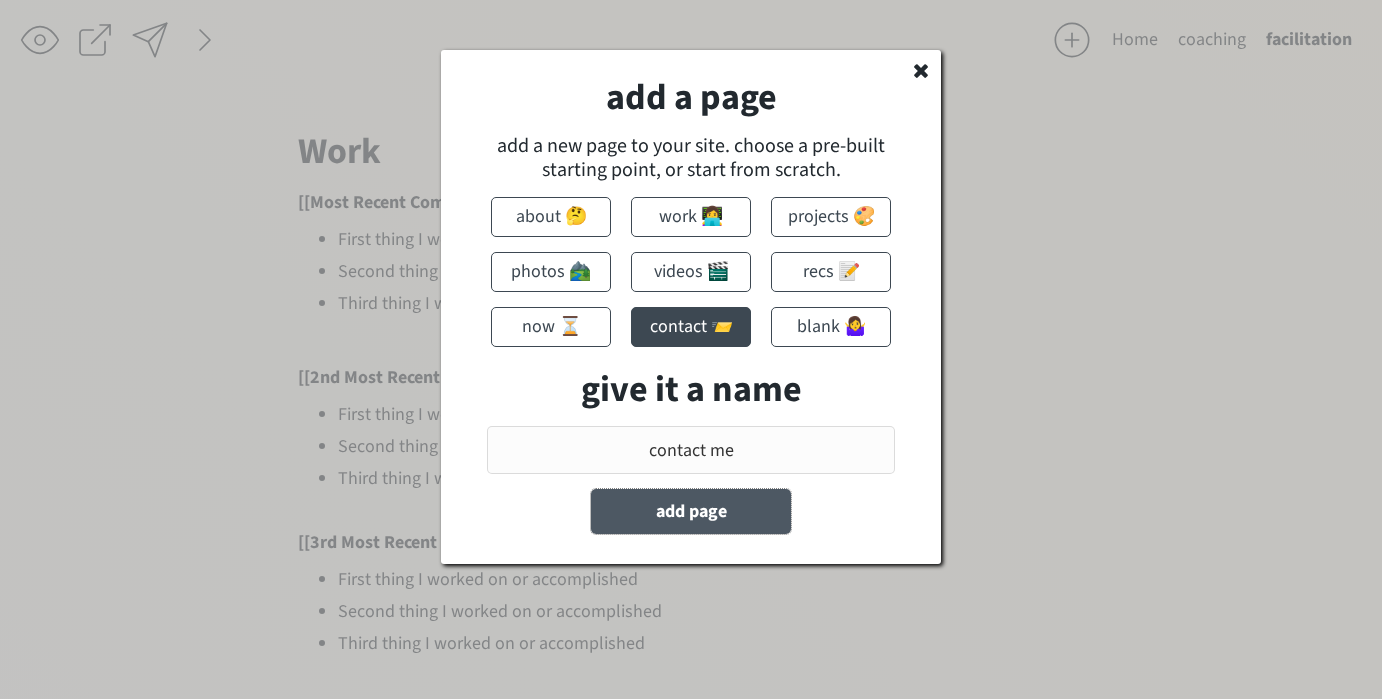 click on "add page" at bounding box center (691, 511) 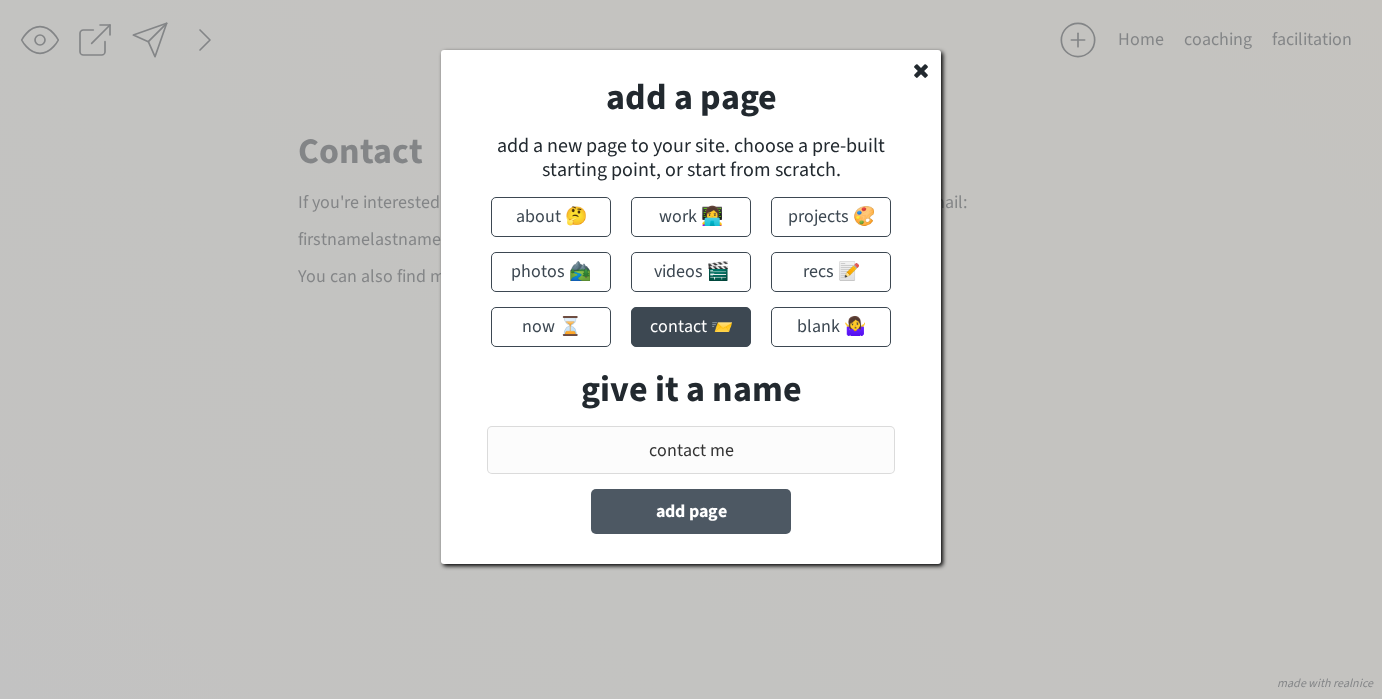 type on "Contact" 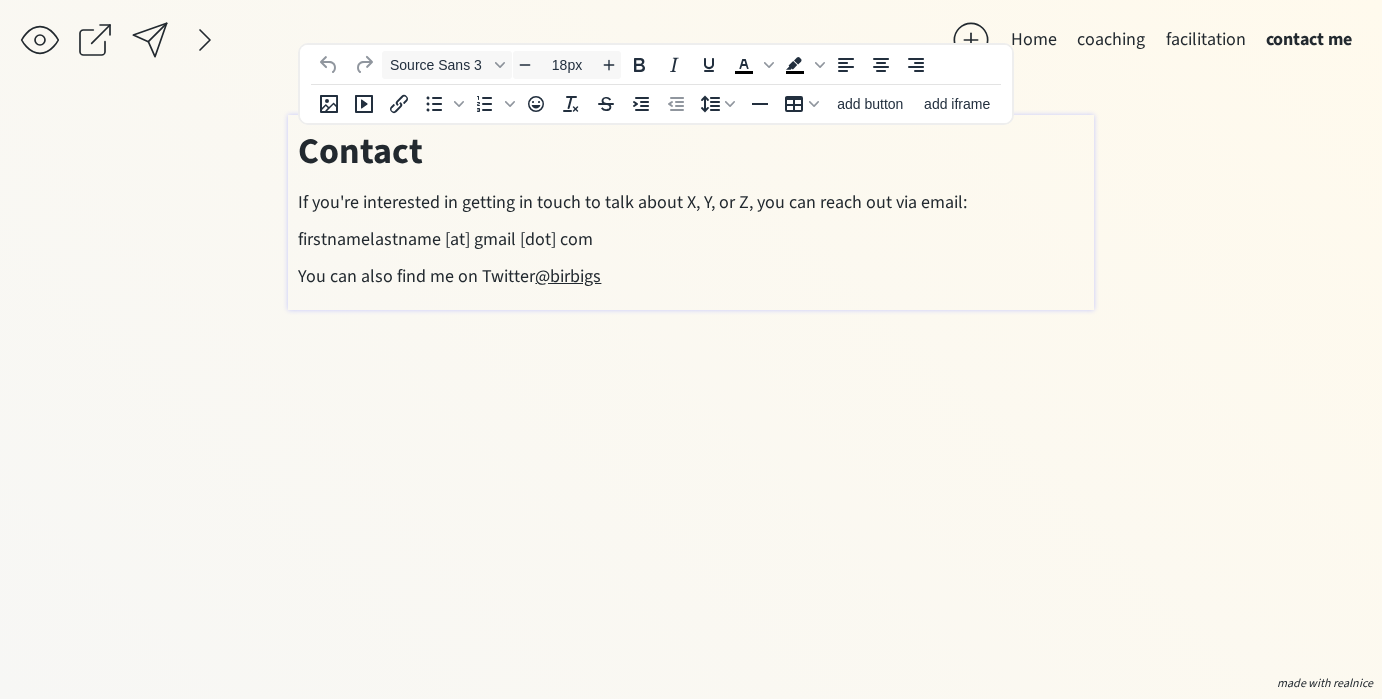 click on "firstnamelastname [at] gmail [dot] com" at bounding box center (445, 239) 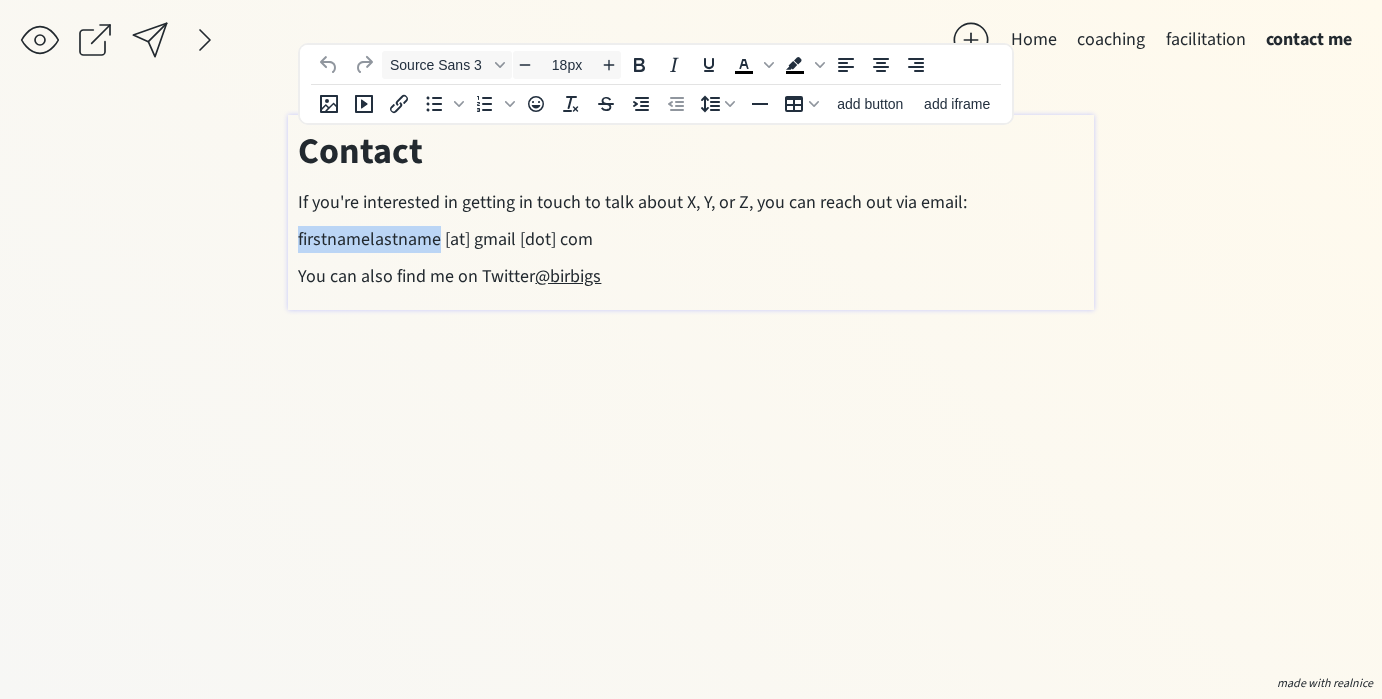 drag, startPoint x: 440, startPoint y: 239, endPoint x: 295, endPoint y: 240, distance: 145.00345 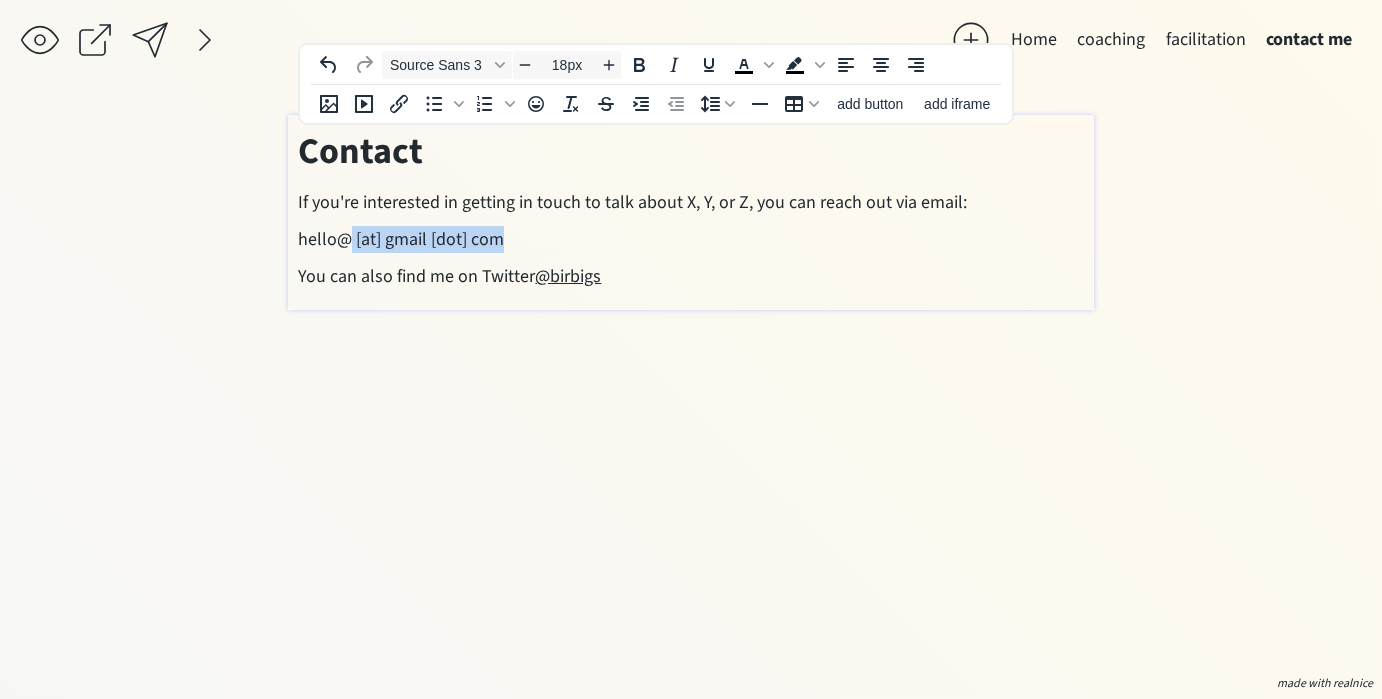 drag, startPoint x: 523, startPoint y: 241, endPoint x: 350, endPoint y: 242, distance: 173.00288 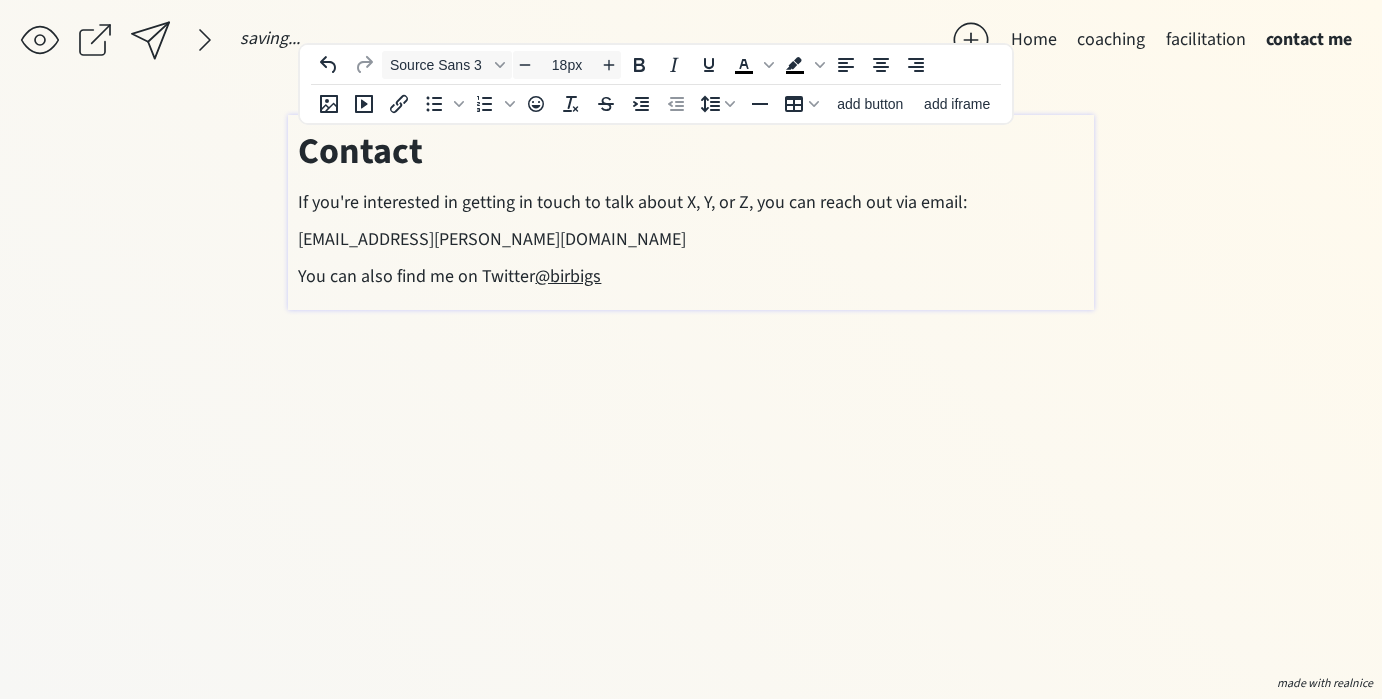 click on "If you're interested in getting in touch to talk about X, Y, or Z, you can reach out via email:" at bounding box center [632, 202] 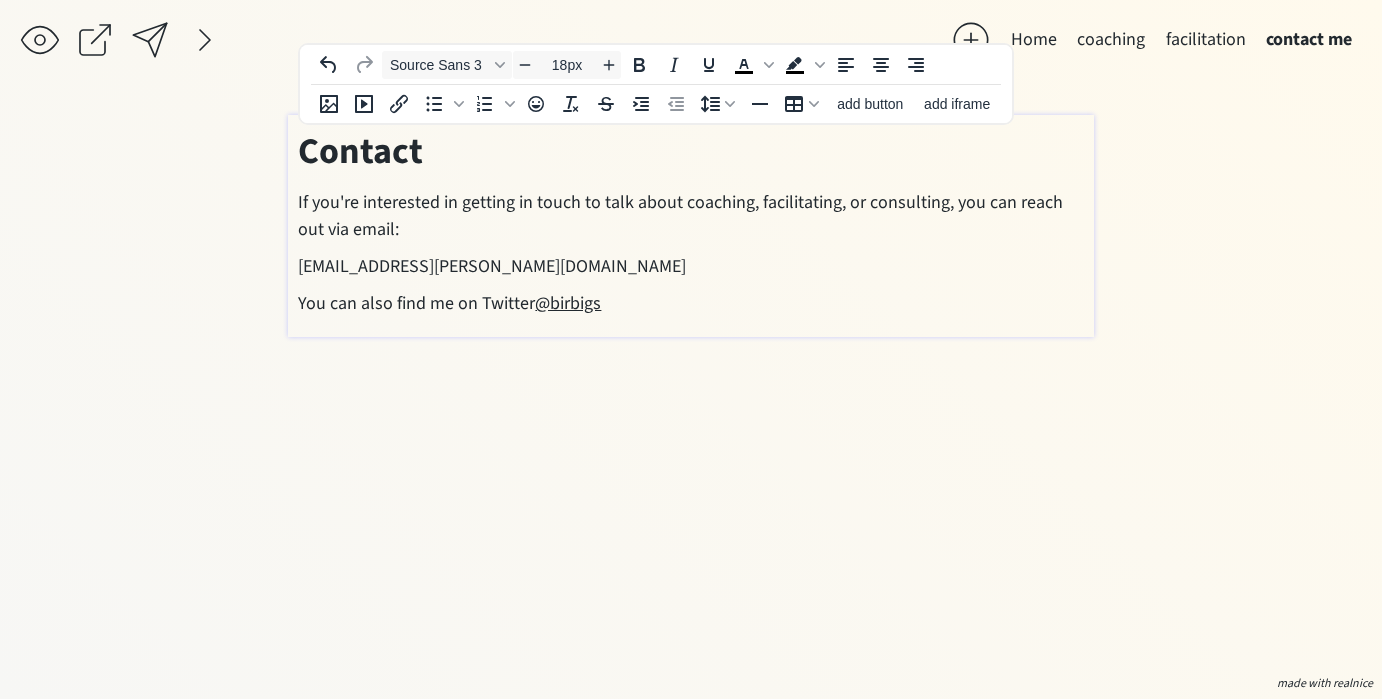 click on "If you're interested in getting in touch to talk about coaching, facilitating, or consulting, you can reach out via email:" at bounding box center (690, 216) 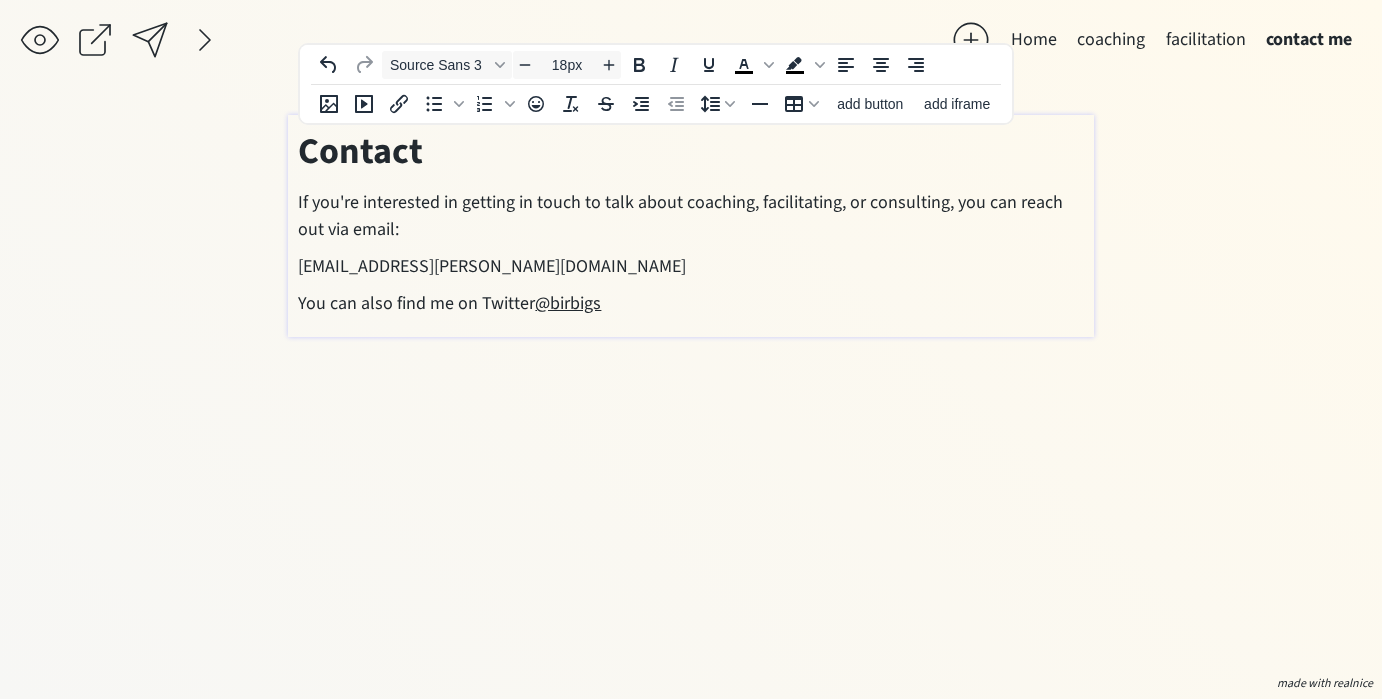 click on "[EMAIL_ADDRESS][PERSON_NAME][DOMAIN_NAME]" at bounding box center (690, 266) 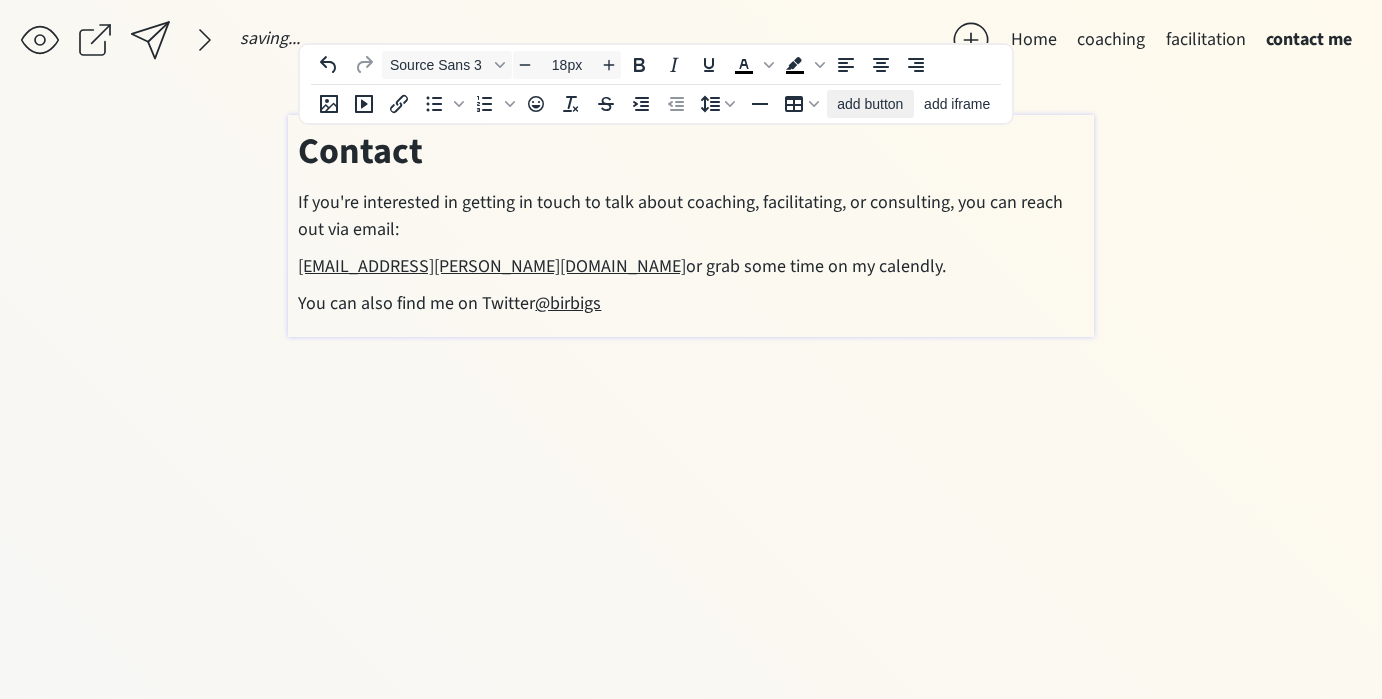 click on "add button" at bounding box center (870, 104) 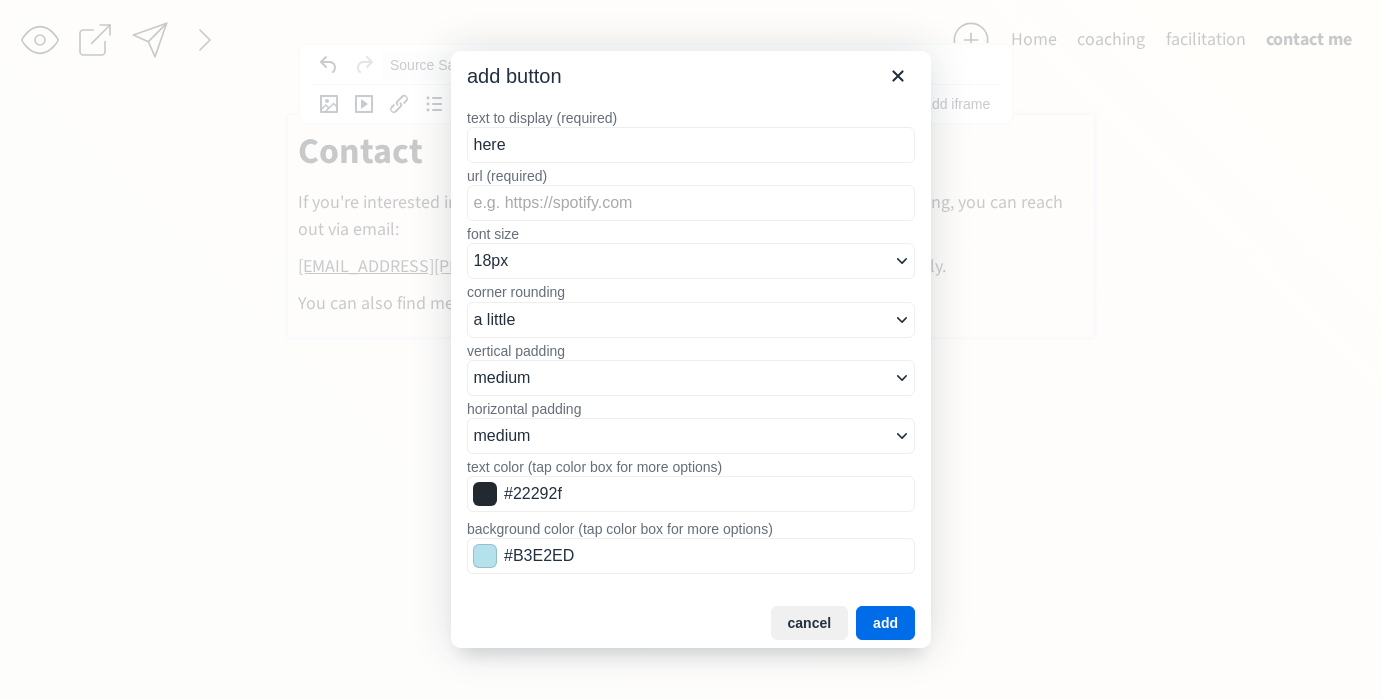 type on "here" 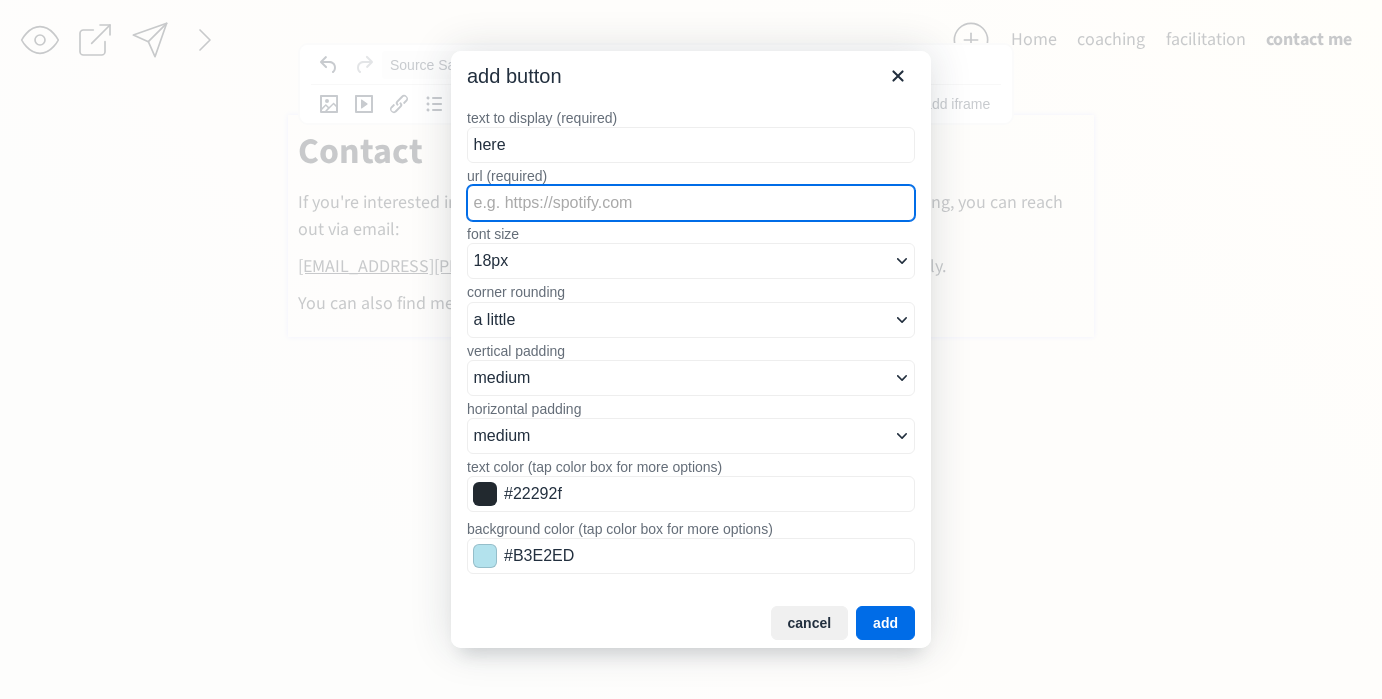 click on "url (required)" at bounding box center [691, 203] 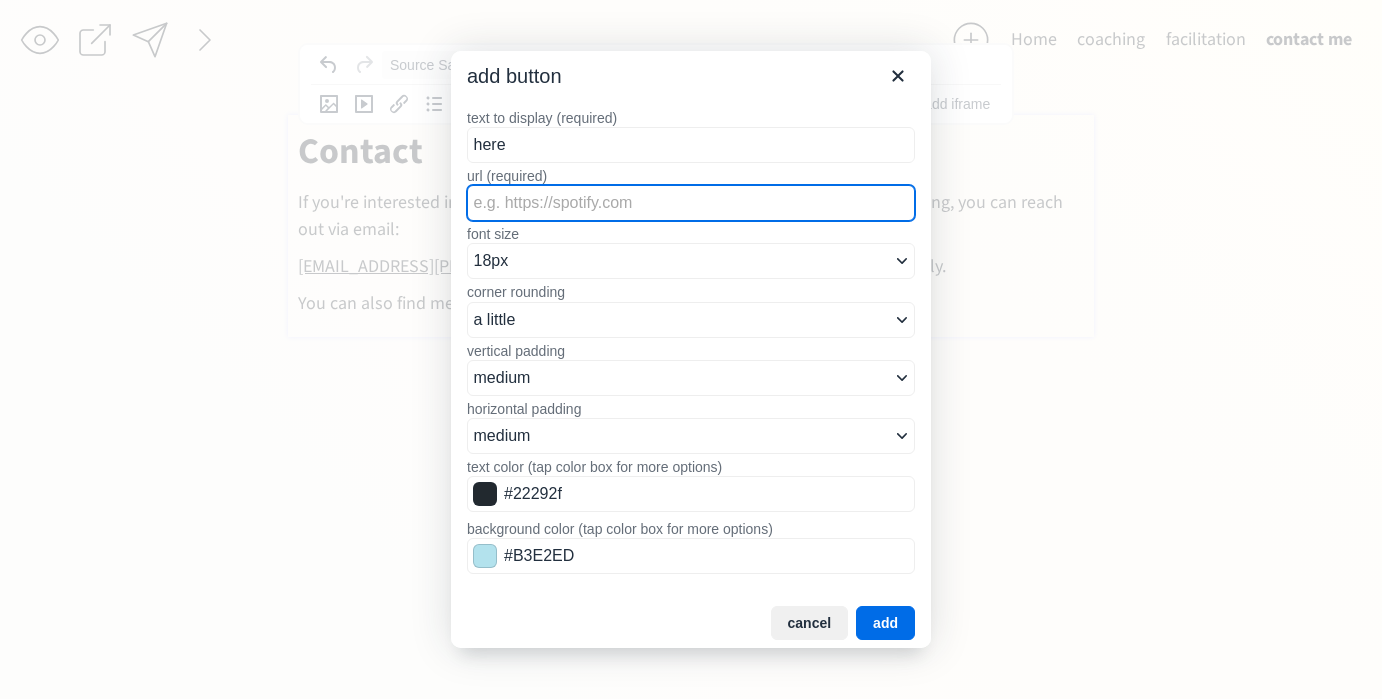 paste on "https://calendly.com/johanngeorgeconnect/30-minute-meeting-1" 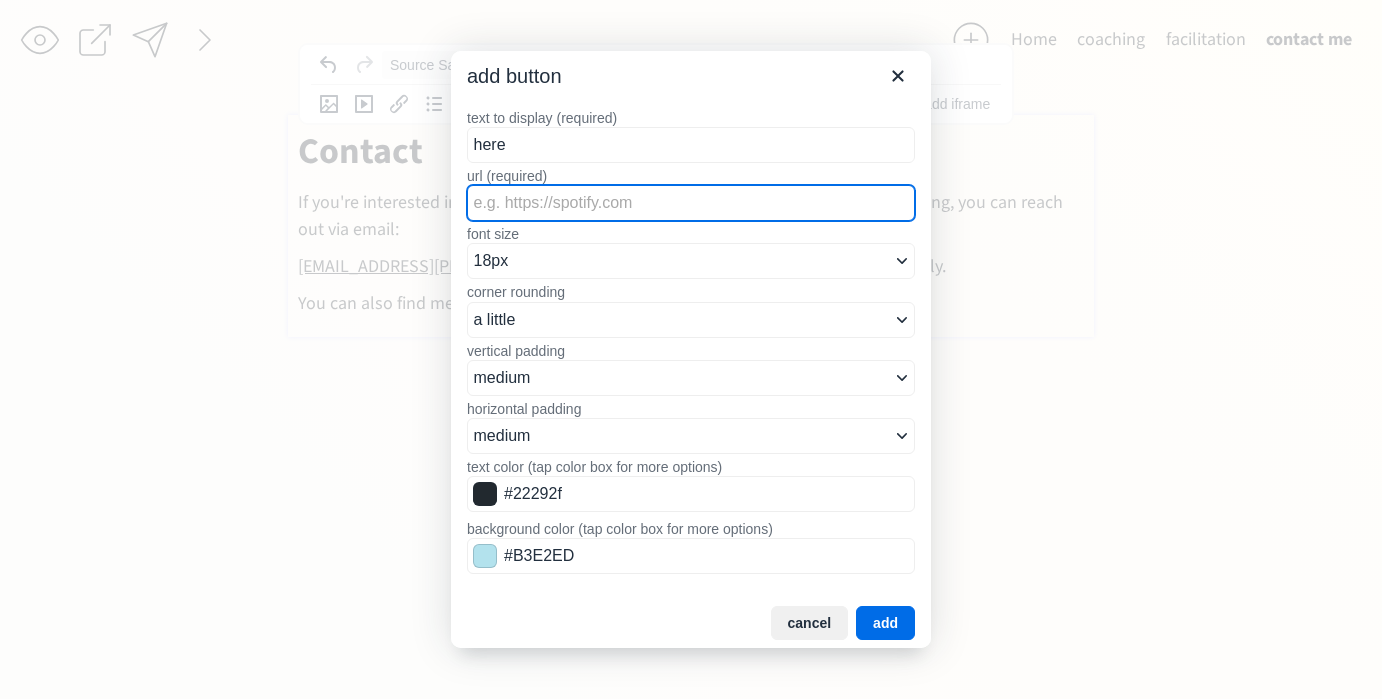 type on "https://calendly.com/johanngeorgeconnect/30-minute-meeting-1" 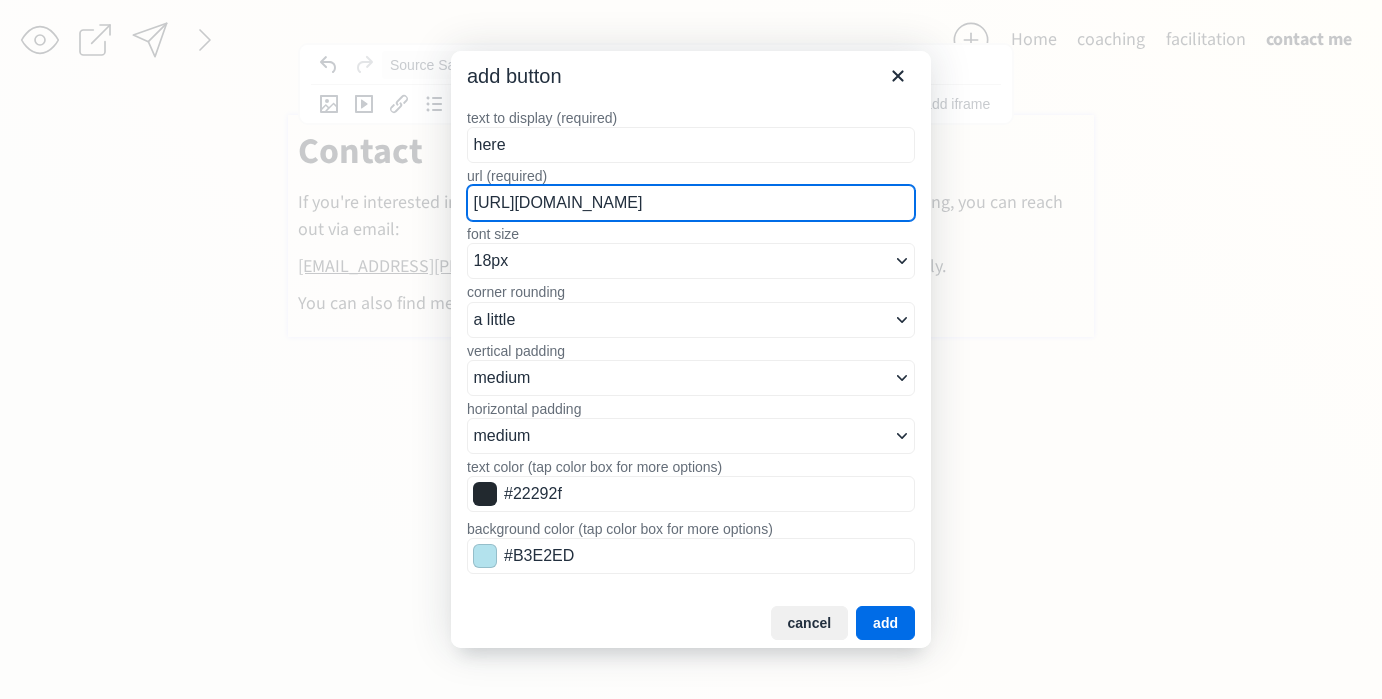 scroll, scrollTop: 0, scrollLeft: 35, axis: horizontal 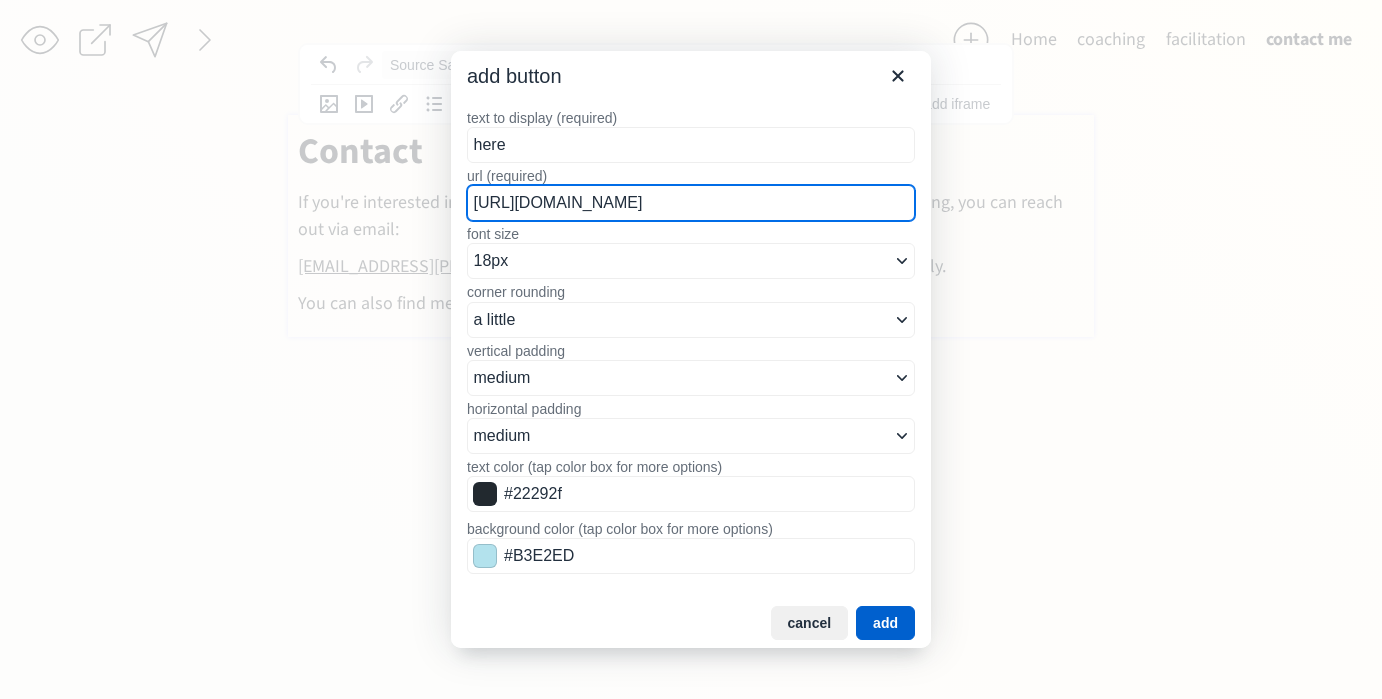 click on "add" at bounding box center (885, 623) 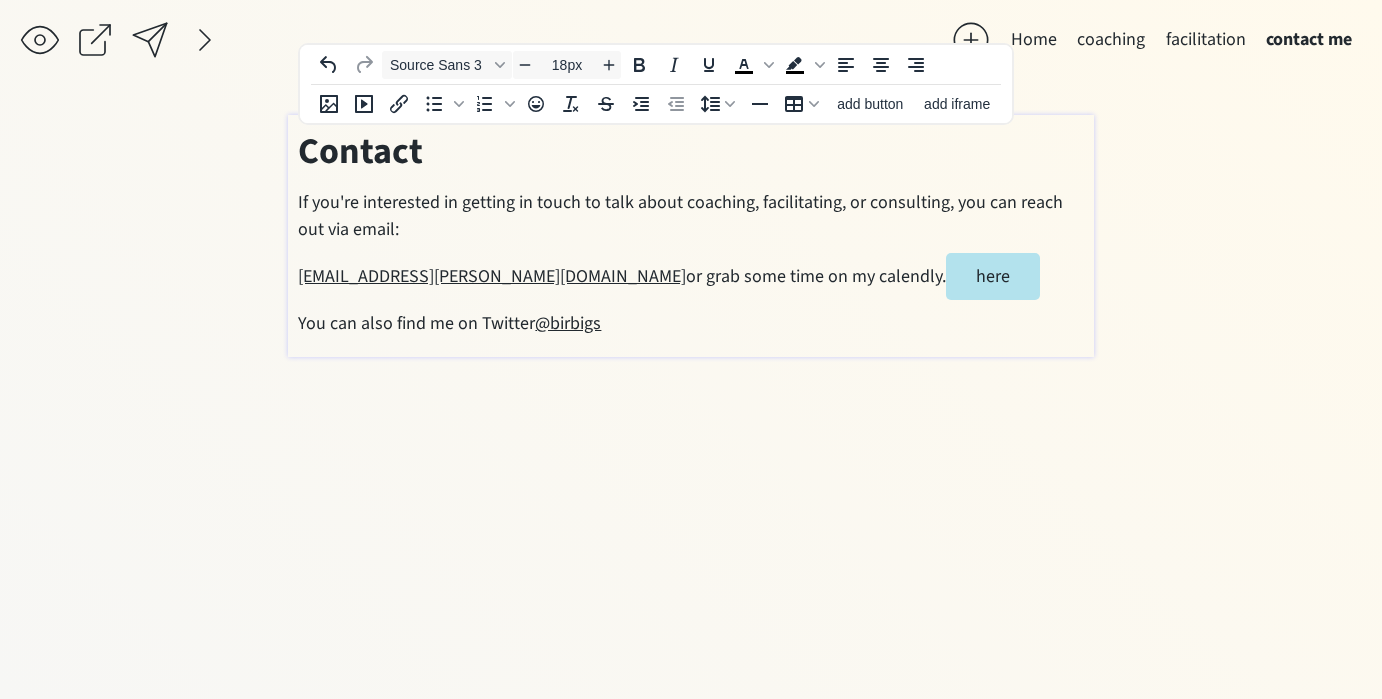 drag, startPoint x: 664, startPoint y: 278, endPoint x: 758, endPoint y: 275, distance: 94.04786 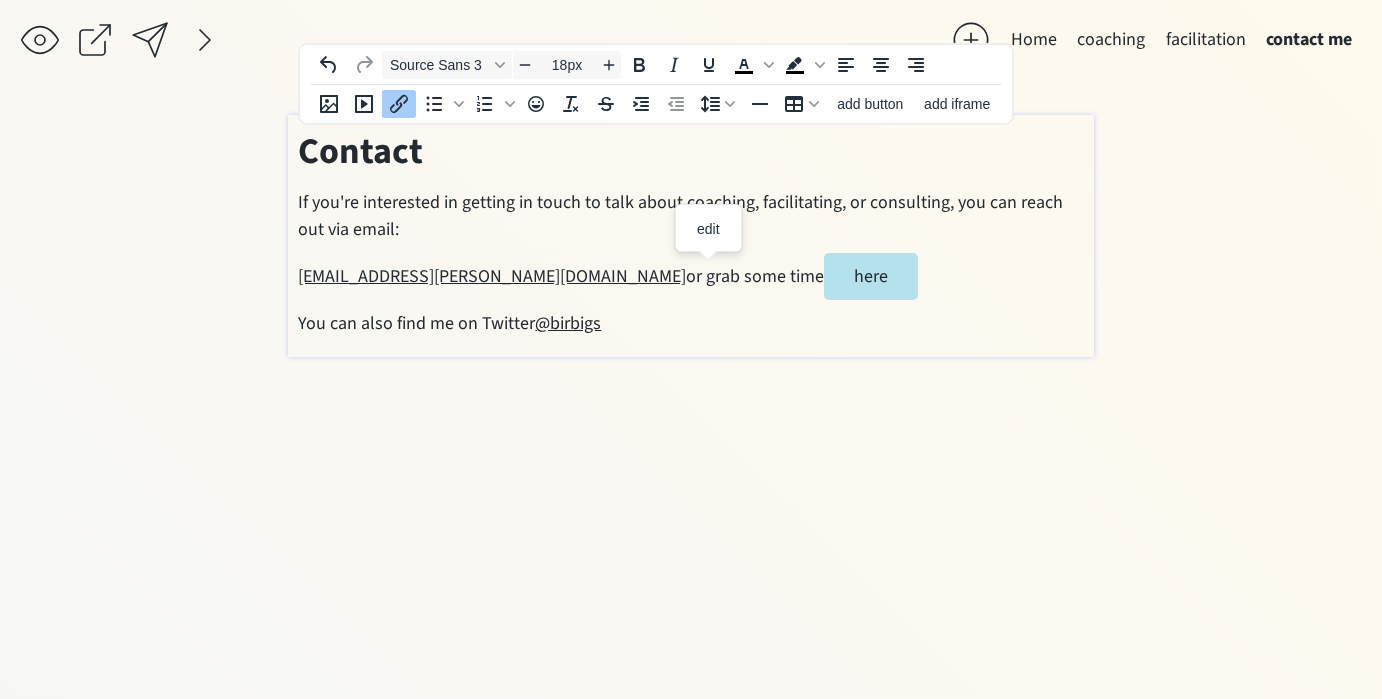 click on "here" at bounding box center [871, 276] 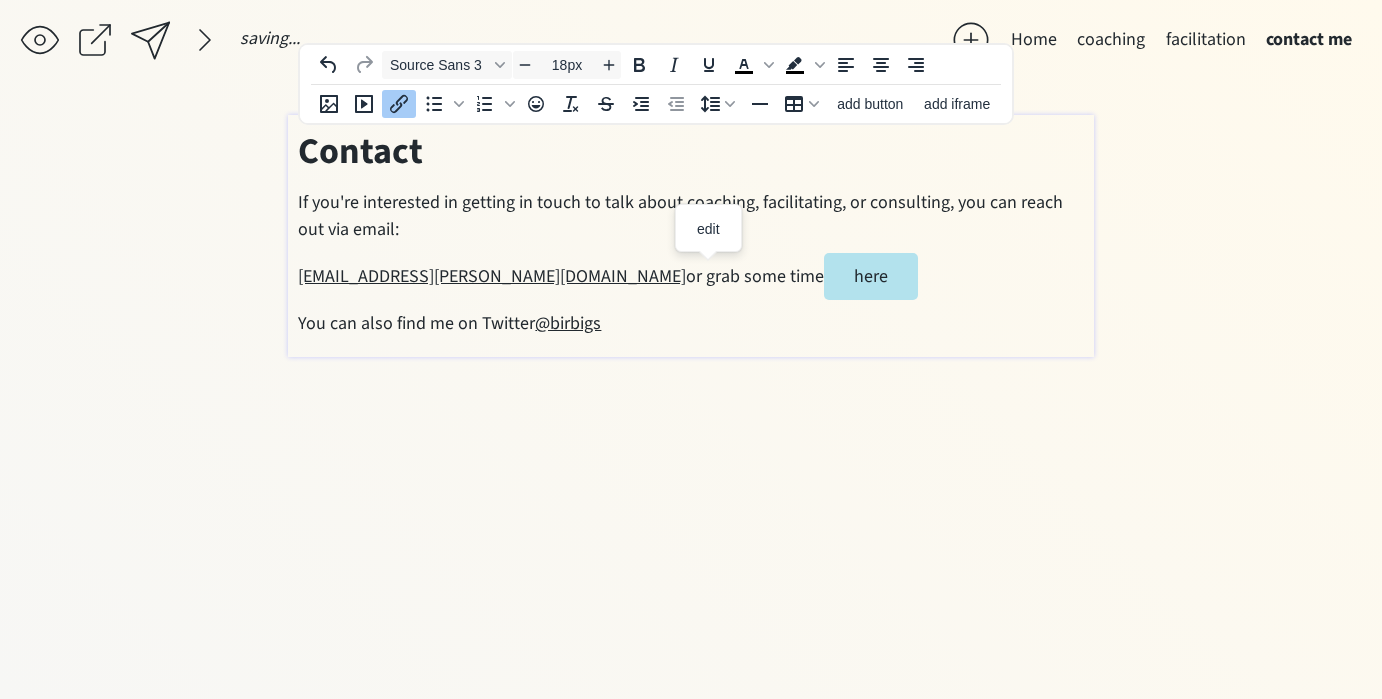 click on "click to upload a picture Hi, I'm Johann!  I'm a leadership and executive coach.  Welcome to my practice.  Whether you're a C-suite leader distilling strategy for your team or a founder pitching to for an audience, I make communicating who you are and what you do a simple and confidence boosting experience. I leverage my background as an actor to help your story come alive, so that you can effectively communicate who you are, earn funding, and show up as the leader you want to be. Work [[Most Recent Company Name]]  —  [[Title]]  — MM/YY to MM/YY First thing I worked on or accomplished Second thing I worked on or accomplished Third thing I worked on or accomplished [[2nd Most Recent Company Name]]  —  [[Title]]  — MM/YY to MM/YY First thing I worked on or accomplished Second thing I worked on or accomplished Third thing I worked on or accomplished [[3rd Most Recent Company Name]]  —  [[Title]]  — MM/YY to MM/YY First thing I worked on or accomplished Second thing I worked on or accomplished  —" at bounding box center (690, 392) 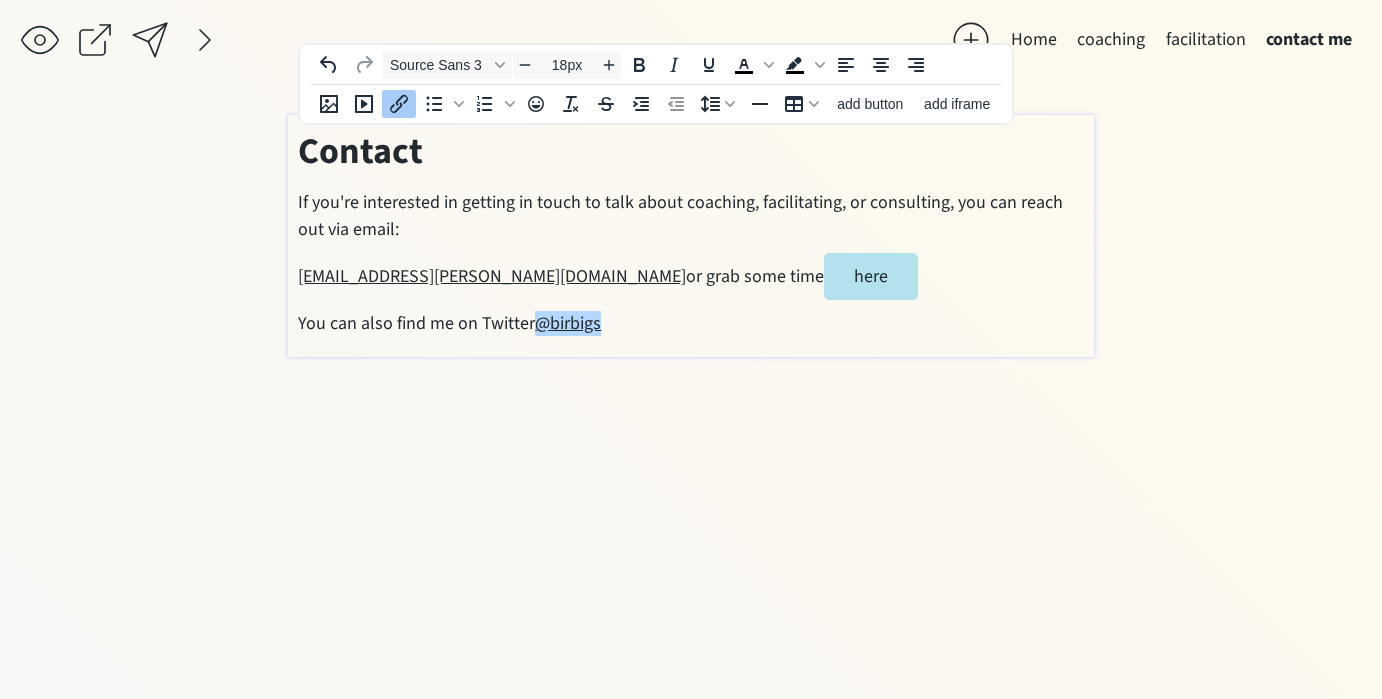 click on "You can also find me on Twitter  @birbigs﻿" at bounding box center (690, 323) 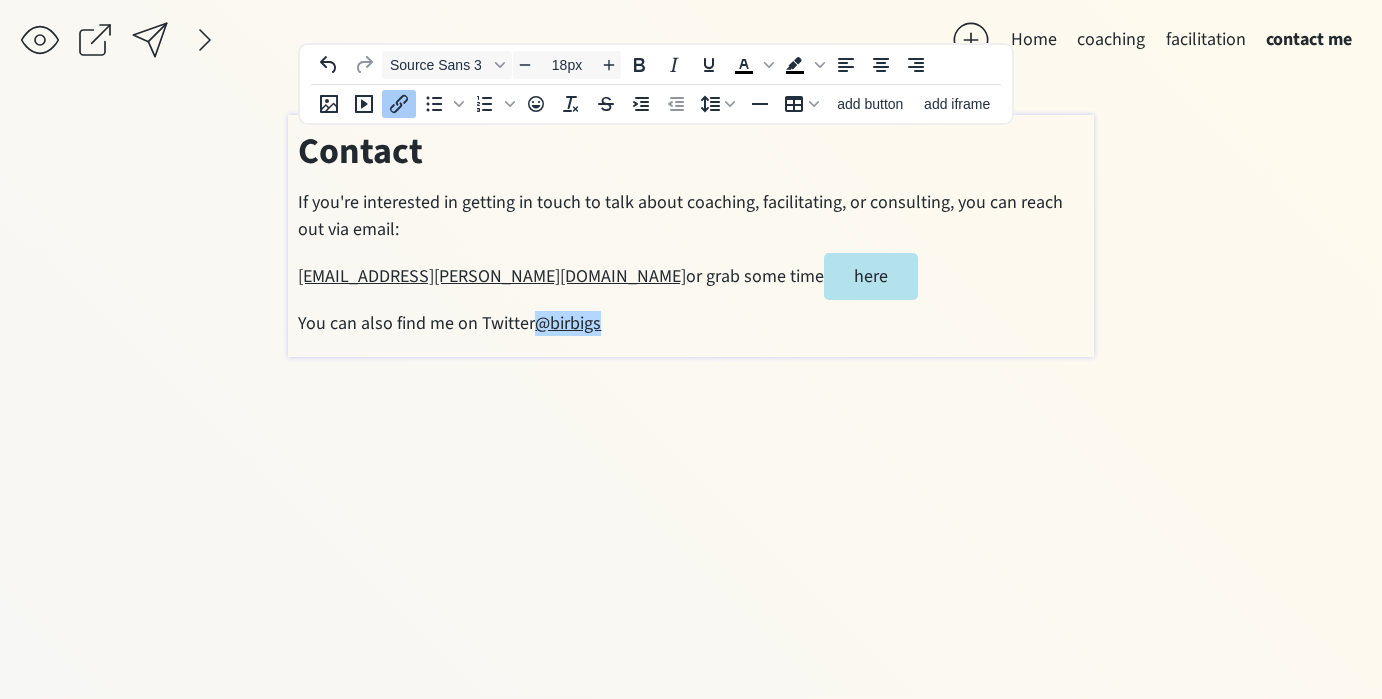 click on "You can also find me on Twitter  @birbigs﻿" at bounding box center (690, 323) 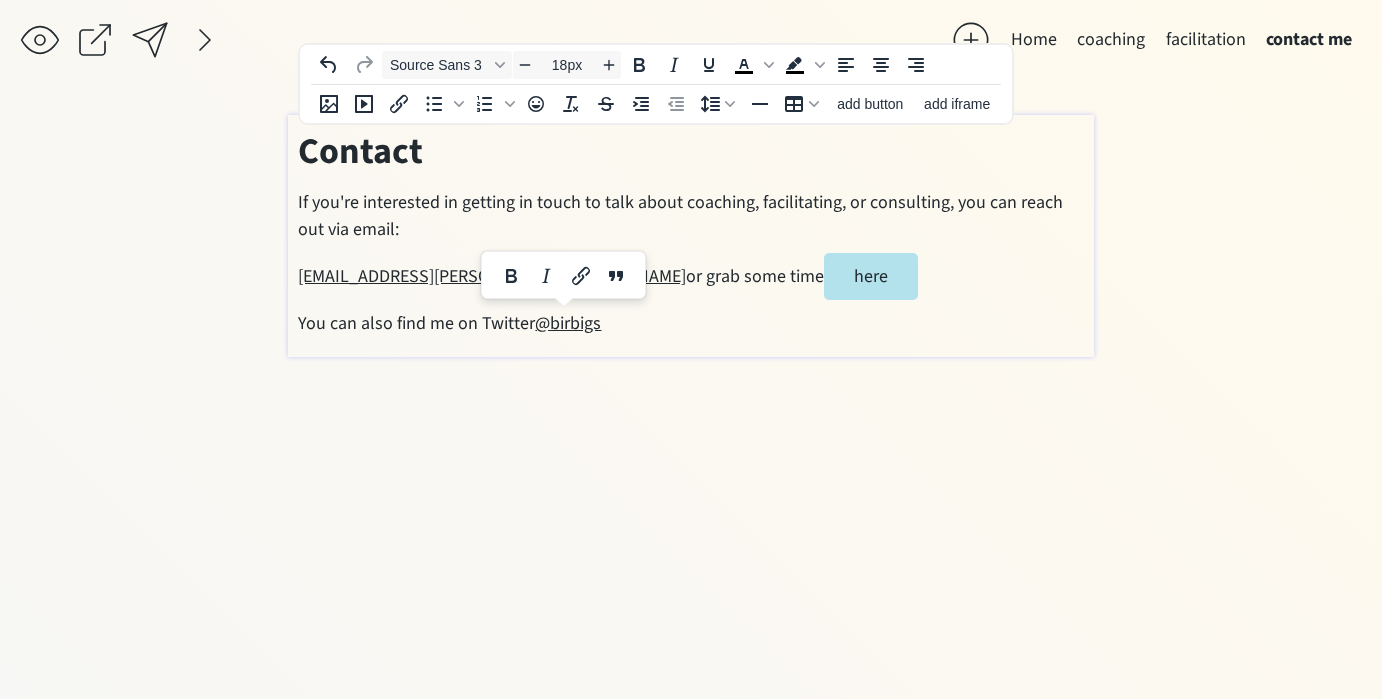 drag, startPoint x: 603, startPoint y: 324, endPoint x: 479, endPoint y: 322, distance: 124.01613 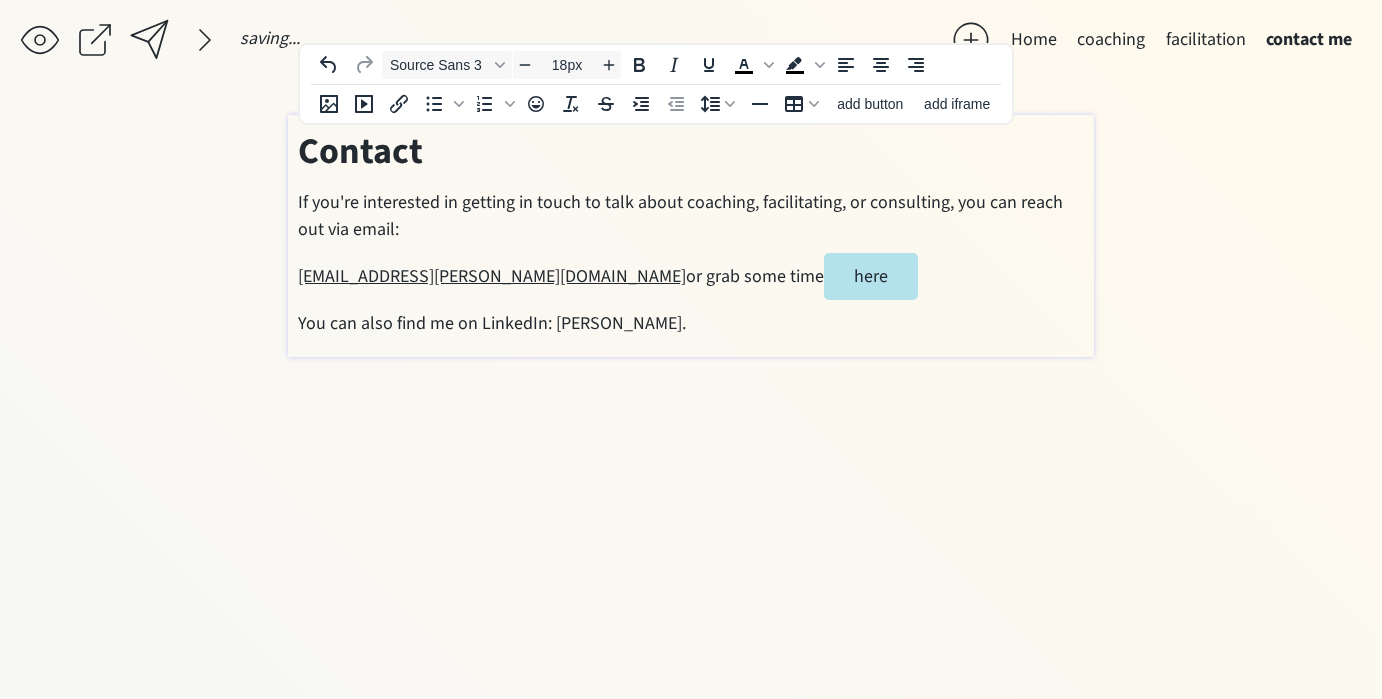 click on "click to upload a picture Hi, I'm Johann!  I'm a leadership and executive coach.  Welcome to my practice.  Whether you're a C-suite leader distilling strategy for your team or a founder pitching to for an audience, I make communicating who you are and what you do a simple and confidence boosting experience. I leverage my background as an actor to help your story come alive, so that you can effectively communicate who you are, earn funding, and show up as the leader you want to be. Work [[Most Recent Company Name]]  —  [[Title]]  — MM/YY to MM/YY First thing I worked on or accomplished Second thing I worked on or accomplished Third thing I worked on or accomplished [[2nd Most Recent Company Name]]  —  [[Title]]  — MM/YY to MM/YY First thing I worked on or accomplished Second thing I worked on or accomplished Third thing I worked on or accomplished [[3rd Most Recent Company Name]]  —  [[Title]]  — MM/YY to MM/YY First thing I worked on or accomplished Second thing I worked on or accomplished  —" at bounding box center [690, 392] 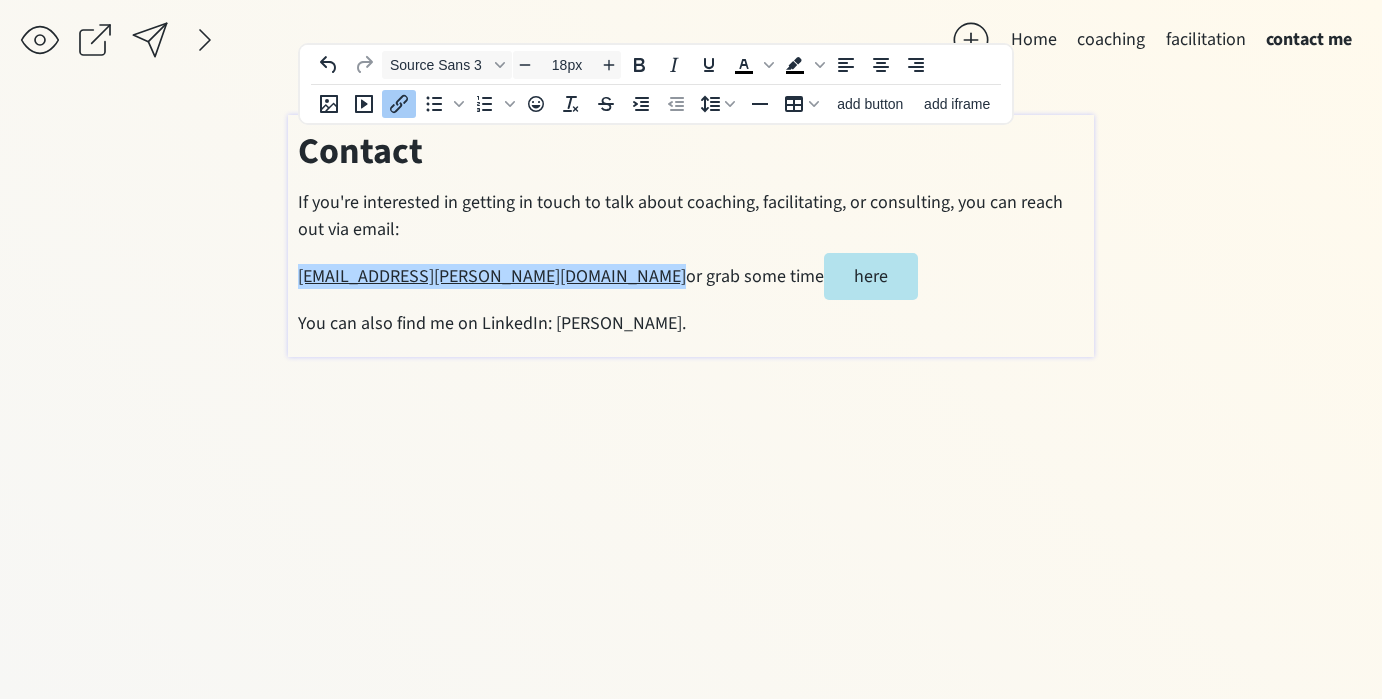 click on "﻿hello@johann-george.com" at bounding box center (492, 276) 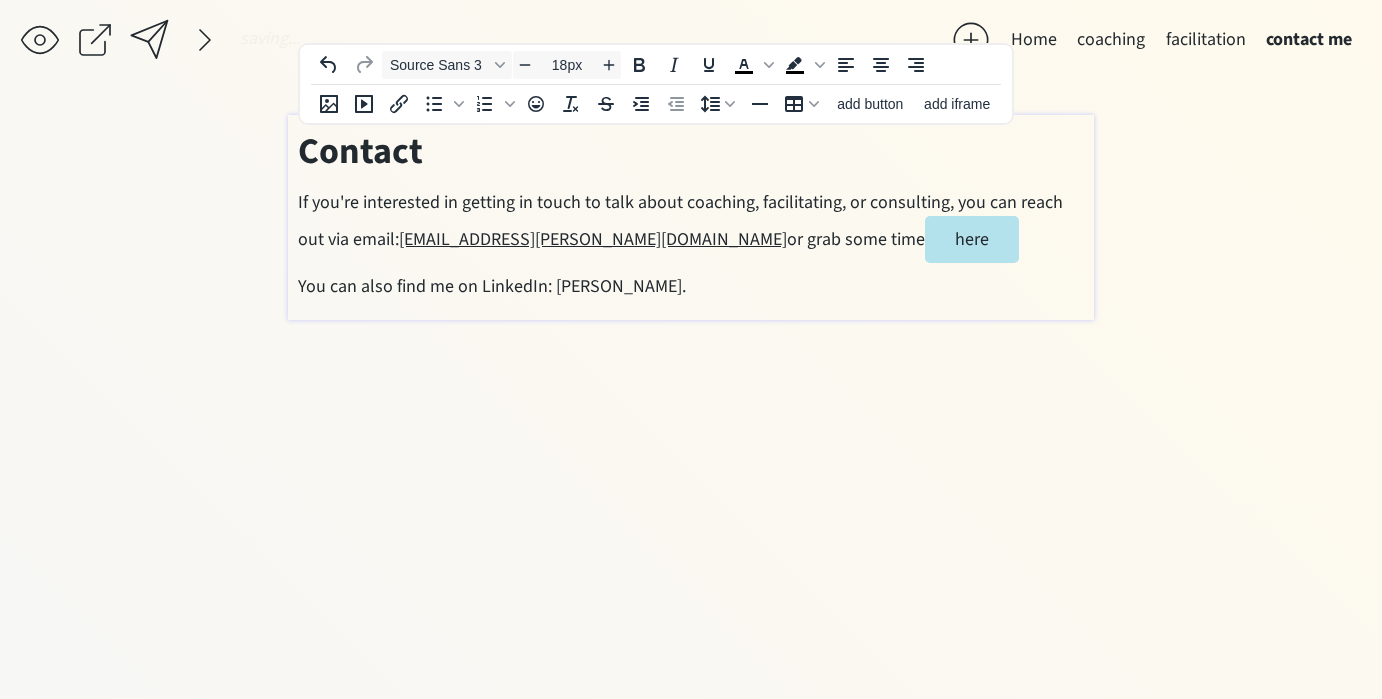 click on "hello@johann-george.com  or grab some time    here" at bounding box center [709, 239] 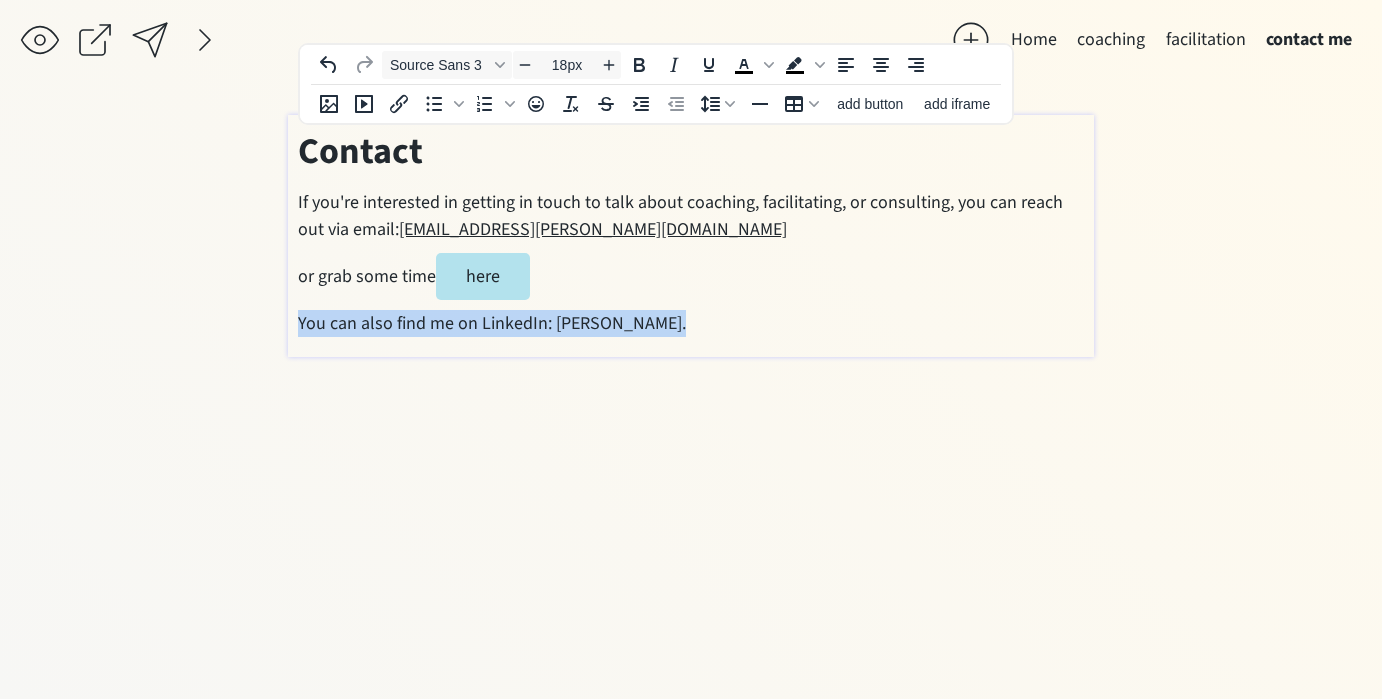 drag, startPoint x: 671, startPoint y: 329, endPoint x: 297, endPoint y: 330, distance: 374.00134 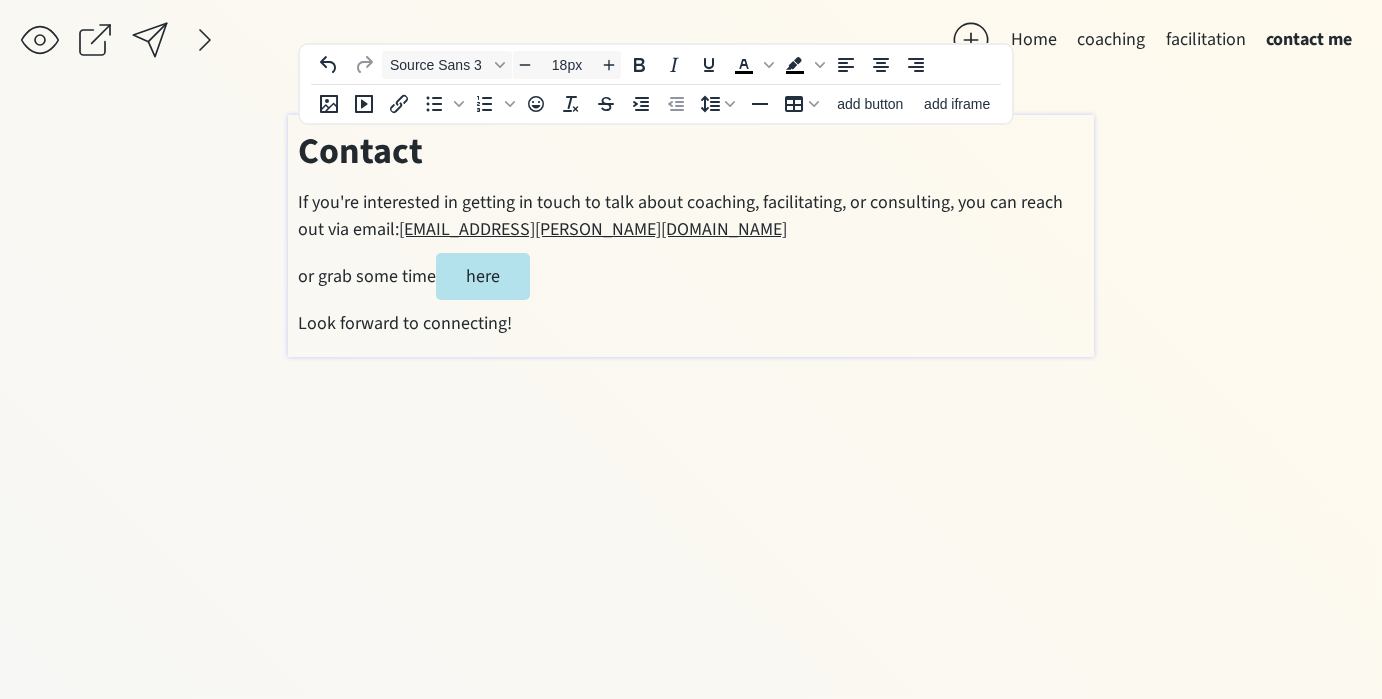 click on "click to upload a picture Hi, I'm Johann!  I'm a leadership and executive coach.  Welcome to my practice.  Whether you're a C-suite leader distilling strategy for your team or a founder pitching to for an audience, I make communicating who you are and what you do a simple and confidence boosting experience. I leverage my background as an actor to help your story come alive, so that you can effectively communicate who you are, earn funding, and show up as the leader you want to be. Work [[Most Recent Company Name]]  —  [[Title]]  — MM/YY to MM/YY First thing I worked on or accomplished Second thing I worked on or accomplished Third thing I worked on or accomplished [[2nd Most Recent Company Name]]  —  [[Title]]  — MM/YY to MM/YY First thing I worked on or accomplished Second thing I worked on or accomplished Third thing I worked on or accomplished [[3rd Most Recent Company Name]]  —  [[Title]]  — MM/YY to MM/YY First thing I worked on or accomplished Second thing I worked on or accomplished  —" at bounding box center (690, 392) 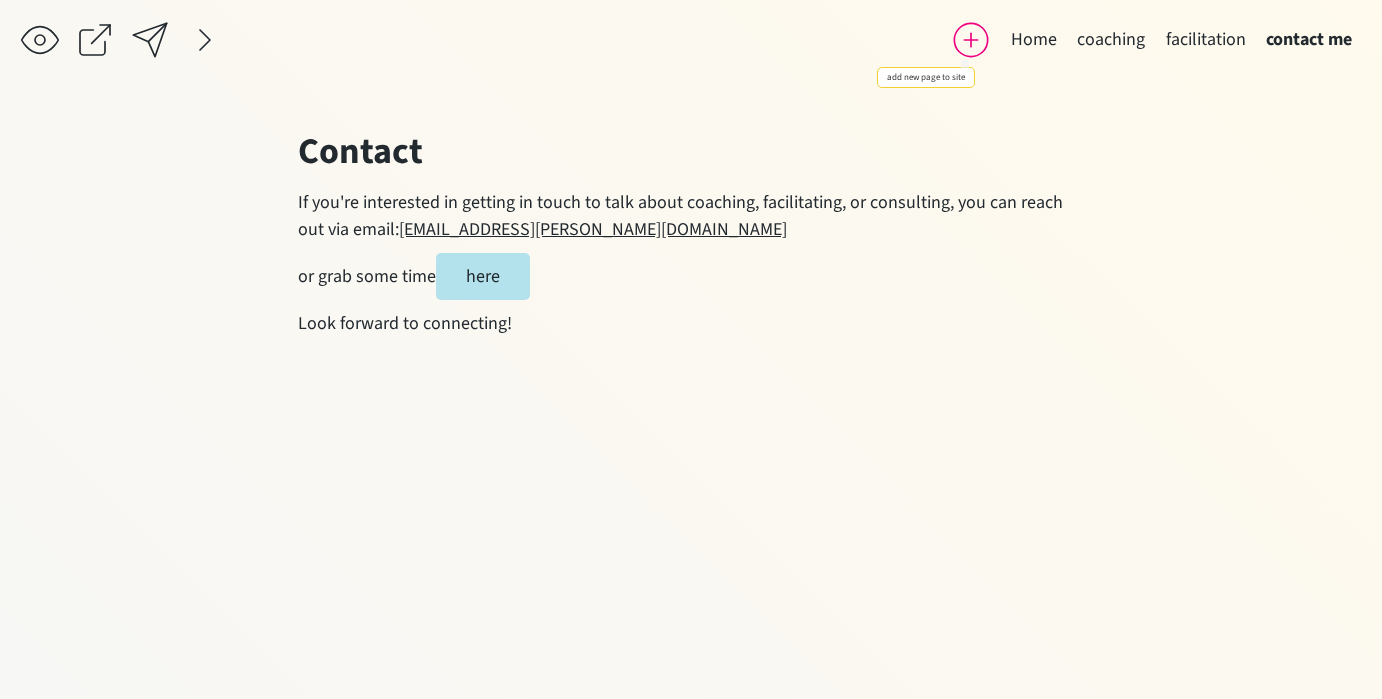 click at bounding box center (971, 40) 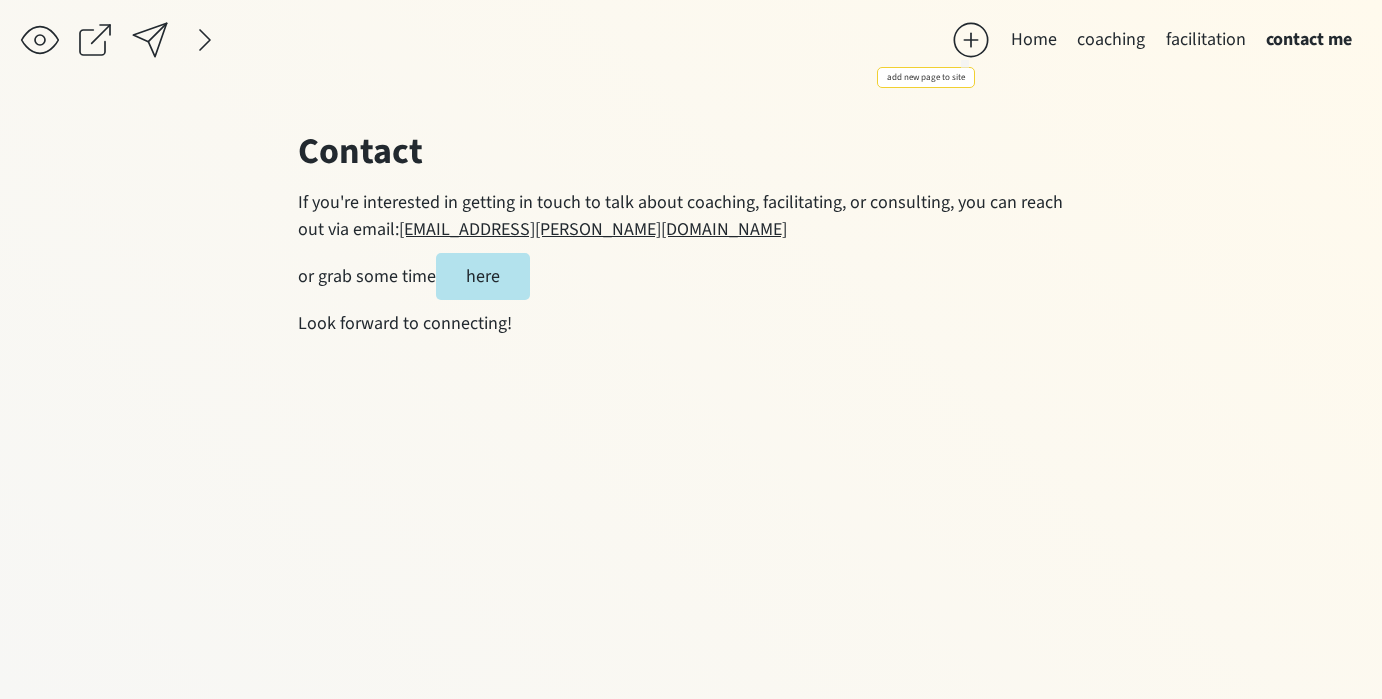 click at bounding box center [971, 40] 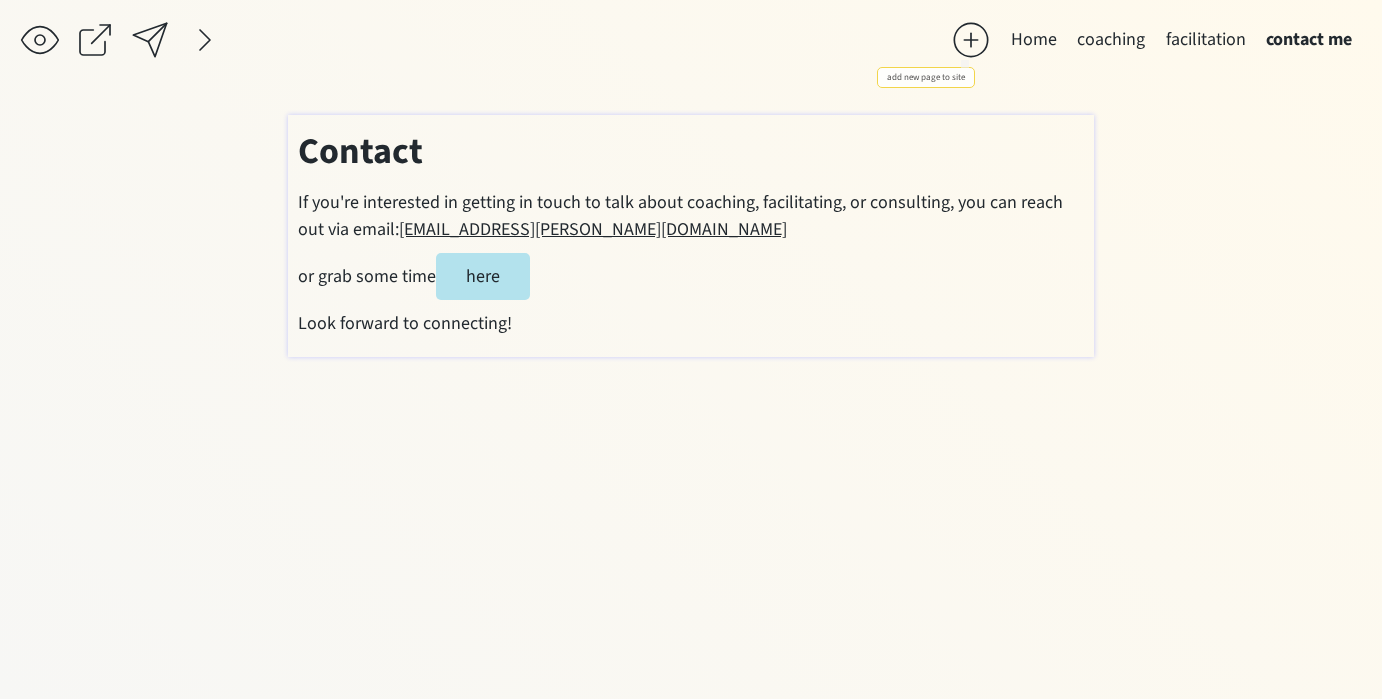 click on "Contact If you're interested in getting in touch to talk about coaching, facilitating, or consulting, you can reach out via email:  hello@johann-george.com   or grab some time    here  Look forward to connecting!" at bounding box center [690, 236] 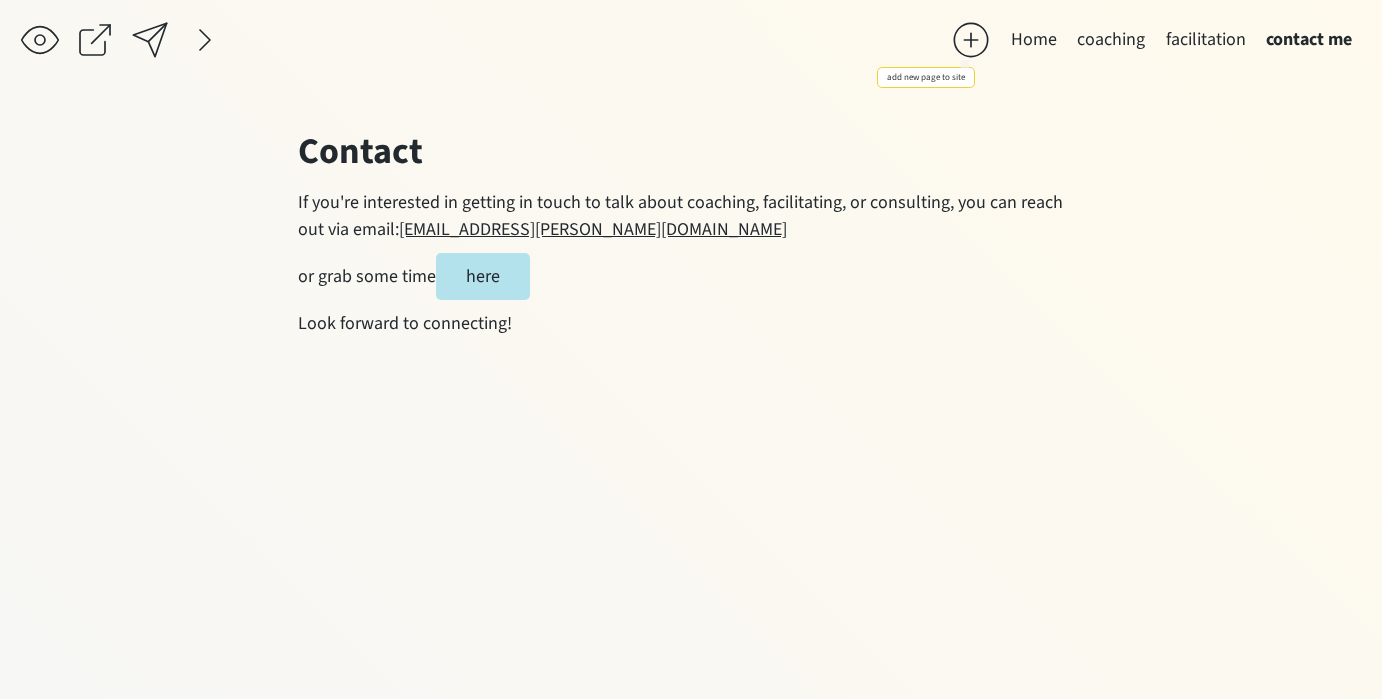 click at bounding box center (971, 40) 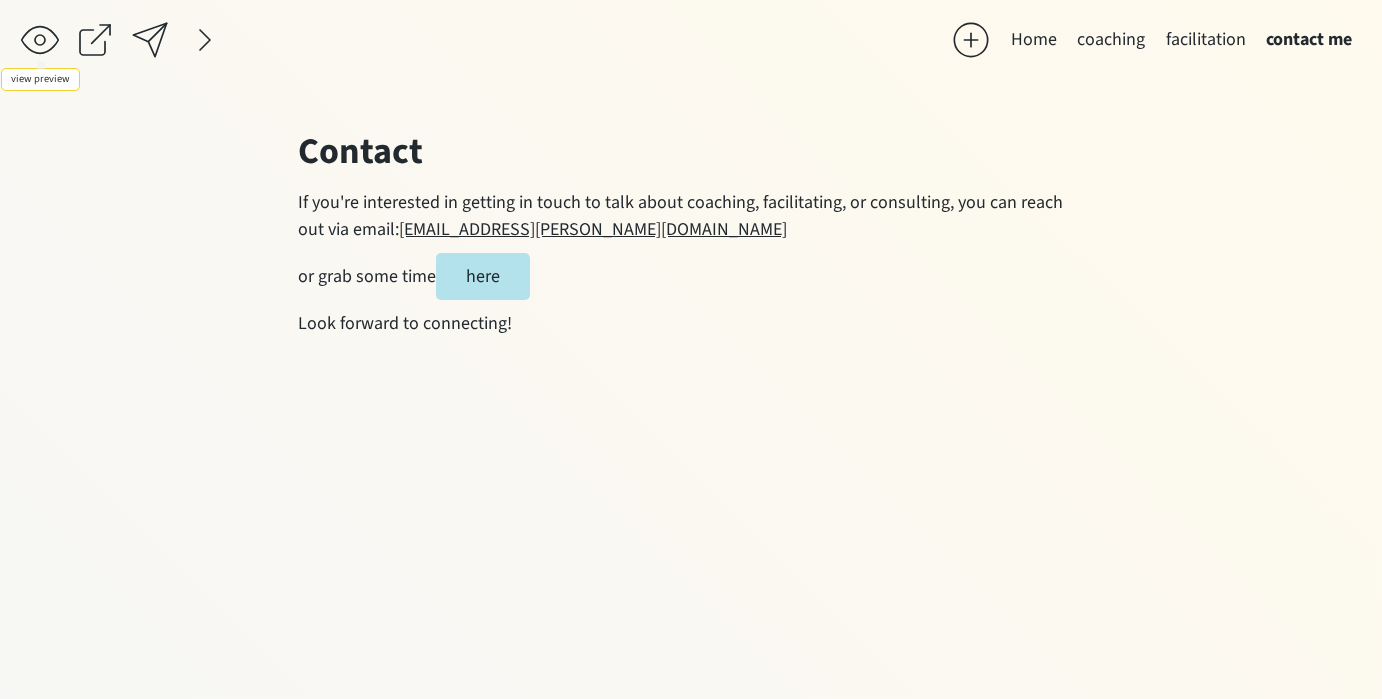 click at bounding box center [40, 40] 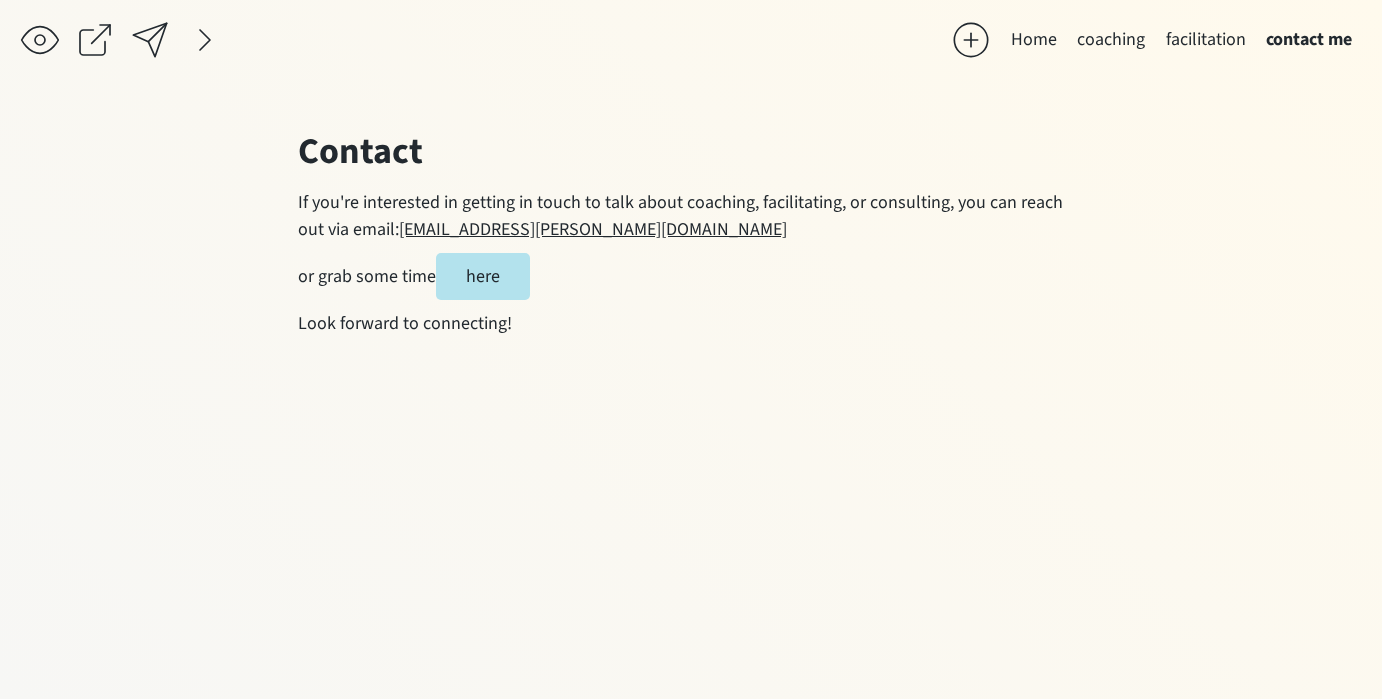 click at bounding box center (971, 40) 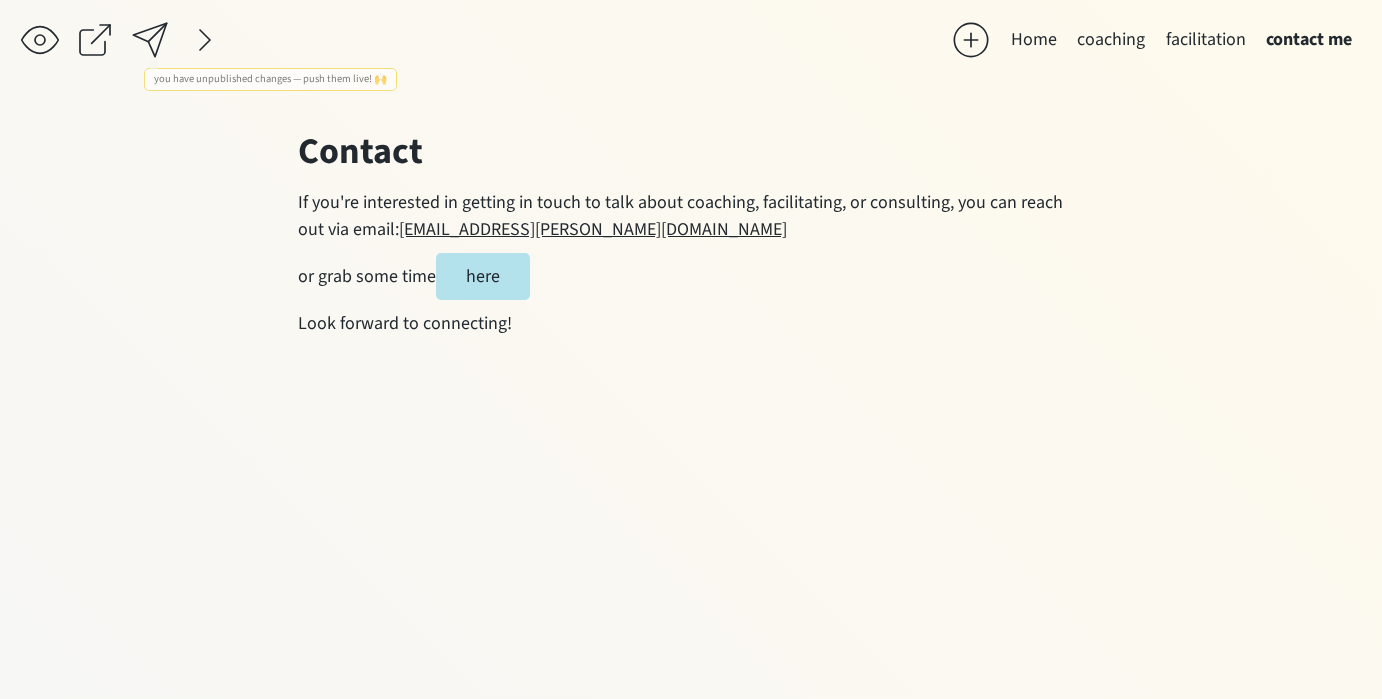 click at bounding box center [95, 40] 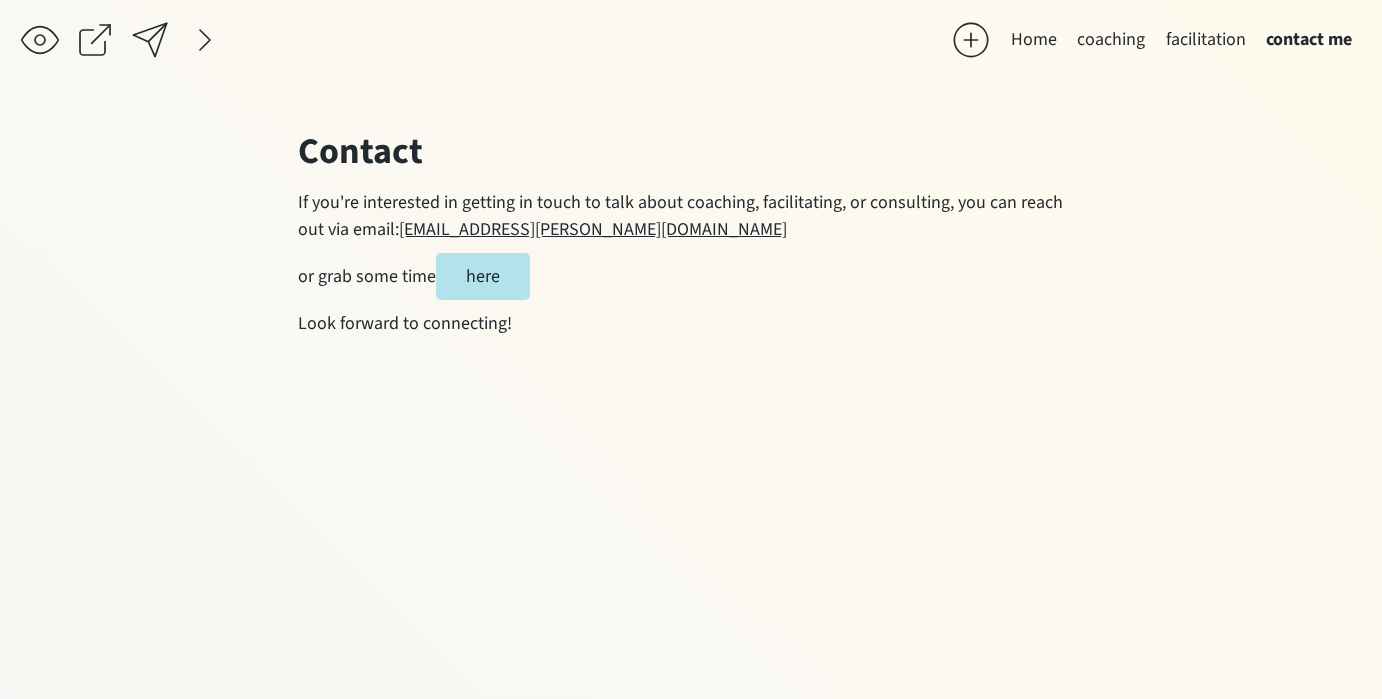 click at bounding box center (971, 40) 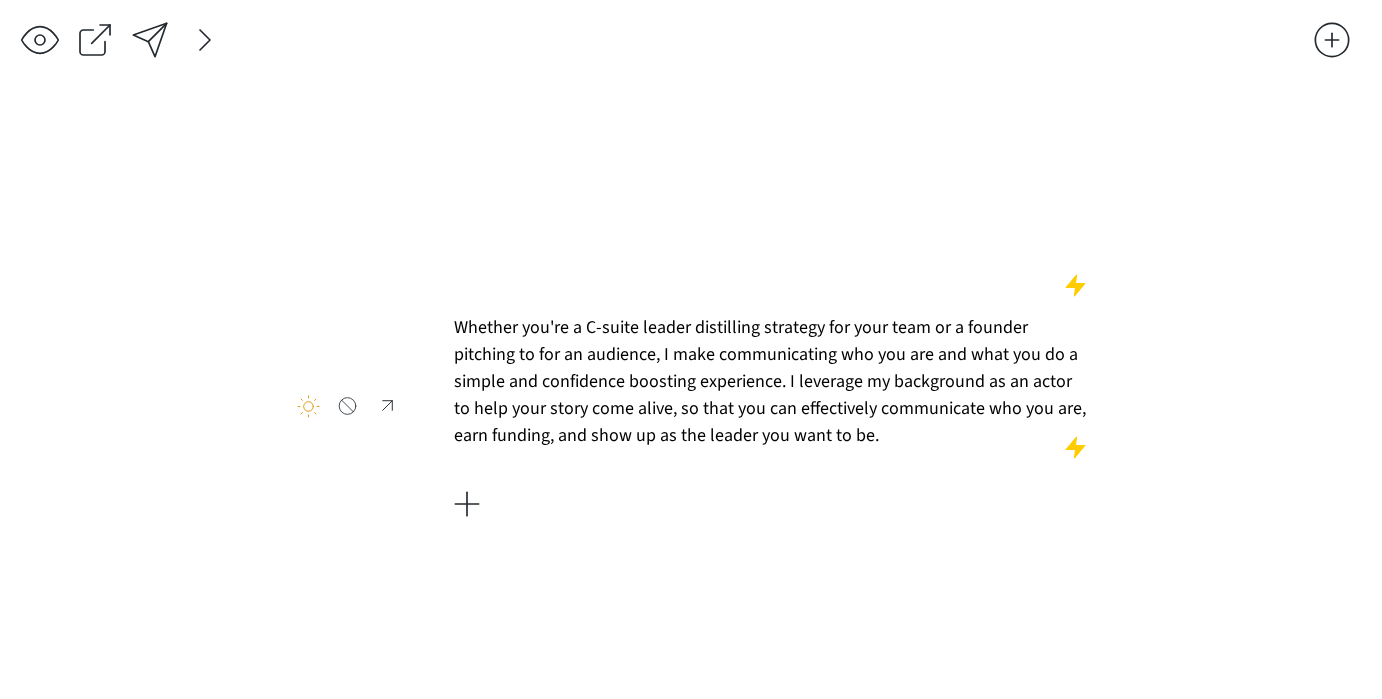 scroll, scrollTop: 0, scrollLeft: 0, axis: both 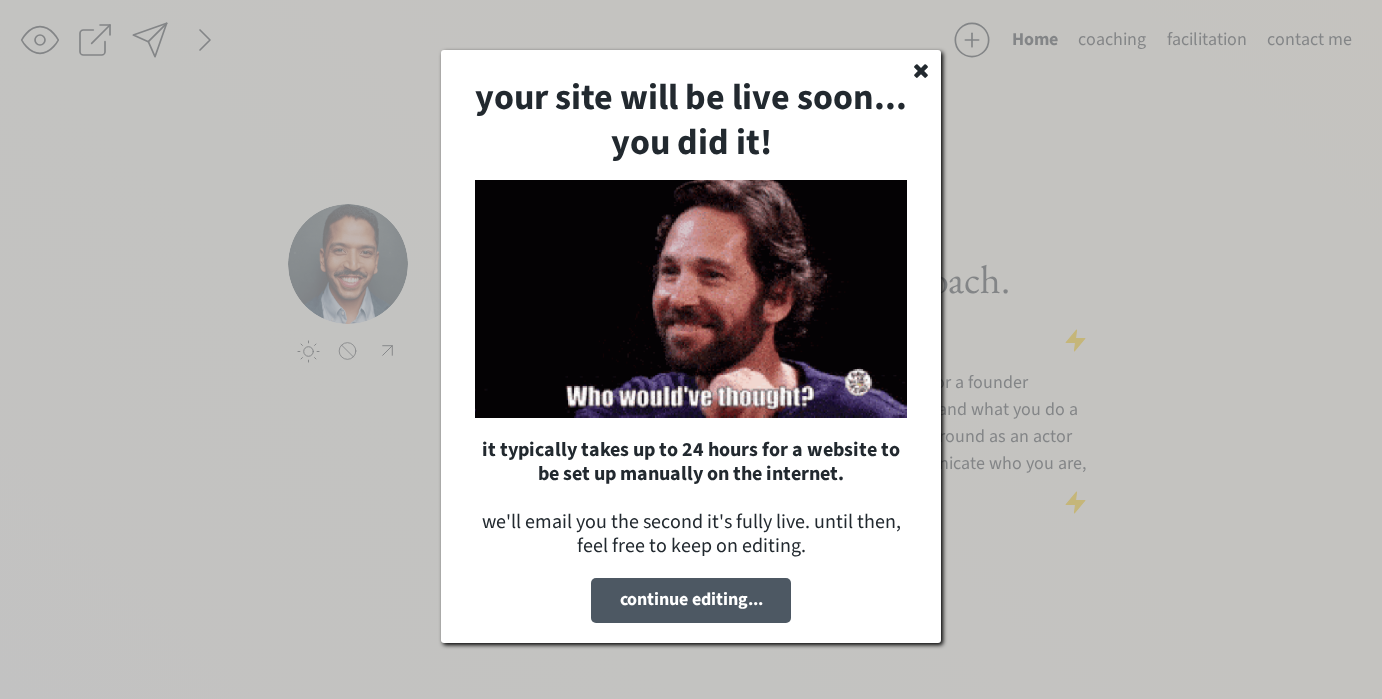 click on "continue editing..." at bounding box center [691, 600] 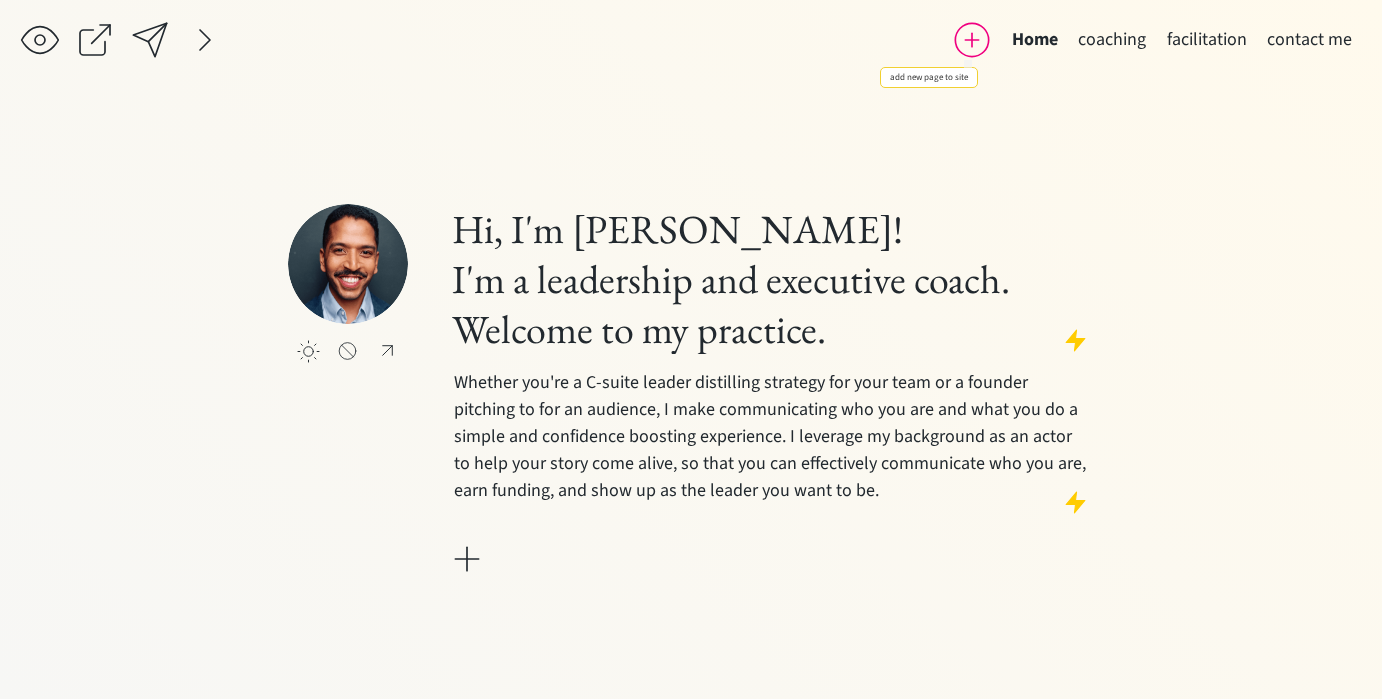 click at bounding box center (972, 40) 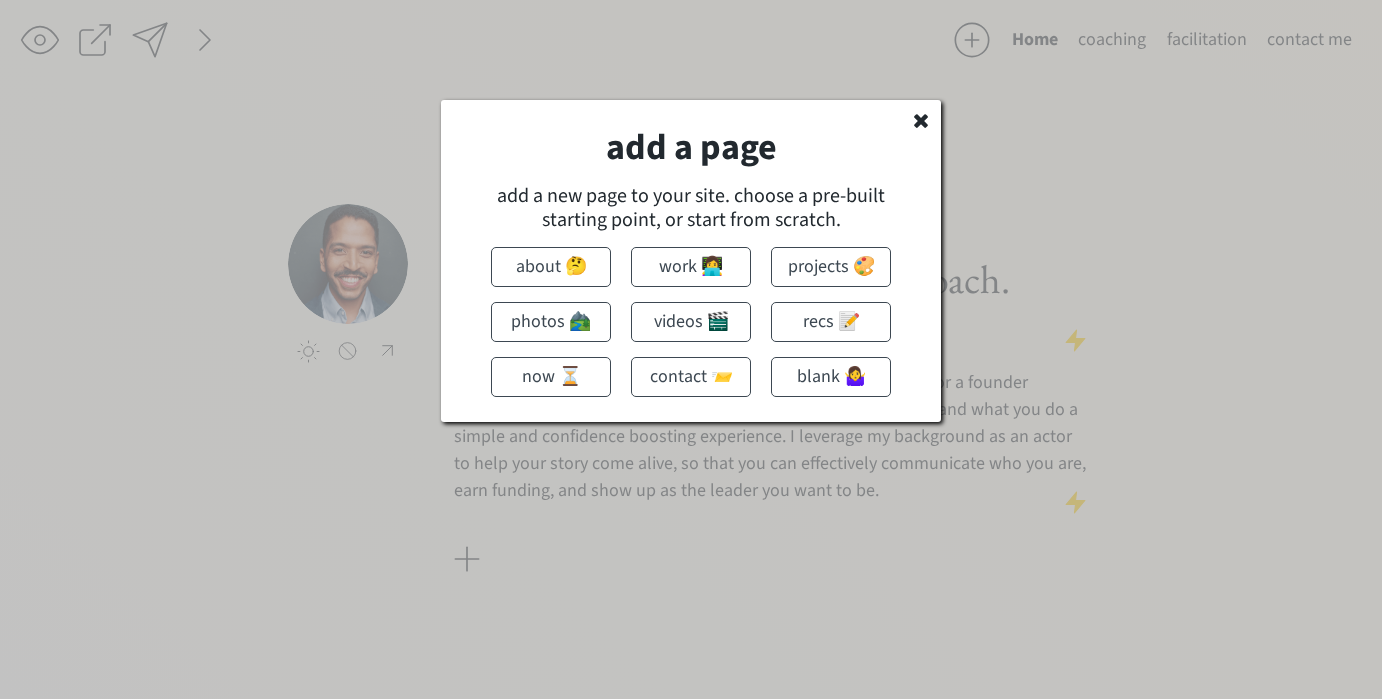 click on "blank 🤷‍♀️" at bounding box center (831, 377) 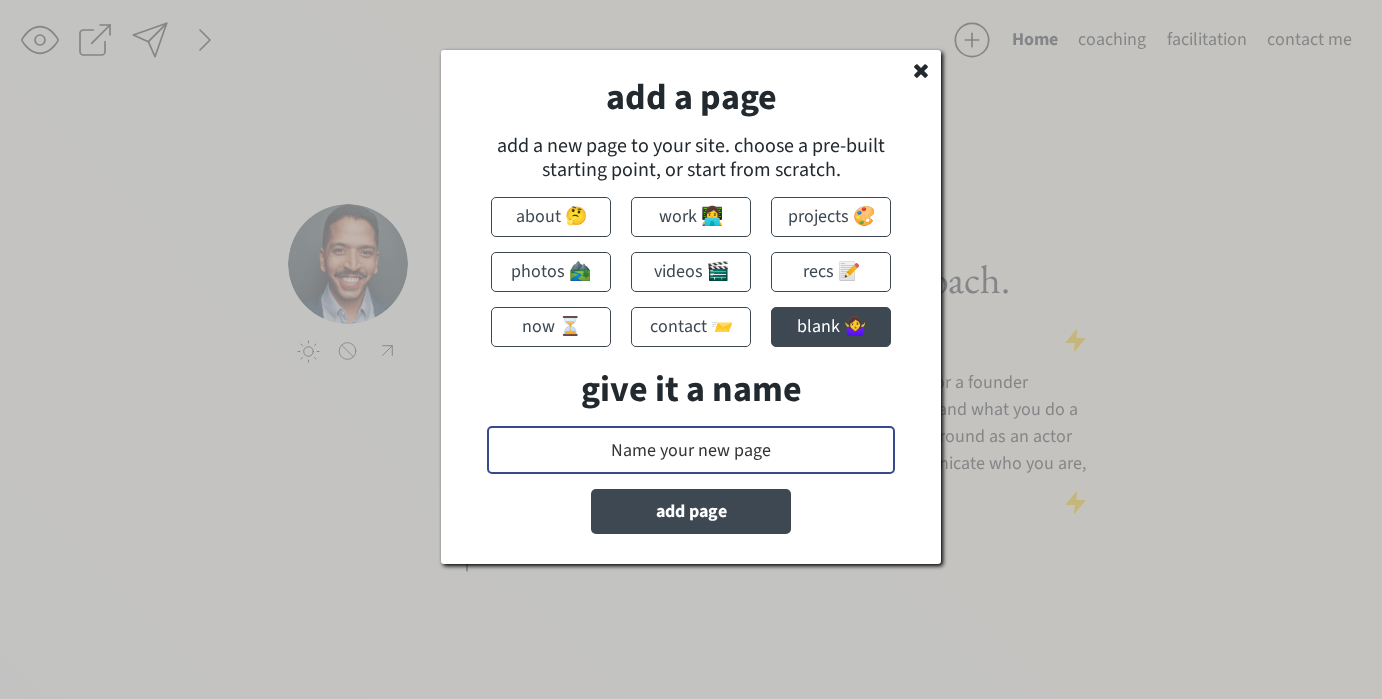 click at bounding box center (691, 450) 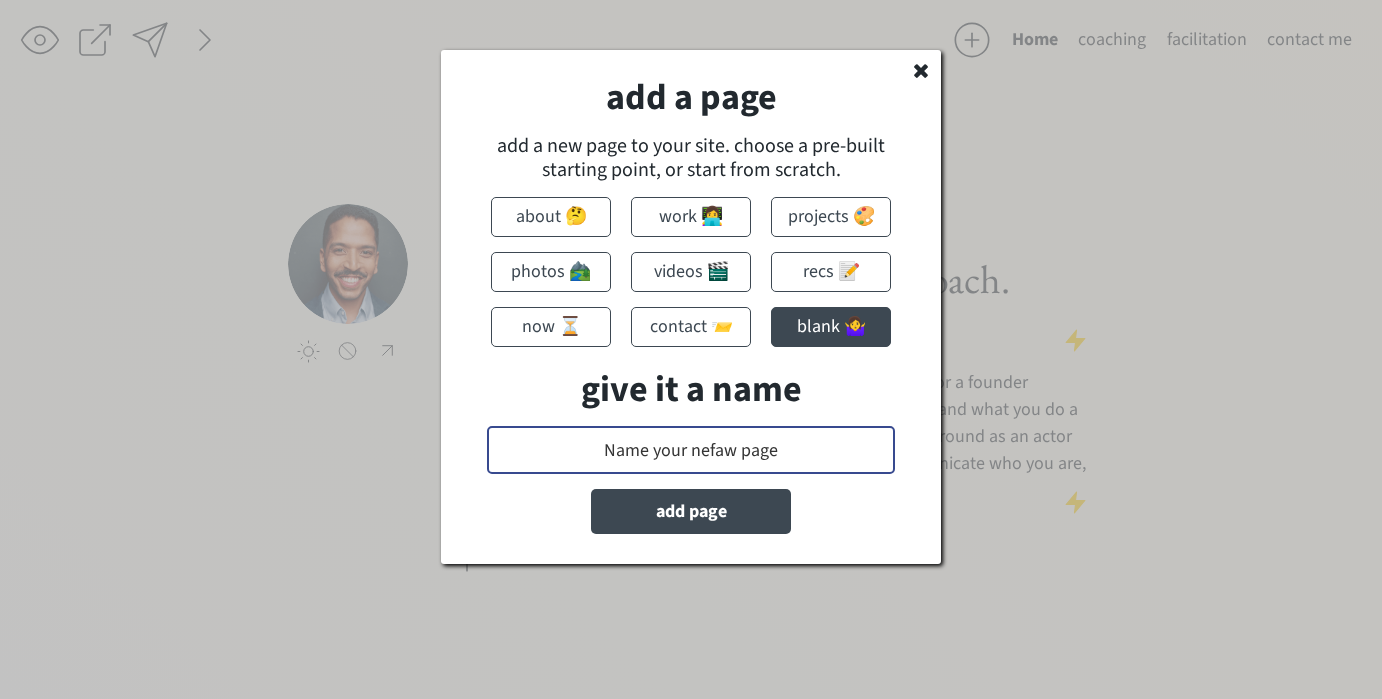 type on "Name your nefaww page" 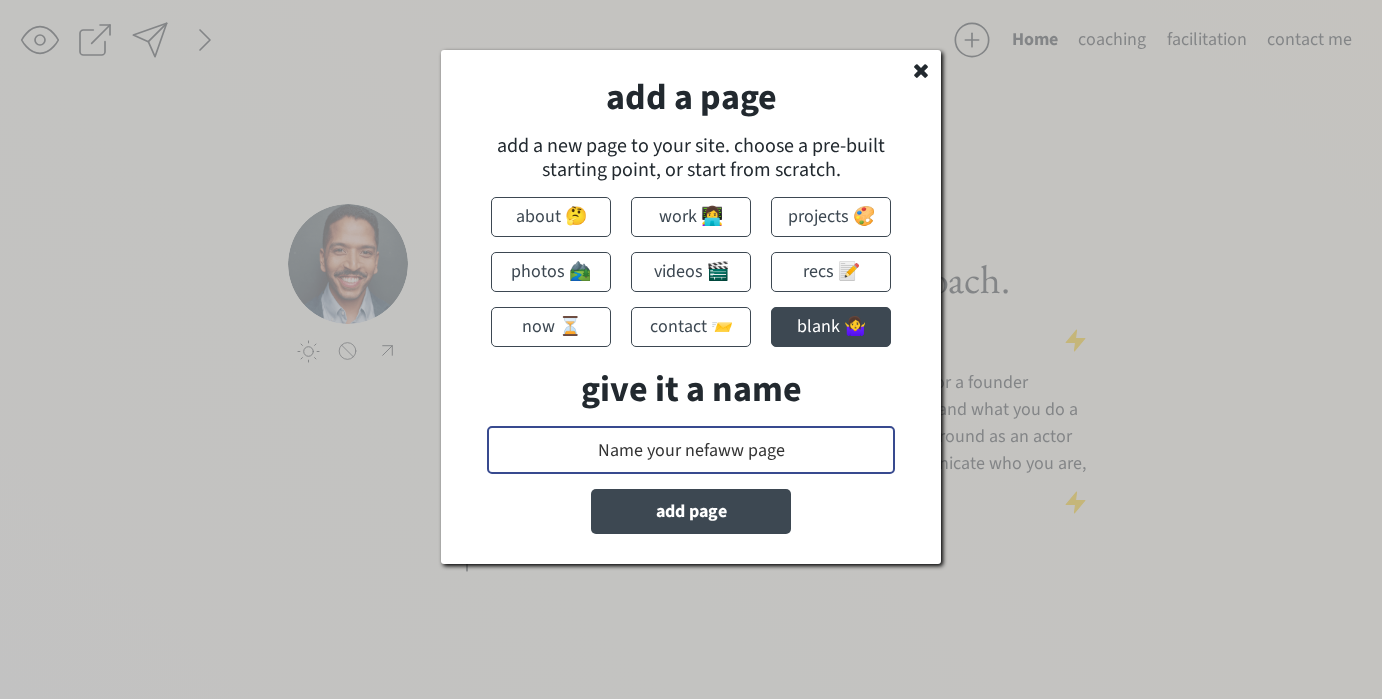 drag, startPoint x: 814, startPoint y: 454, endPoint x: 528, endPoint y: 429, distance: 287.09058 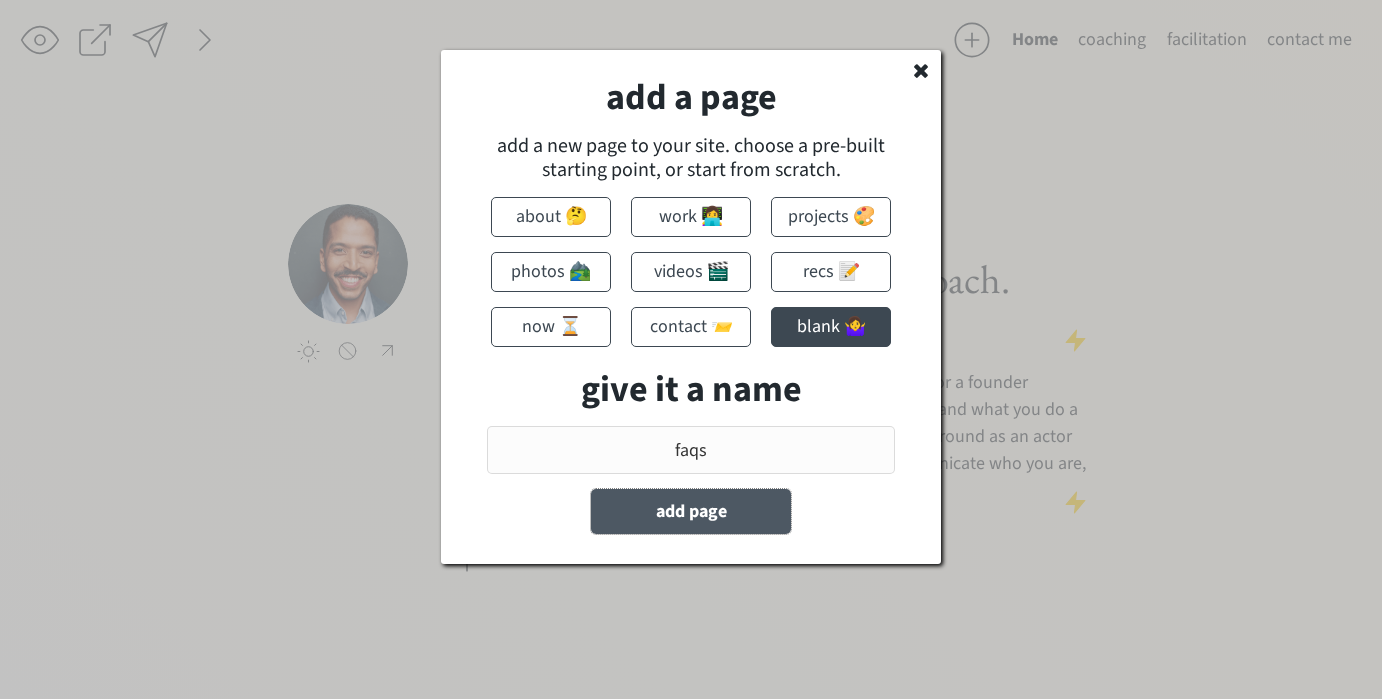 click on "add page" at bounding box center (691, 511) 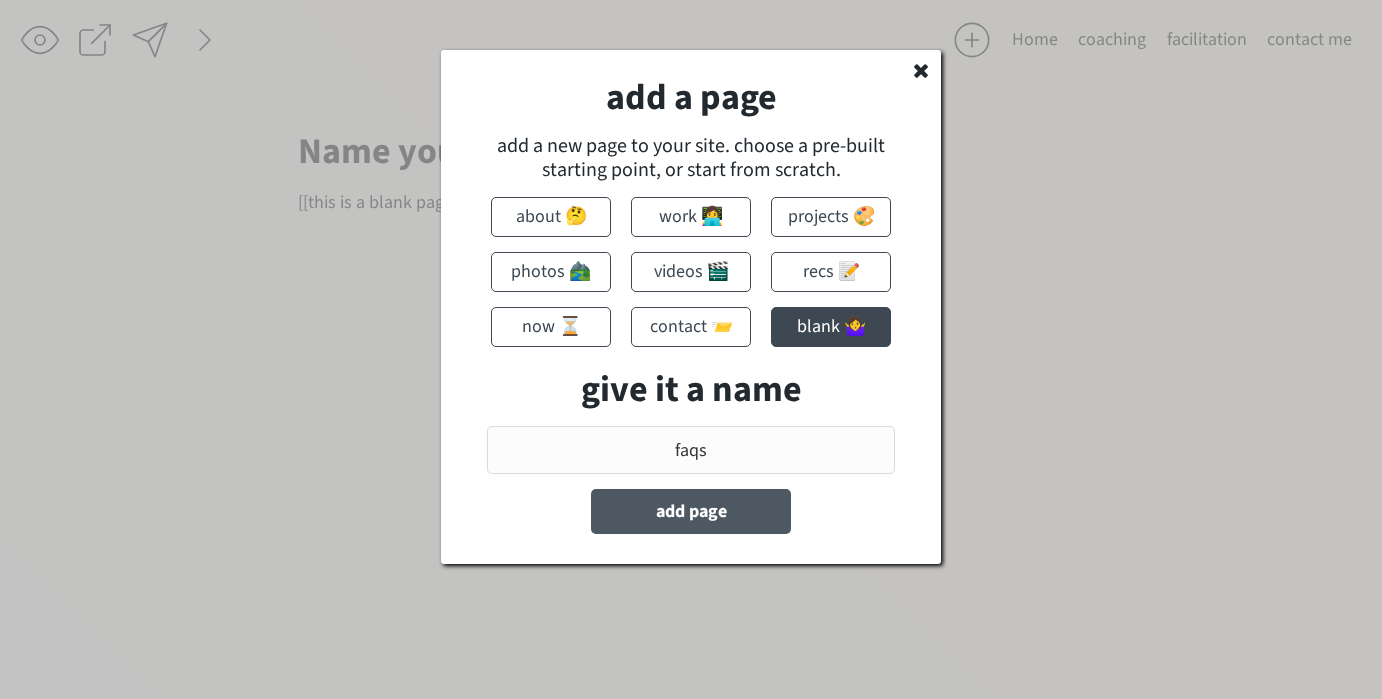 type on "Name your new page" 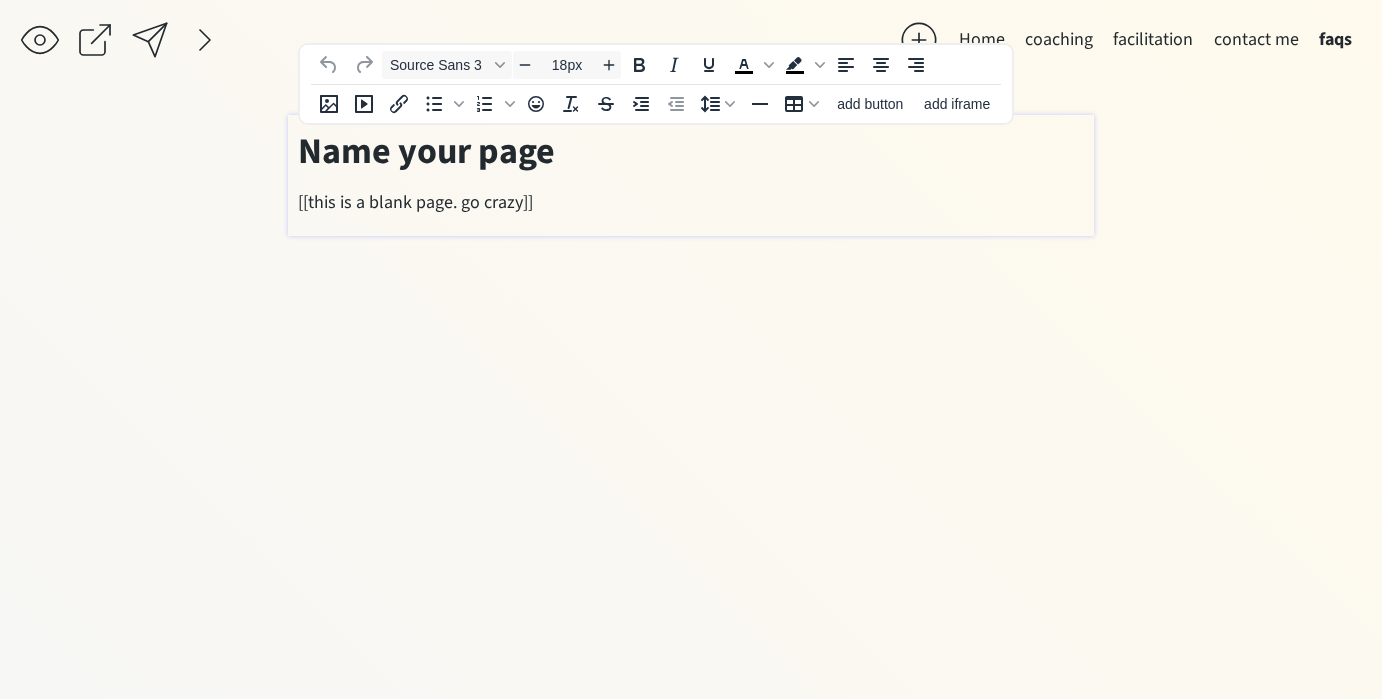click on "[[this is a blank page. go crazy]]" at bounding box center [690, 202] 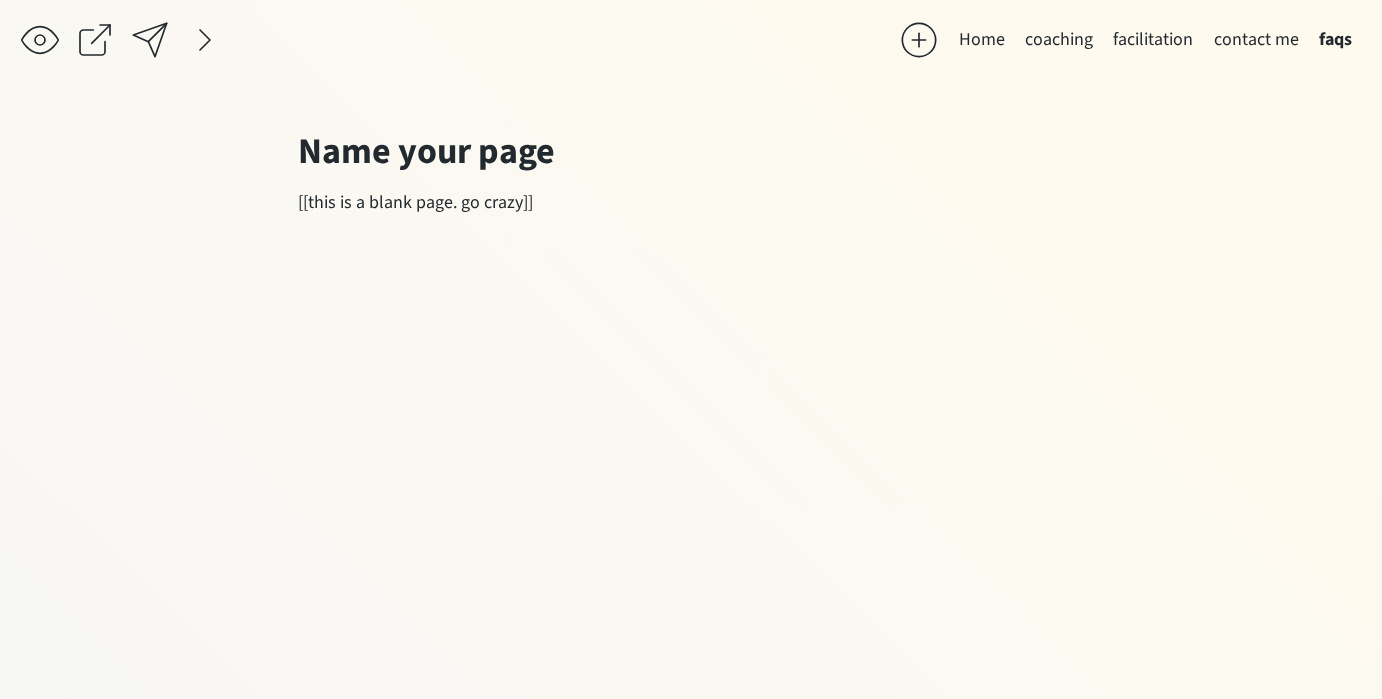 click on "click to upload a picture Hi, I'm [PERSON_NAME]!  I'm a leadership and executive coach.  Welcome to my practice.  Whether you're a C-suite leader distilling strategy for your team or a founder pitching to for an audience, I make communicating who you are and what you do a simple and confidence boosting experience. I leverage my background as an actor to help your story come alive, so that you can effectively communicate who you are, earn funding, and show up as the leader you want to be. Name your page [[this is a blank page. go crazy]]" at bounding box center [690, 392] 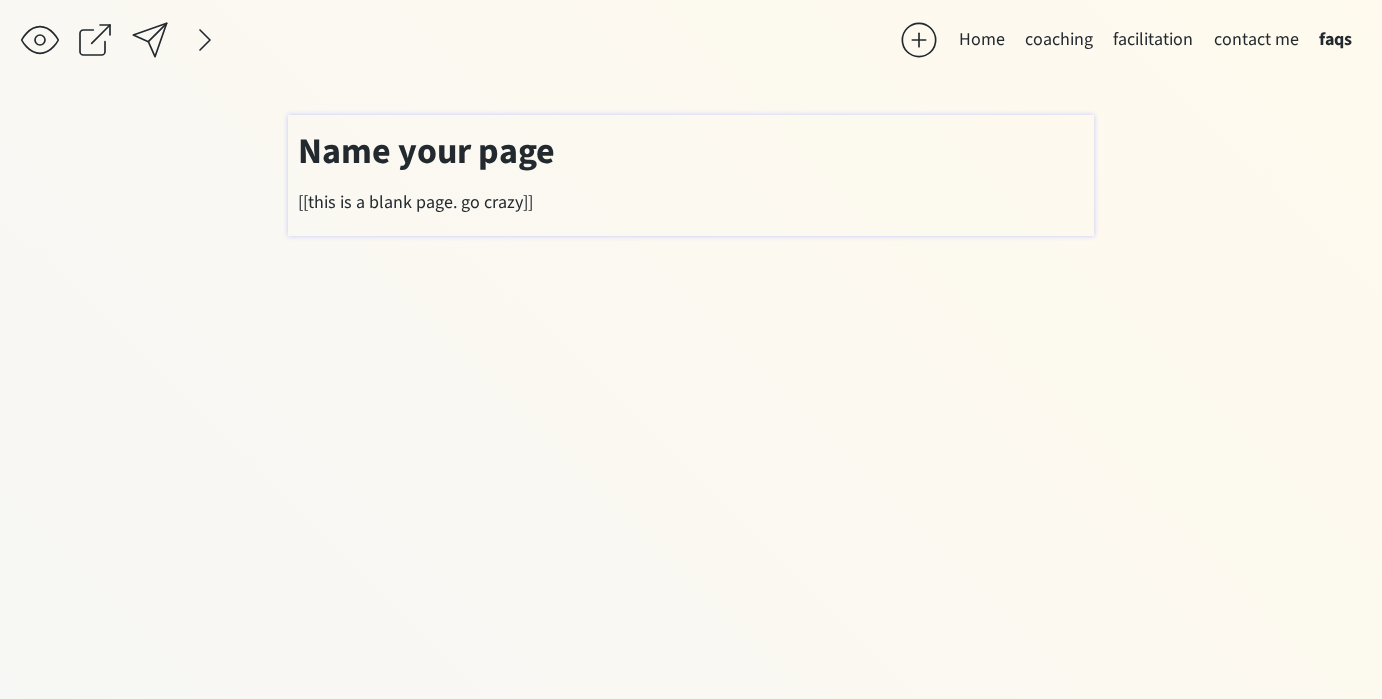 click on "Name your page [[this is a blank page. go crazy]]" at bounding box center [690, 175] 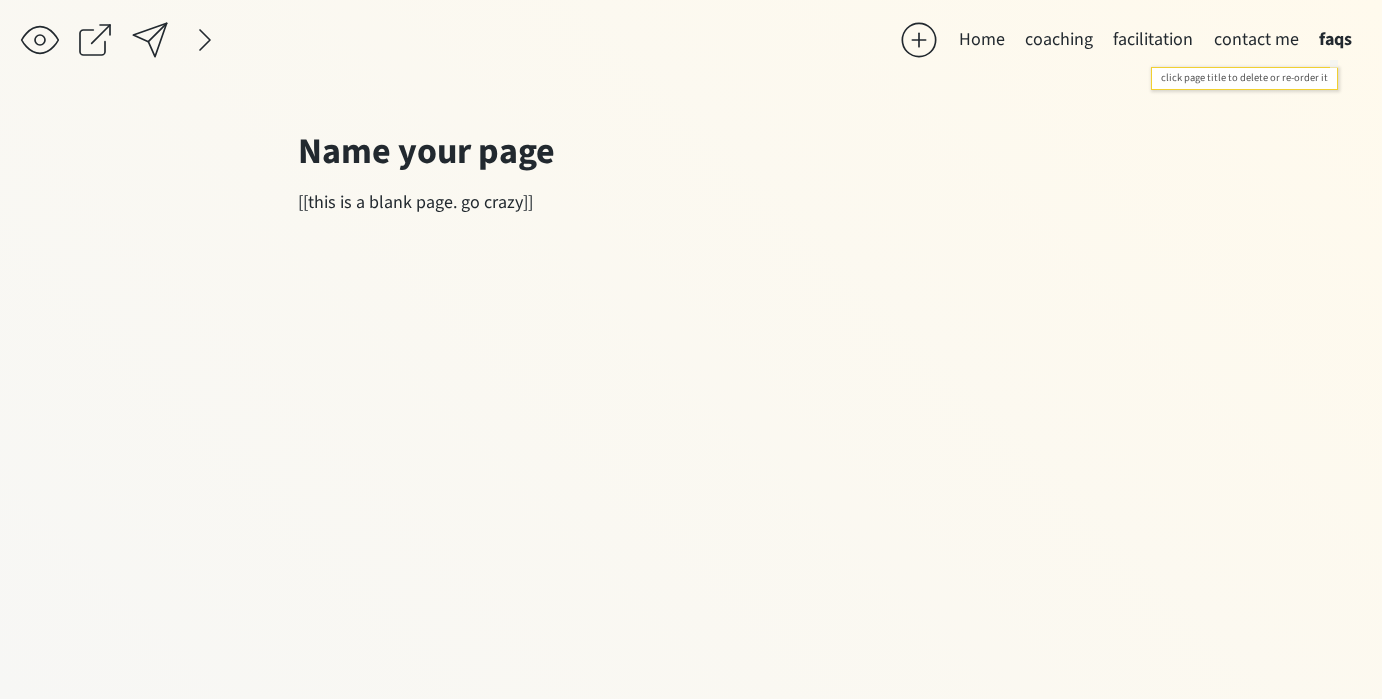 click on "faqs" at bounding box center (1335, 40) 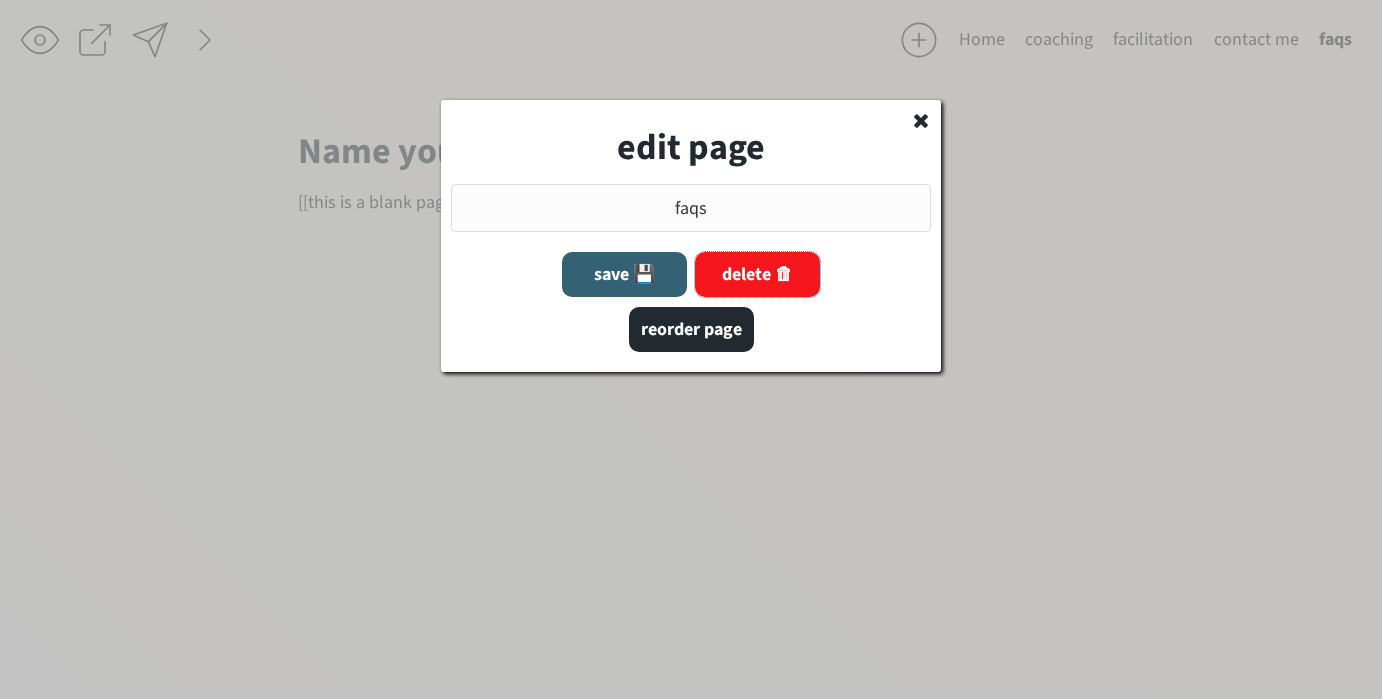 click on "delete 🗑" at bounding box center [757, 274] 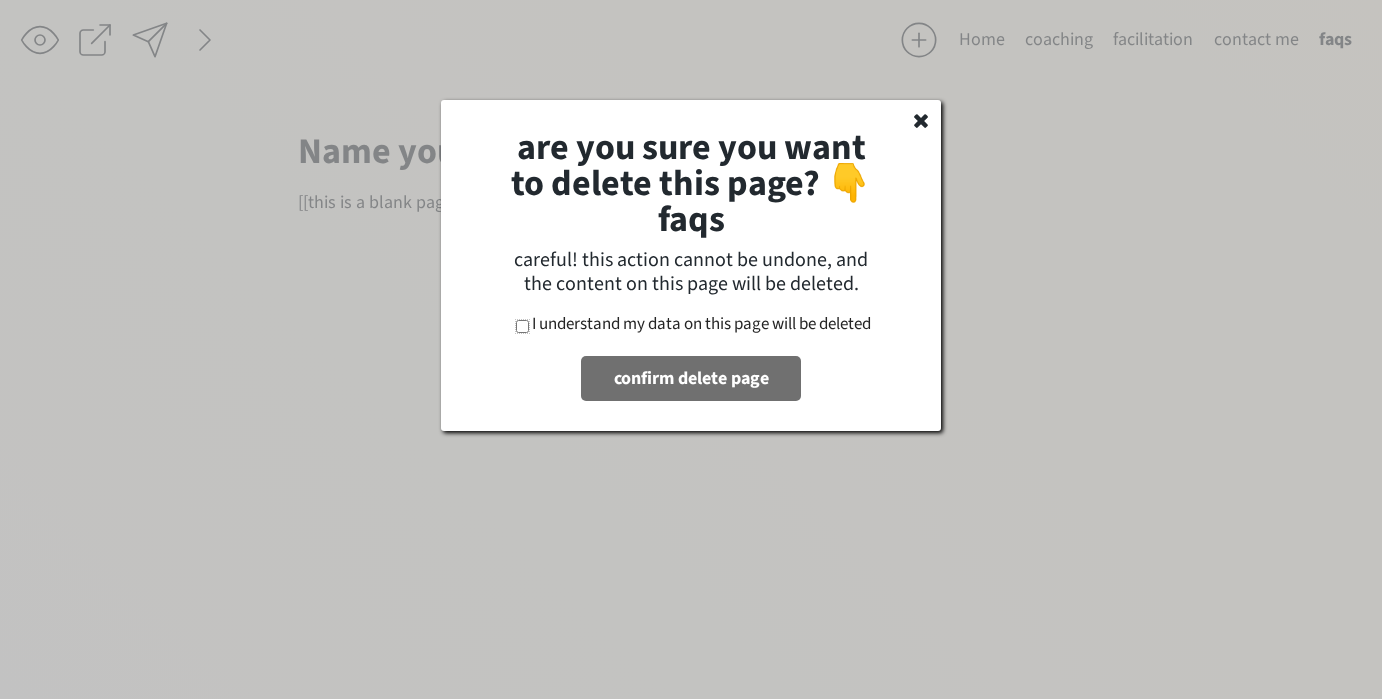 click on "I understand my data on this page will be deleted" at bounding box center (522, 326) 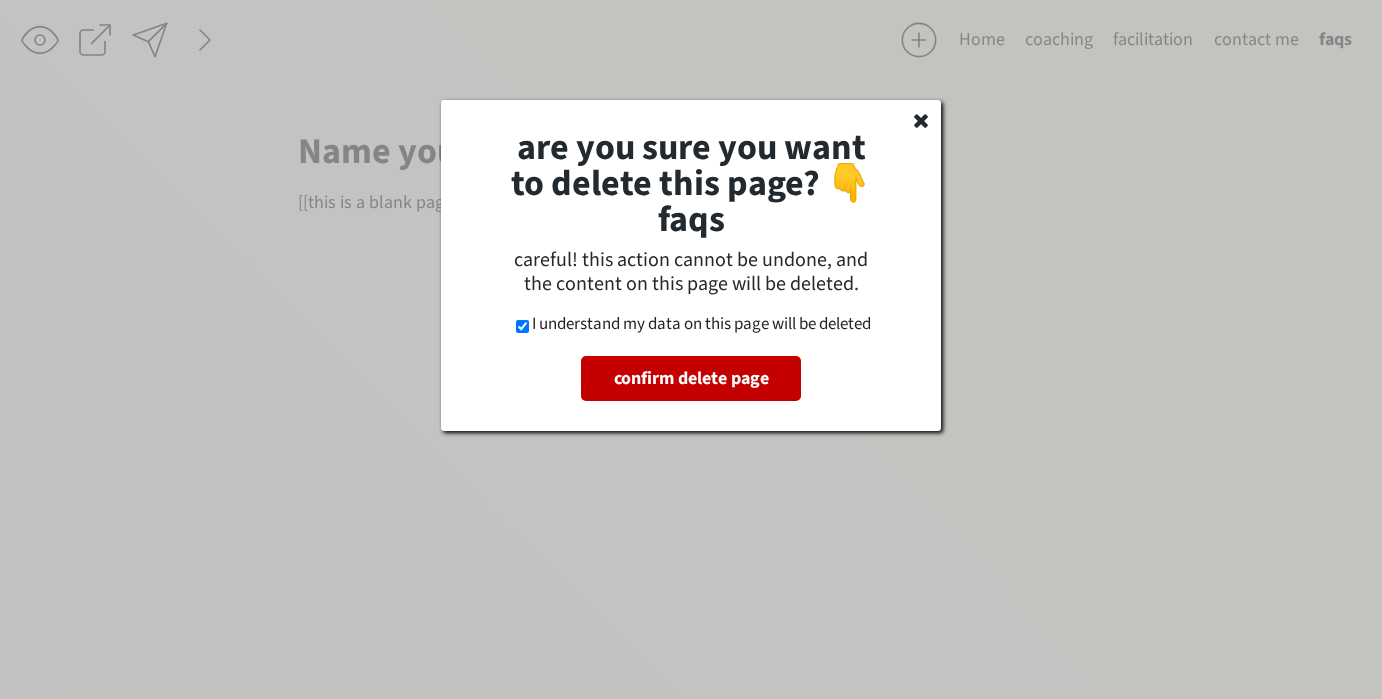 click on "confirm delete page" at bounding box center (691, 378) 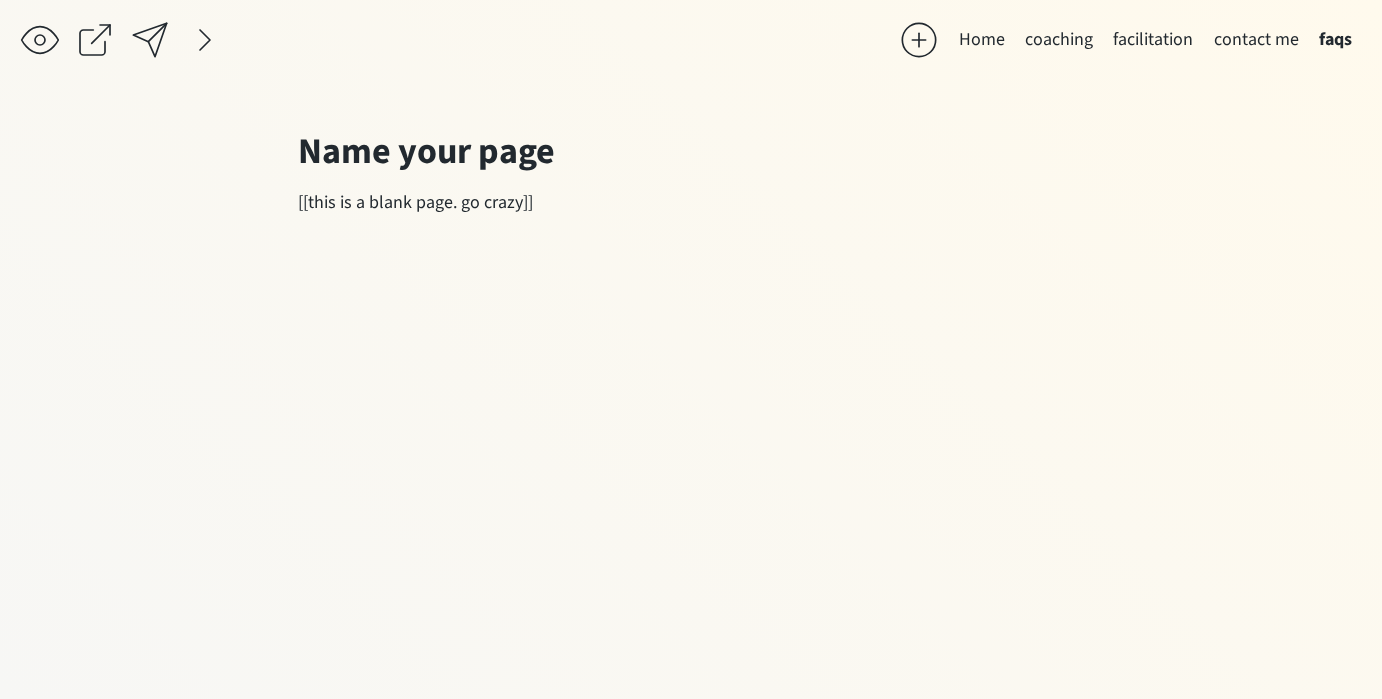 type 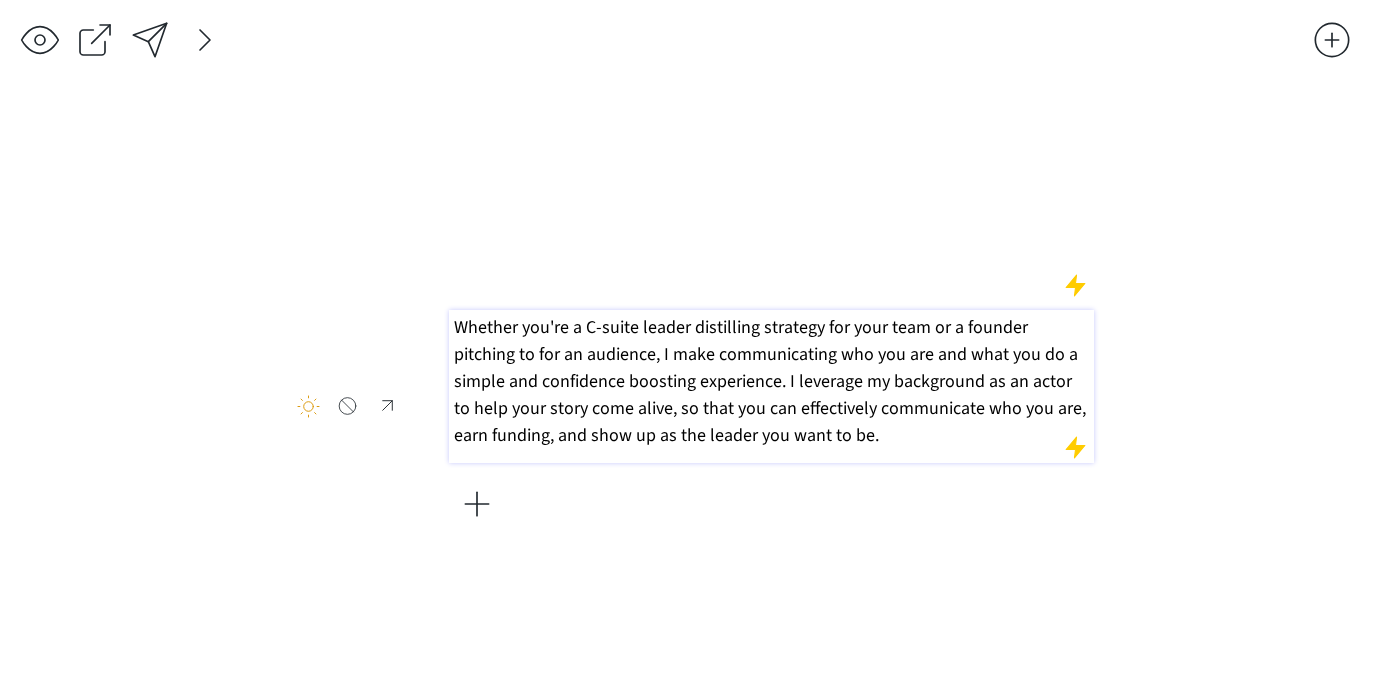 scroll, scrollTop: 0, scrollLeft: 0, axis: both 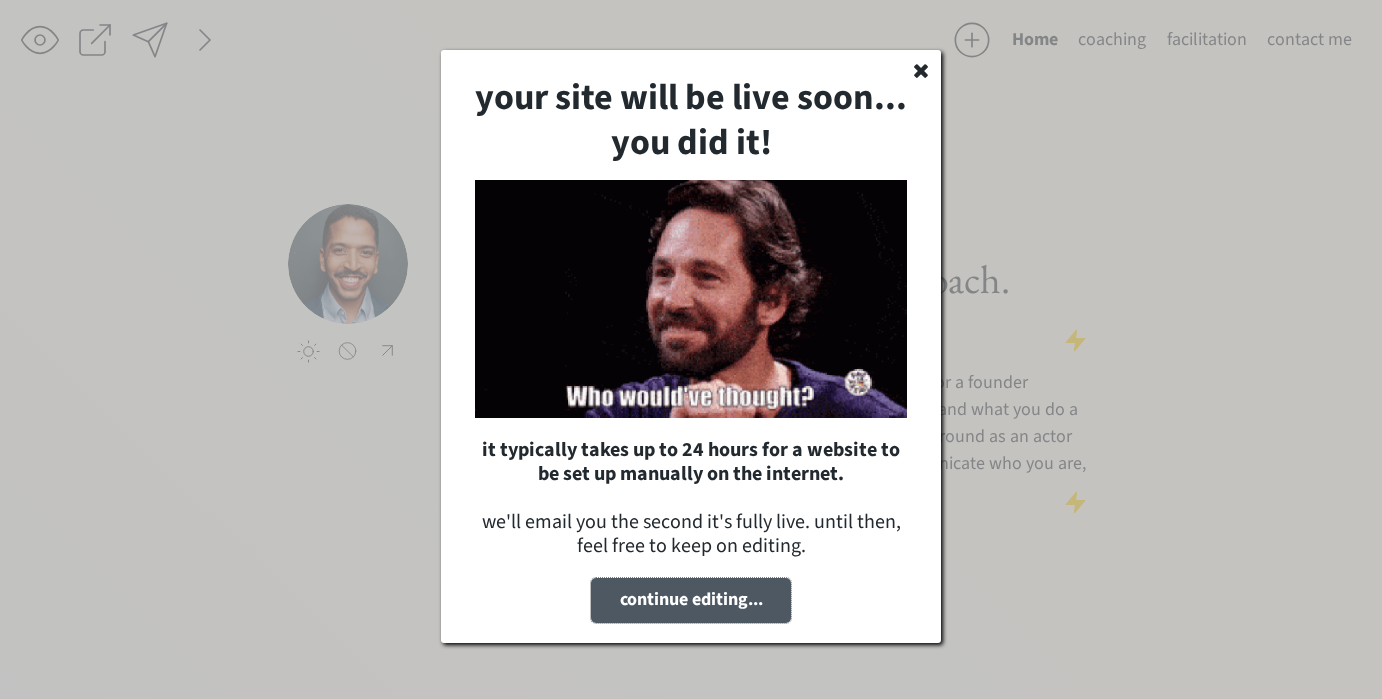 click on "continue editing..." at bounding box center [691, 600] 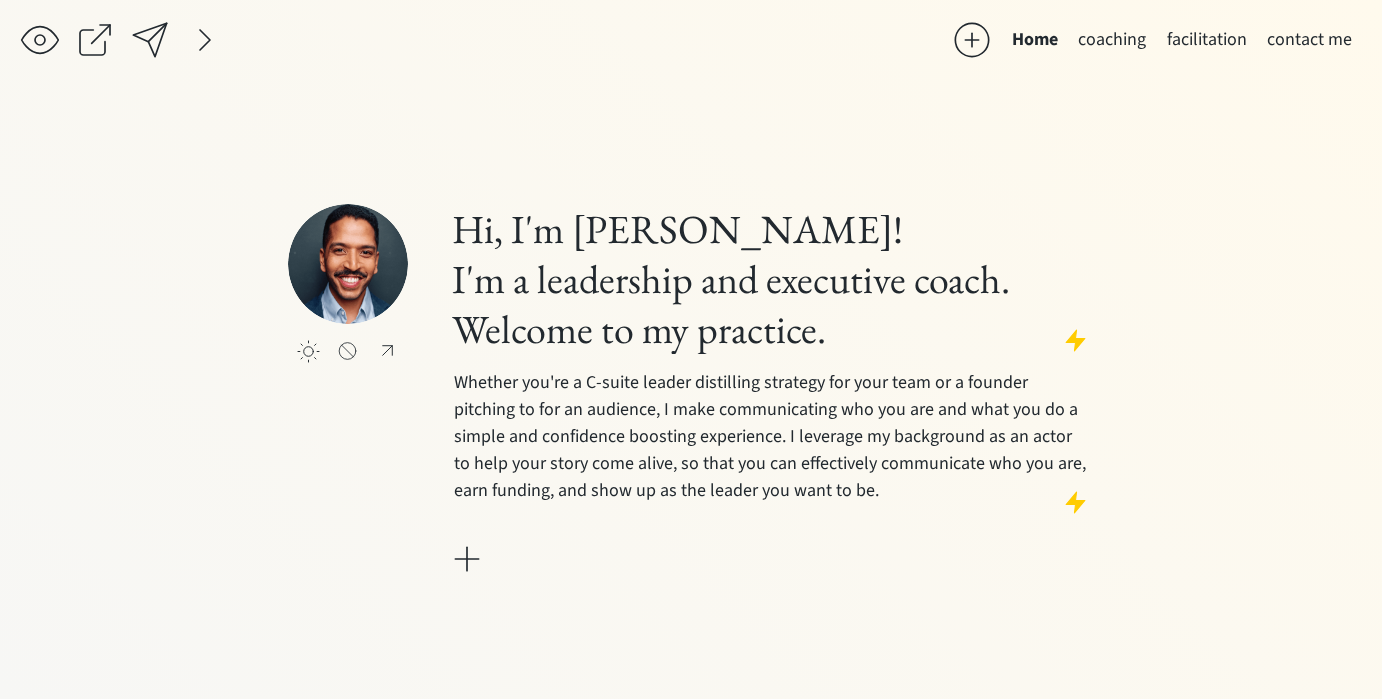 click at bounding box center [972, 40] 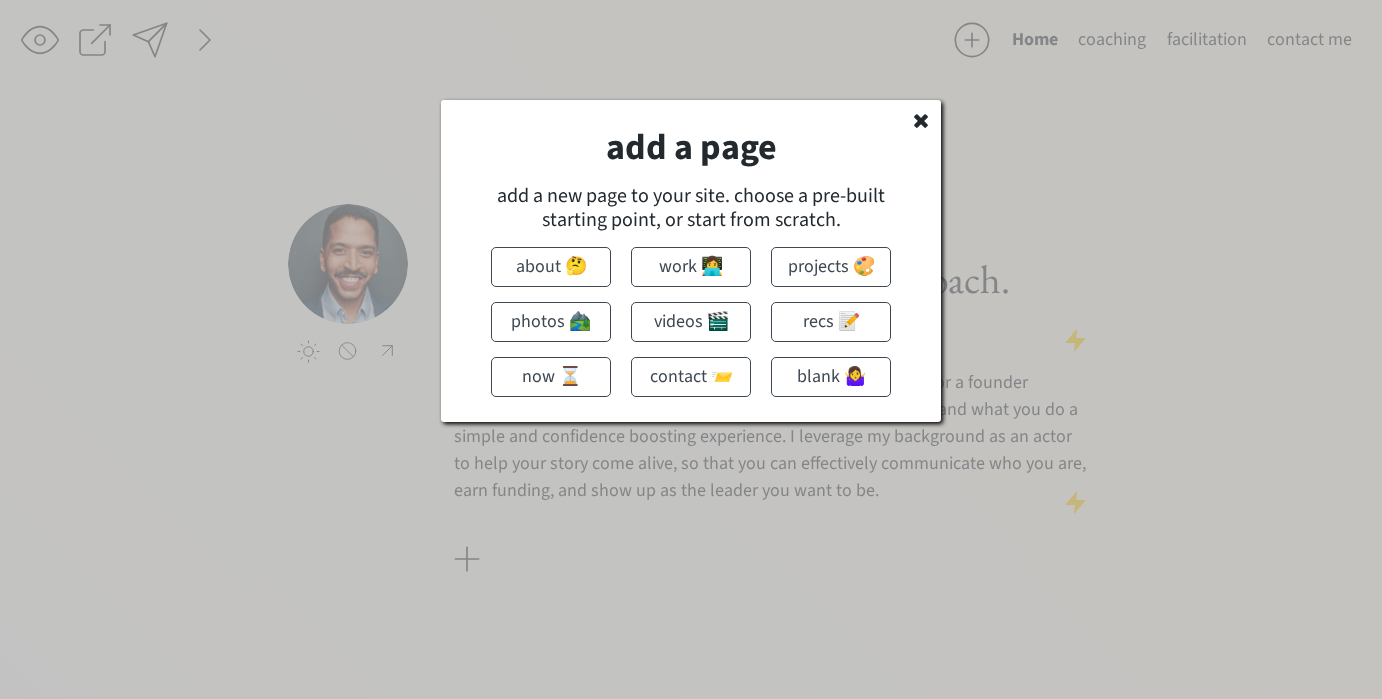 click on "projects 🎨" at bounding box center (831, 267) 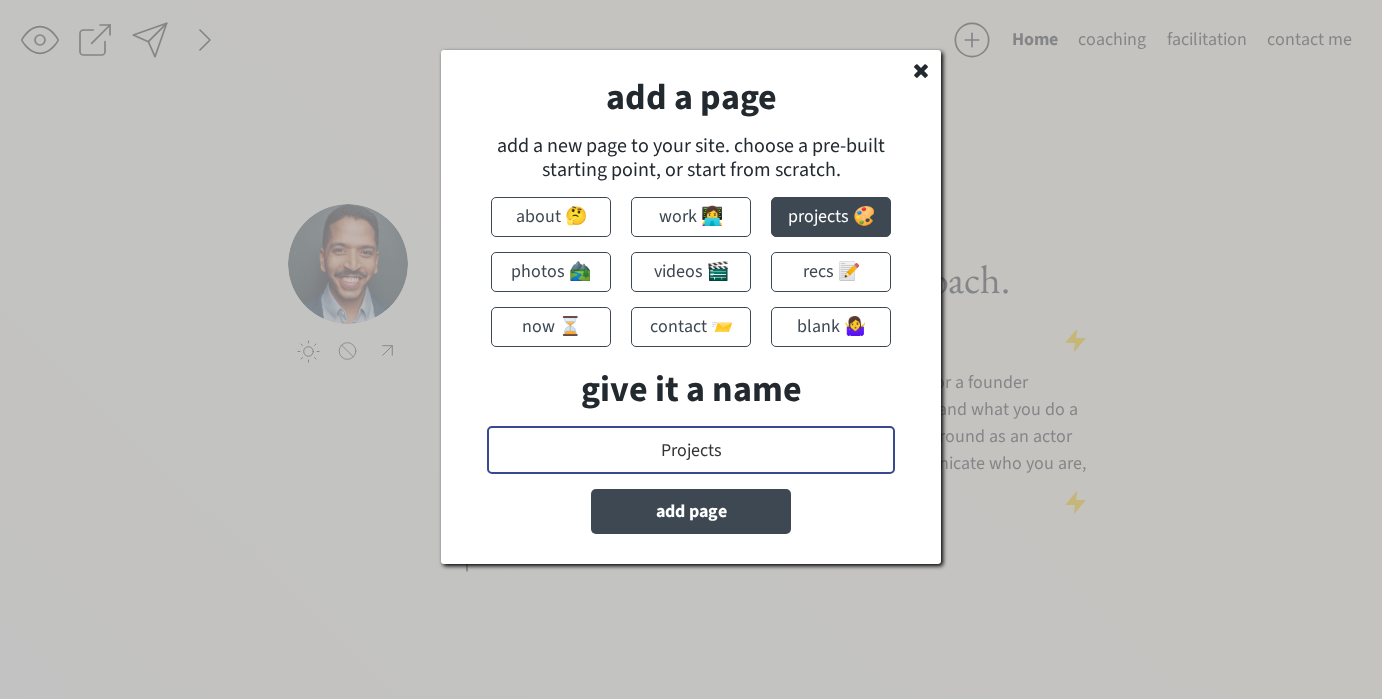 drag, startPoint x: 730, startPoint y: 446, endPoint x: 624, endPoint y: 435, distance: 106.56923 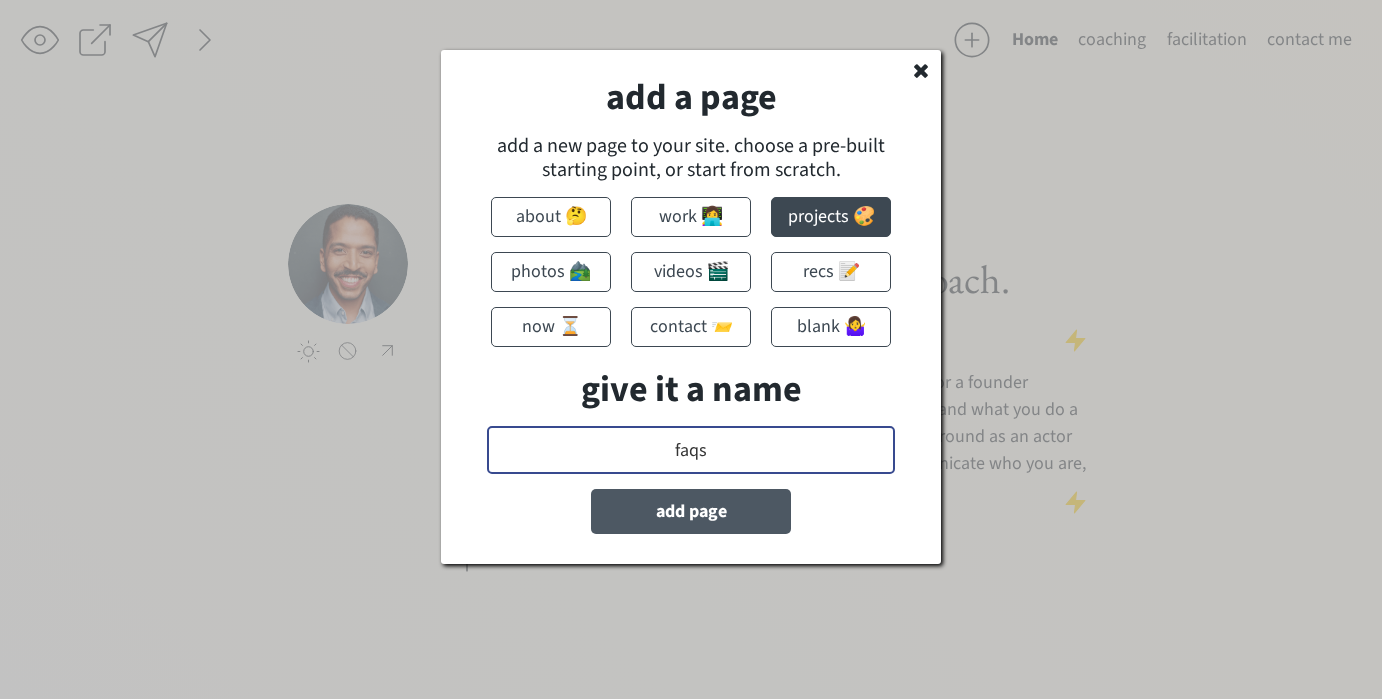 click on "add page" at bounding box center [691, 511] 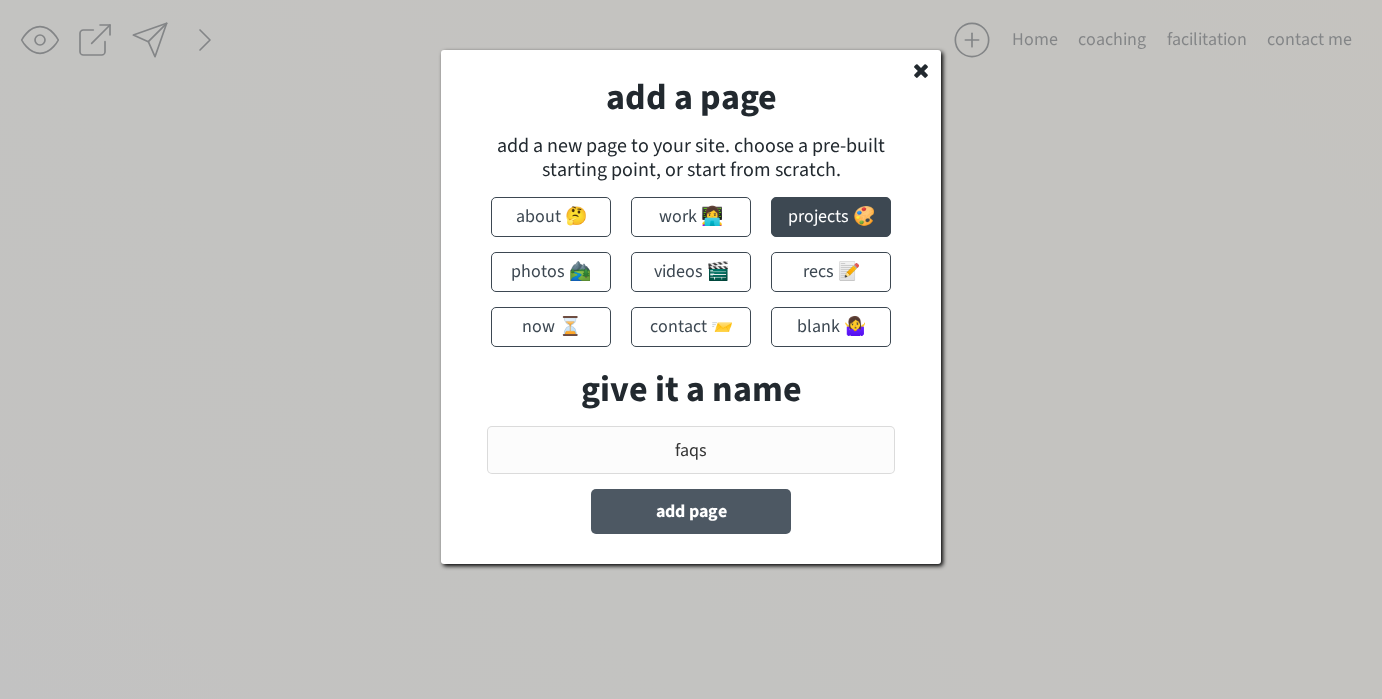 type on "Projects" 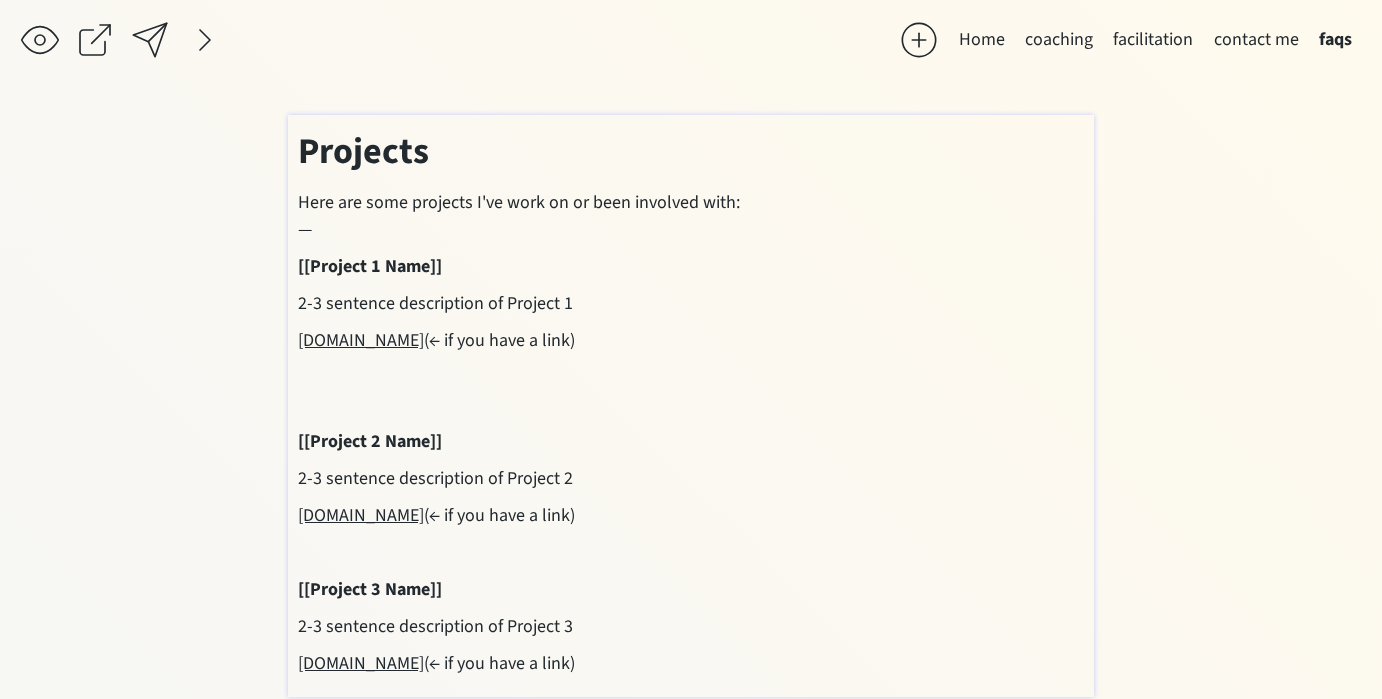 scroll, scrollTop: 28, scrollLeft: 0, axis: vertical 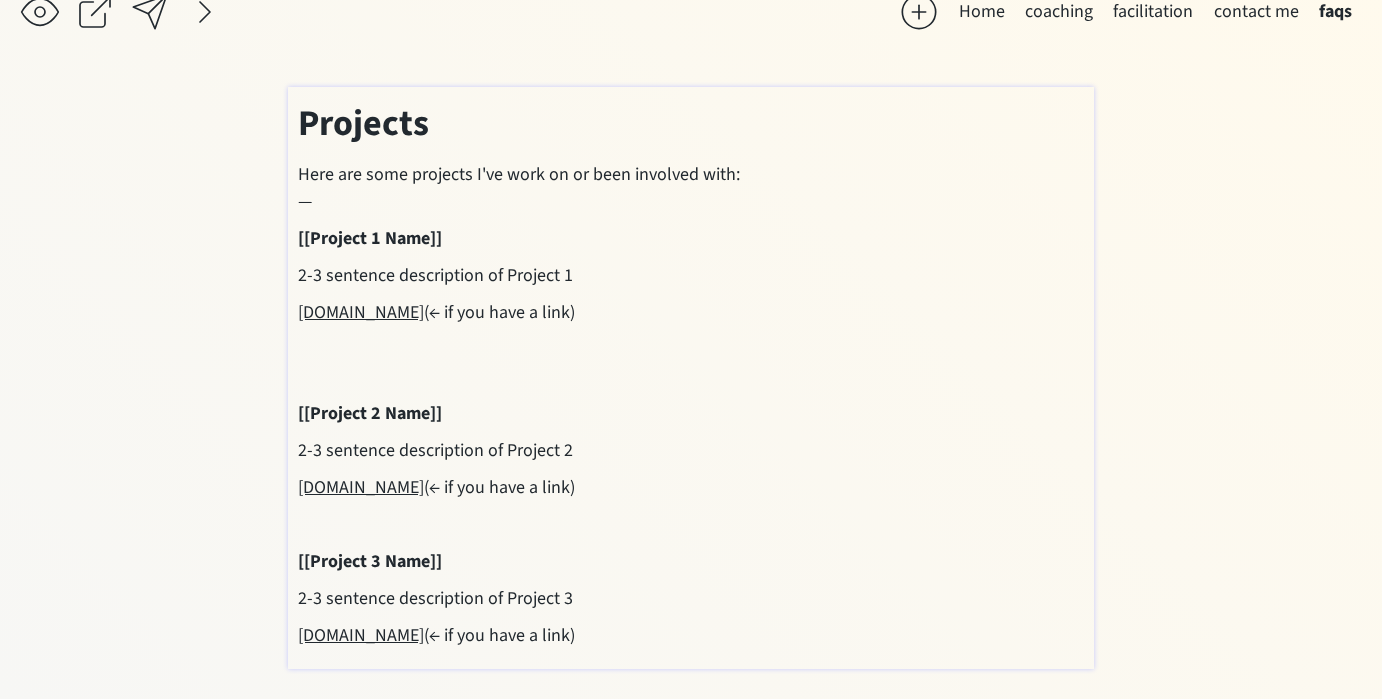 click on "Projects" at bounding box center (363, 123) 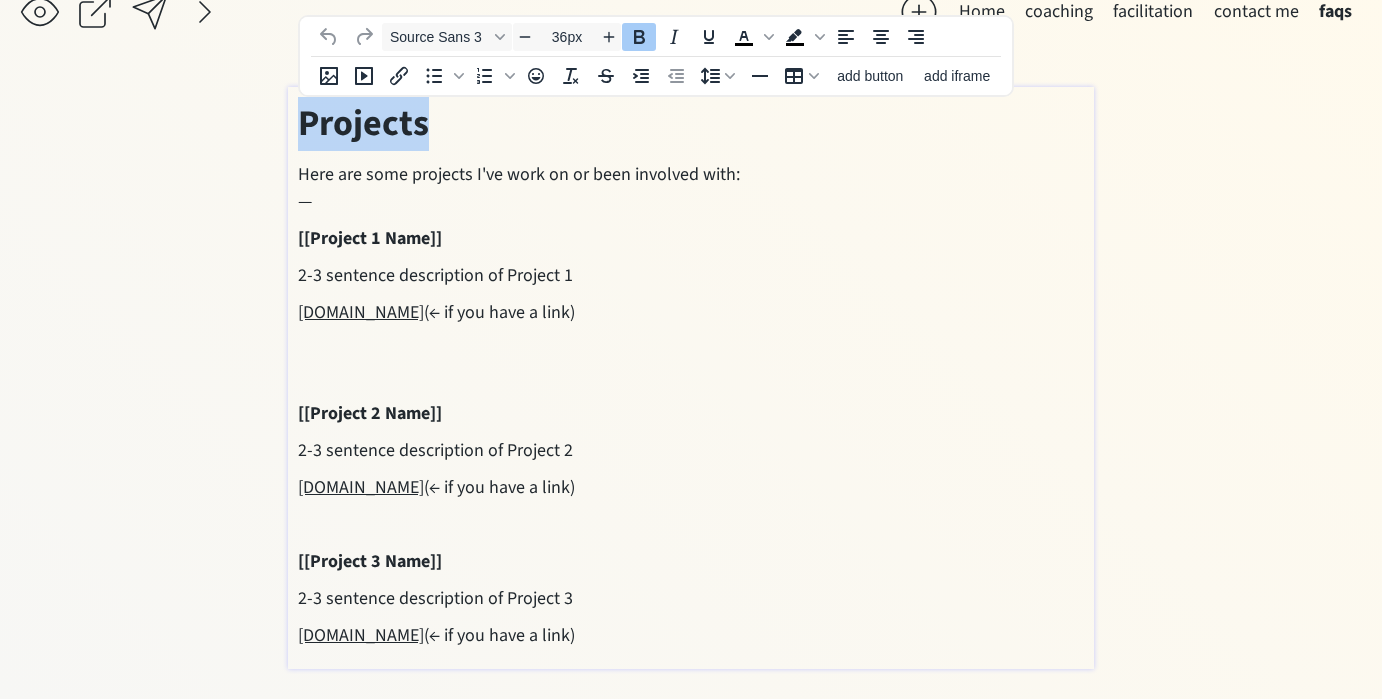 drag, startPoint x: 439, startPoint y: 124, endPoint x: 299, endPoint y: 128, distance: 140.05713 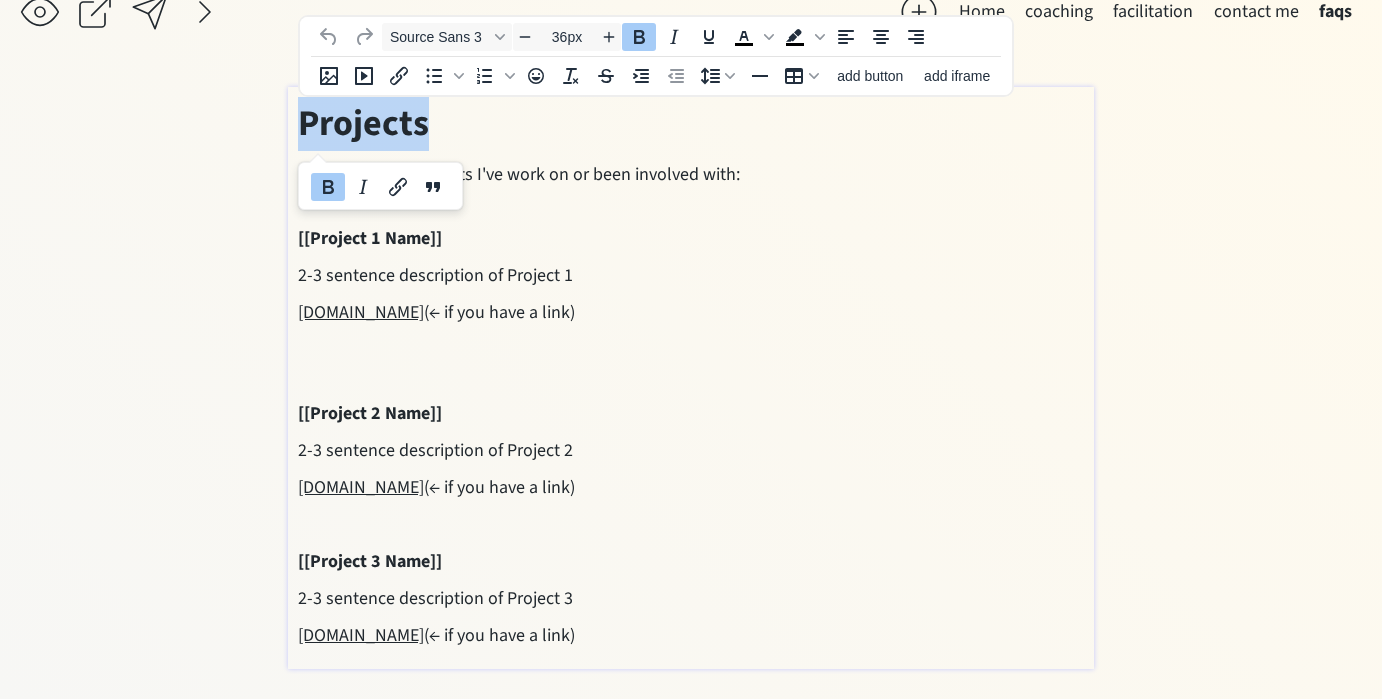 type 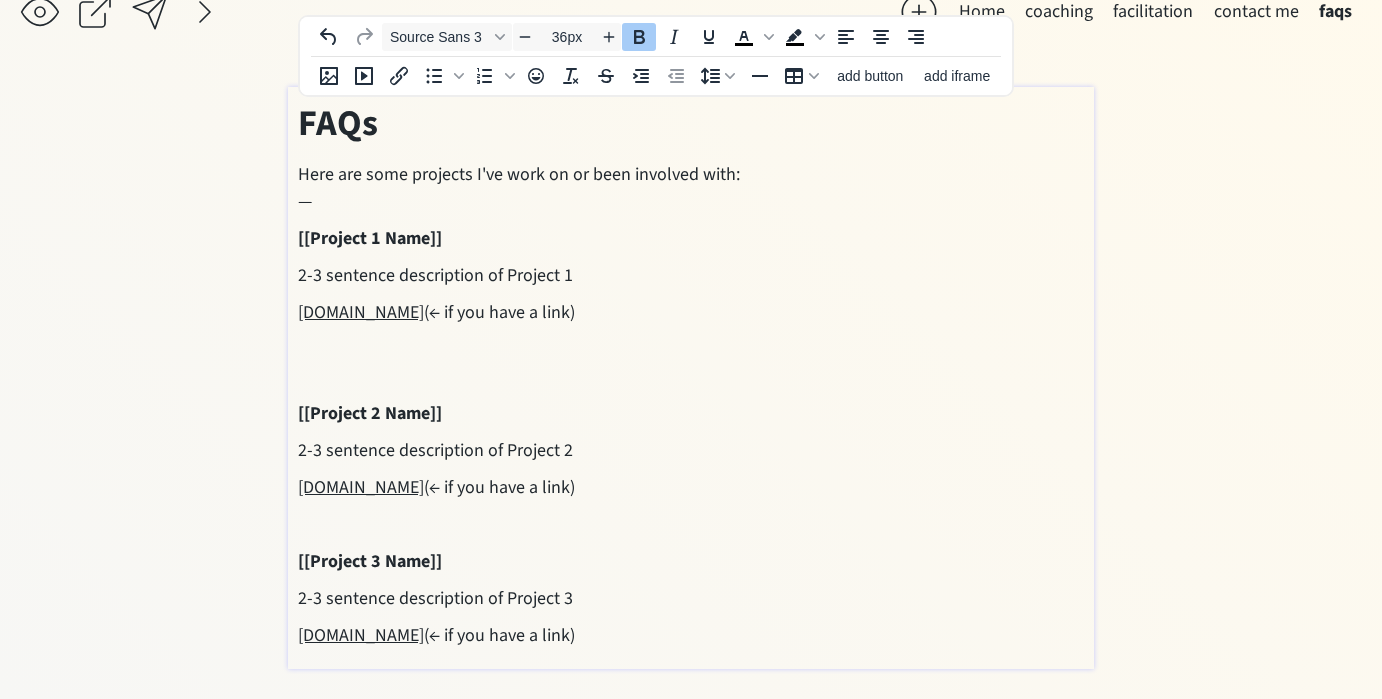 type on "18px" 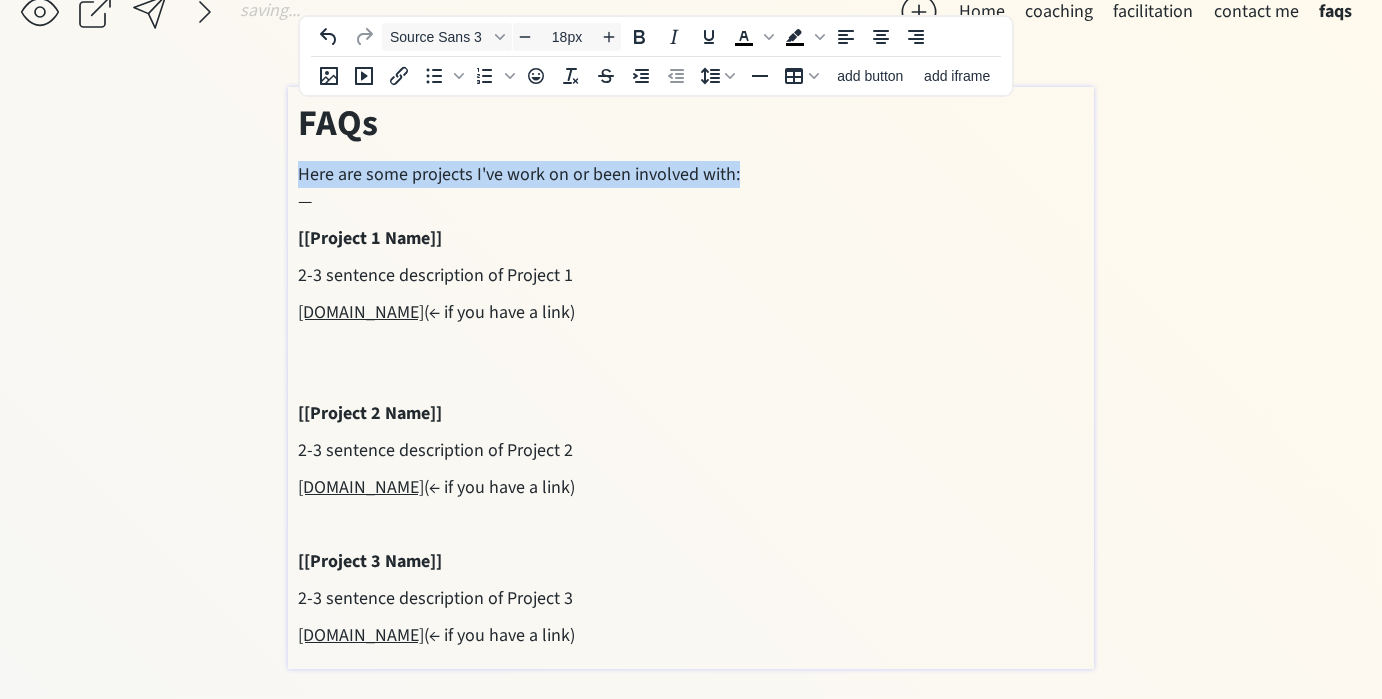 drag, startPoint x: 739, startPoint y: 170, endPoint x: 299, endPoint y: 169, distance: 440.00113 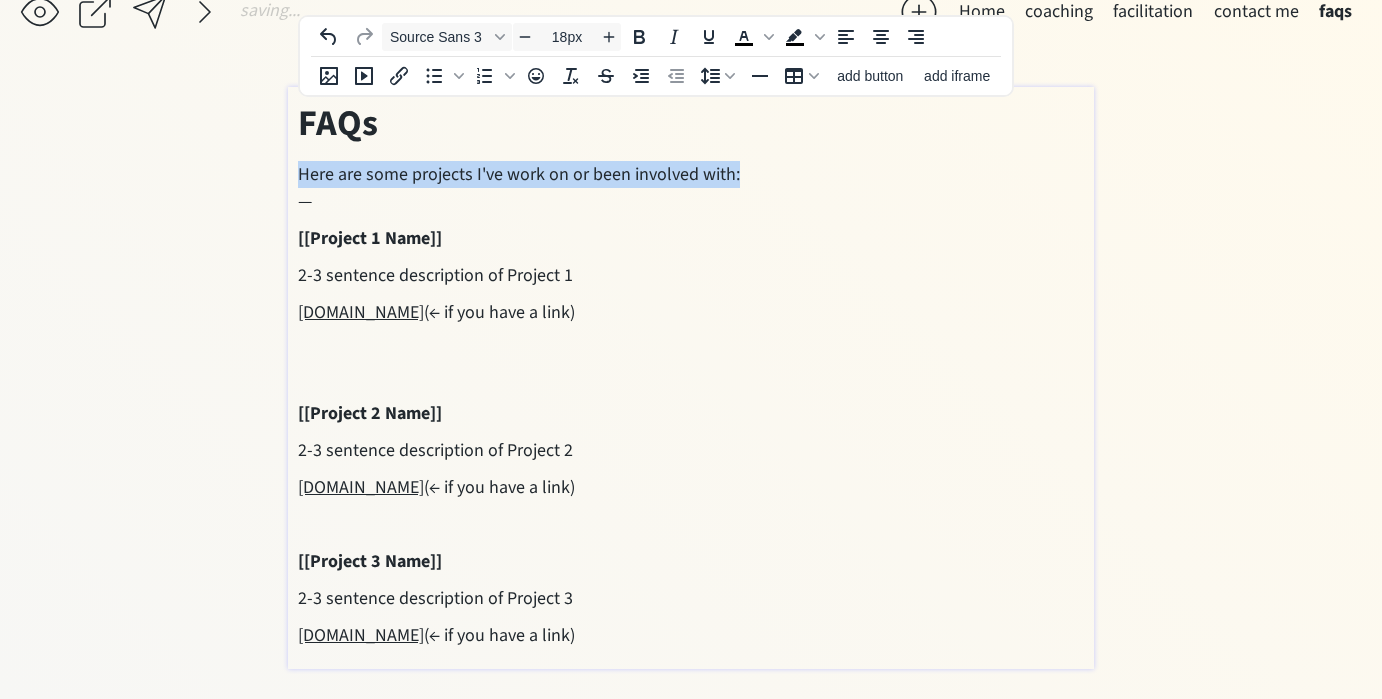 click on "Here are some projects I've work on or been involved with:" at bounding box center (690, 174) 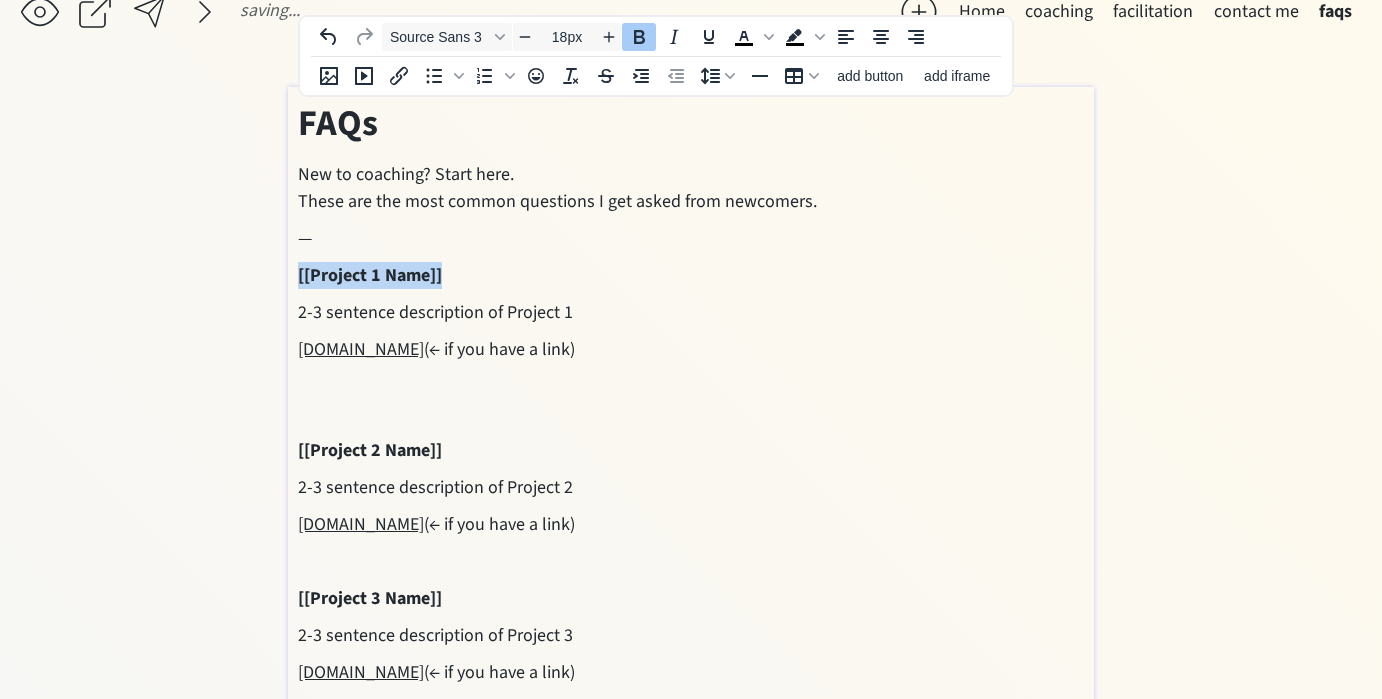 drag, startPoint x: 446, startPoint y: 278, endPoint x: 296, endPoint y: 286, distance: 150.21318 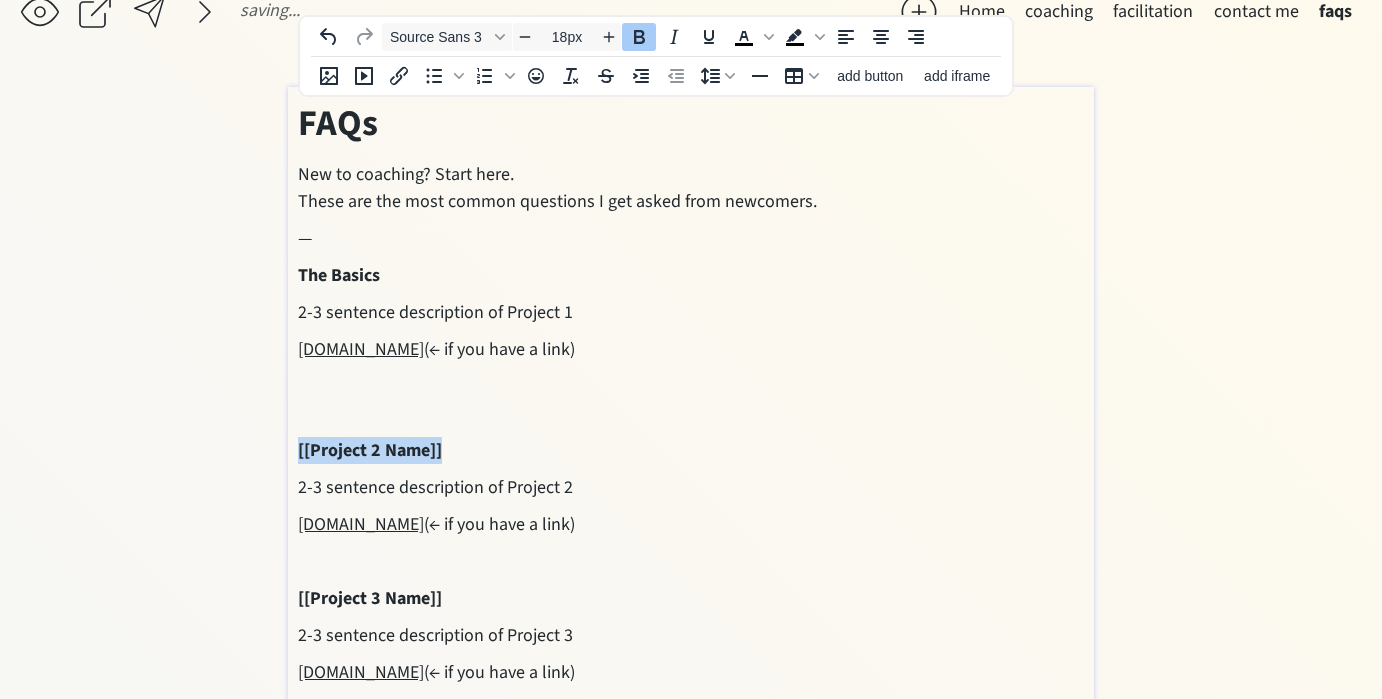 drag, startPoint x: 458, startPoint y: 457, endPoint x: 288, endPoint y: 444, distance: 170.49634 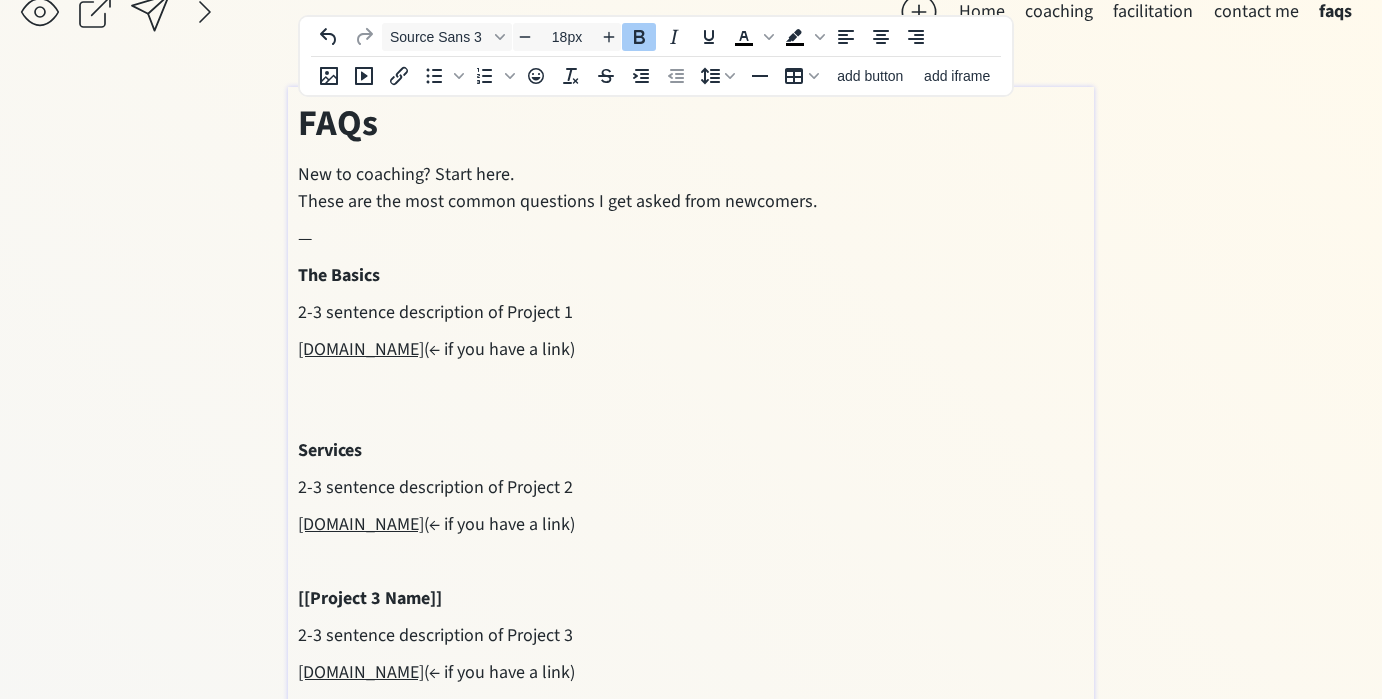 scroll, scrollTop: 65, scrollLeft: 0, axis: vertical 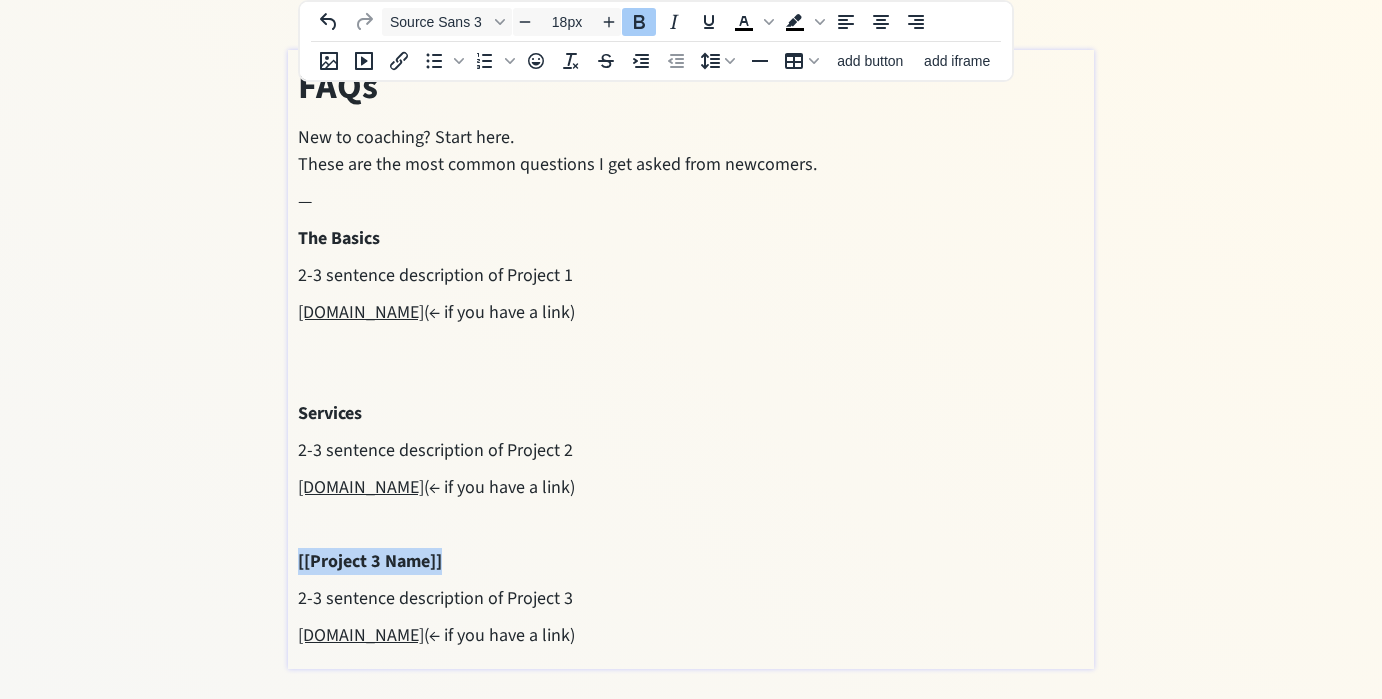 drag, startPoint x: 456, startPoint y: 562, endPoint x: 296, endPoint y: 562, distance: 160 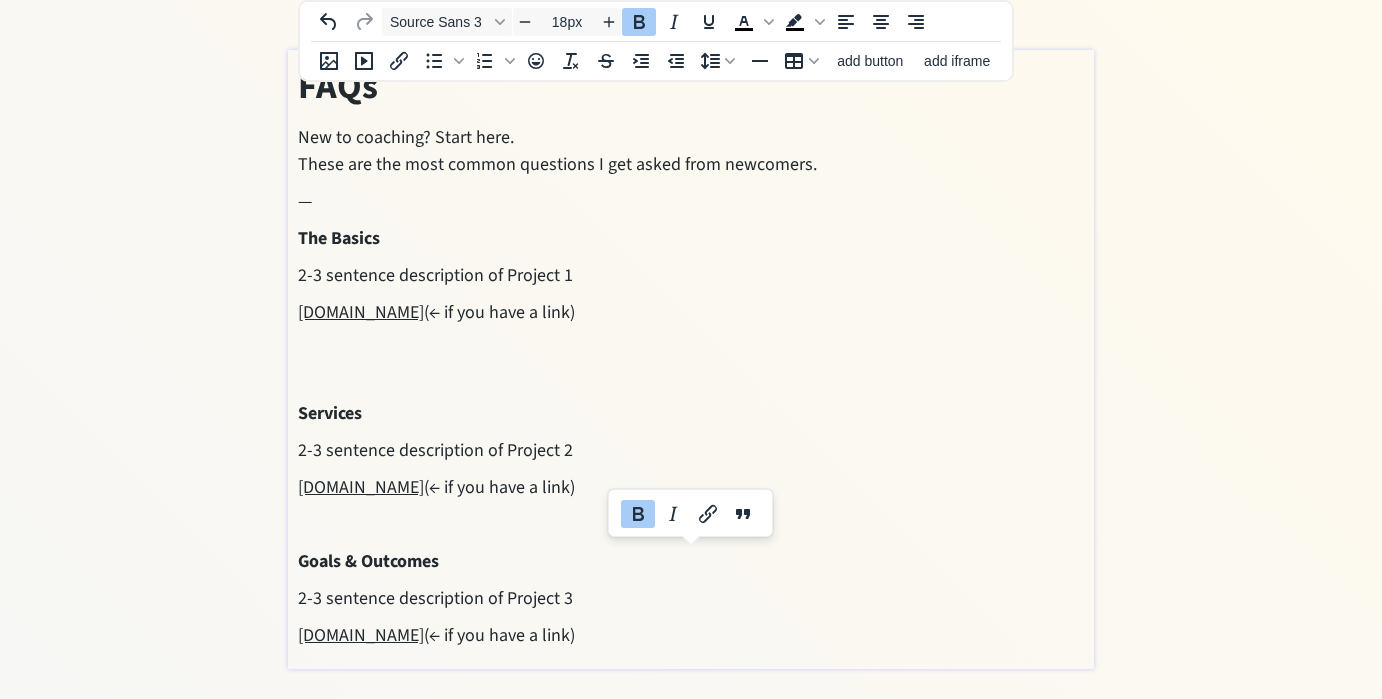 drag, startPoint x: 677, startPoint y: 646, endPoint x: 293, endPoint y: 556, distance: 394.40588 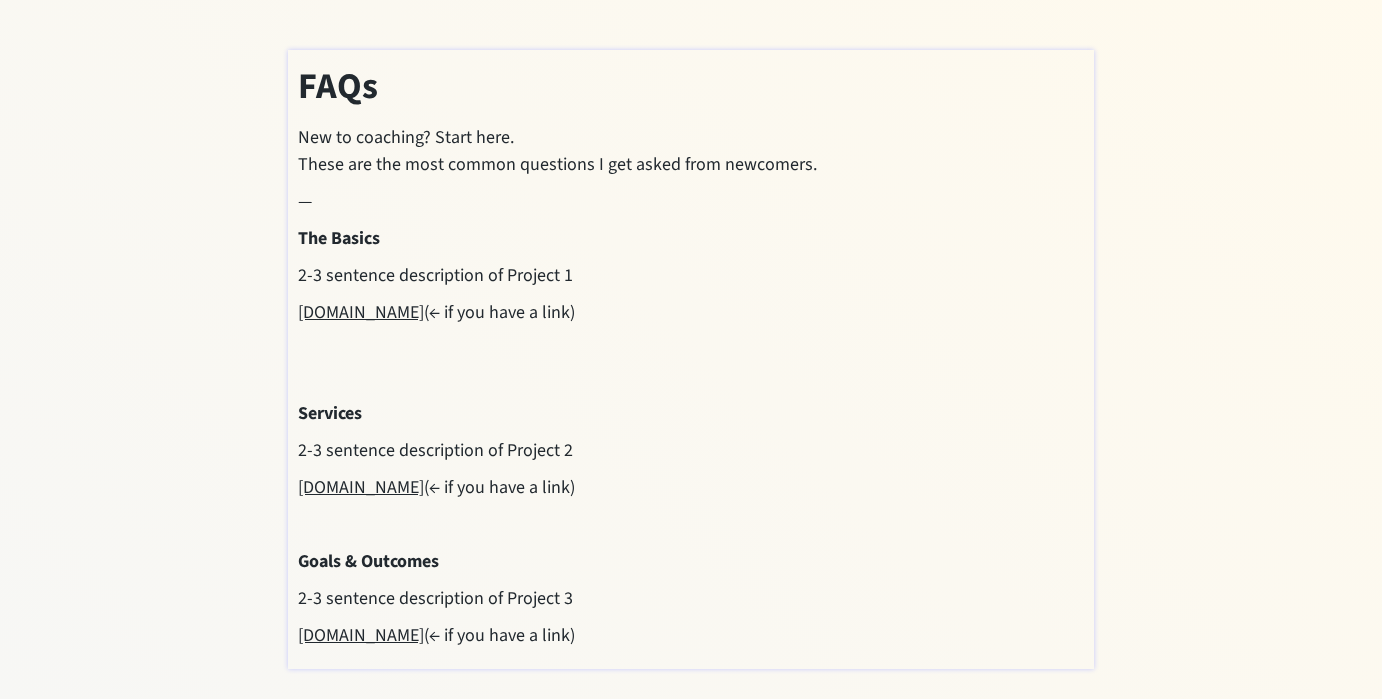 click on "​ [DOMAIN_NAME]  (← if you have a link)​" at bounding box center (690, 635) 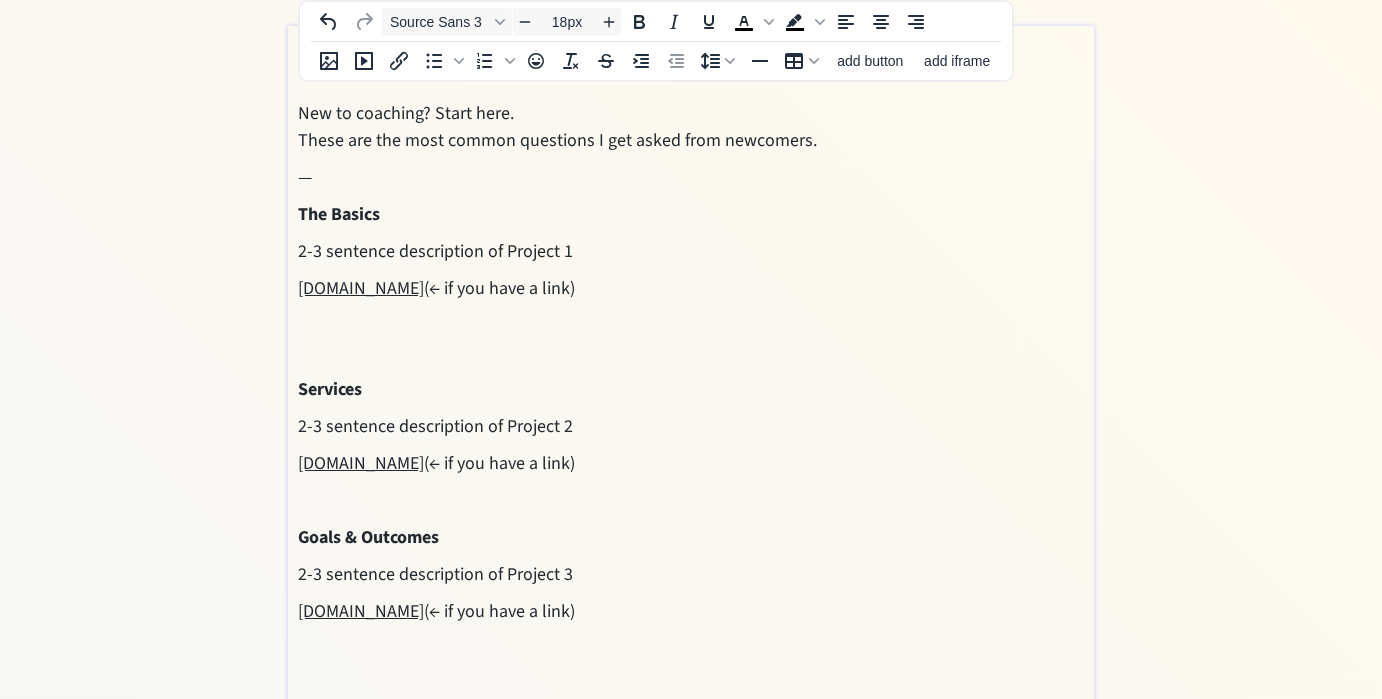 scroll, scrollTop: 139, scrollLeft: 0, axis: vertical 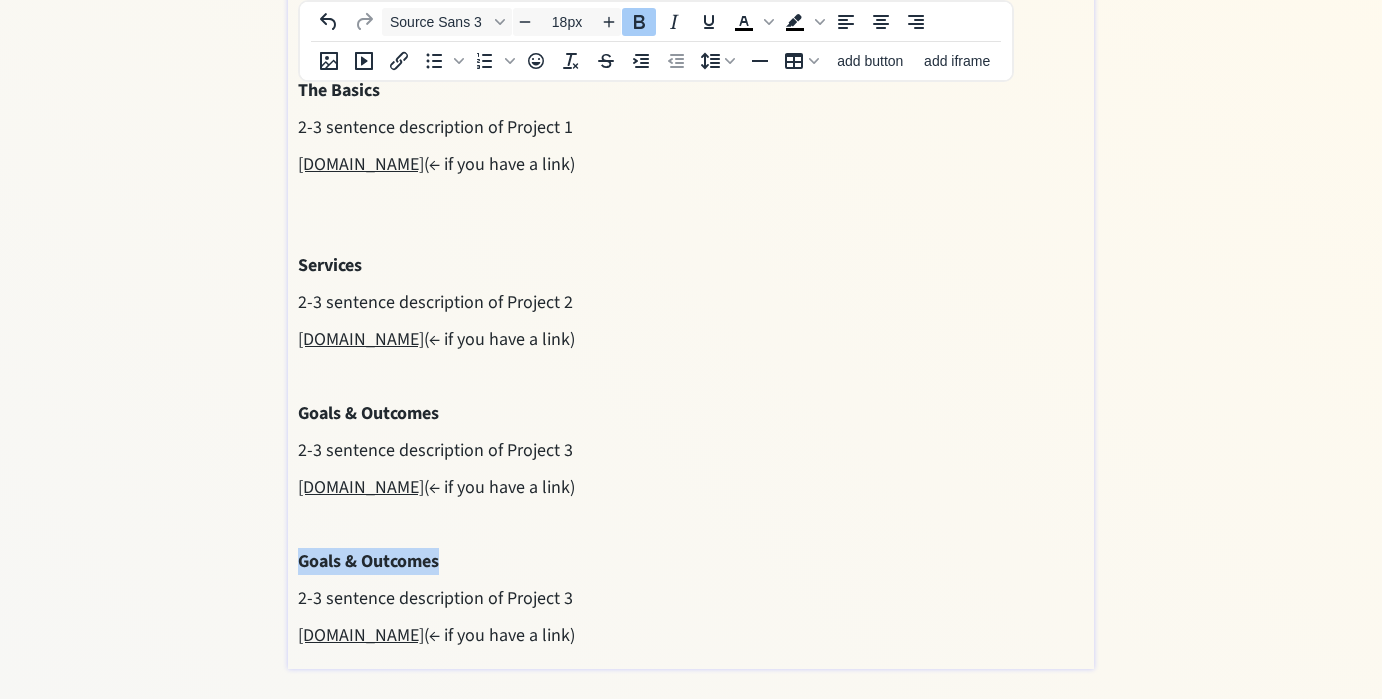drag, startPoint x: 450, startPoint y: 564, endPoint x: 299, endPoint y: 562, distance: 151.01324 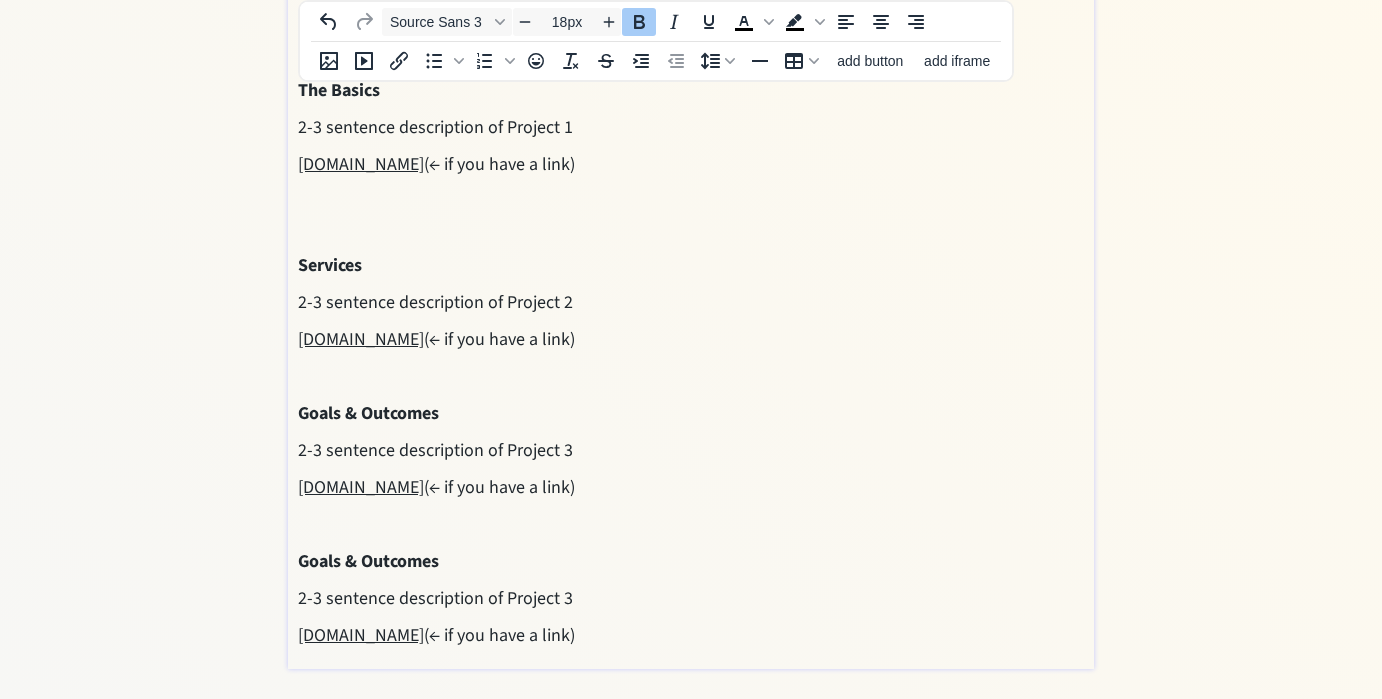 click on "FAQs New to coaching? Start here.  These are the most common questions I get asked from newcomers. — The Basics 2-3 sentence description of Project 1 ​ [DOMAIN_NAME]  (← if you have a link)​ Services 2-3 sentence description of Project 2 ​ [DOMAIN_NAME]  (← if you have a link)​ Goals & Outcomes 2-3 sentence description of Project 3 ​ [DOMAIN_NAME]  (← if you have a link)​ Goals & Outcomes 2-3 sentence description of Project 3 ​ [DOMAIN_NAME]  (← if you have a link)​" at bounding box center [690, 280] 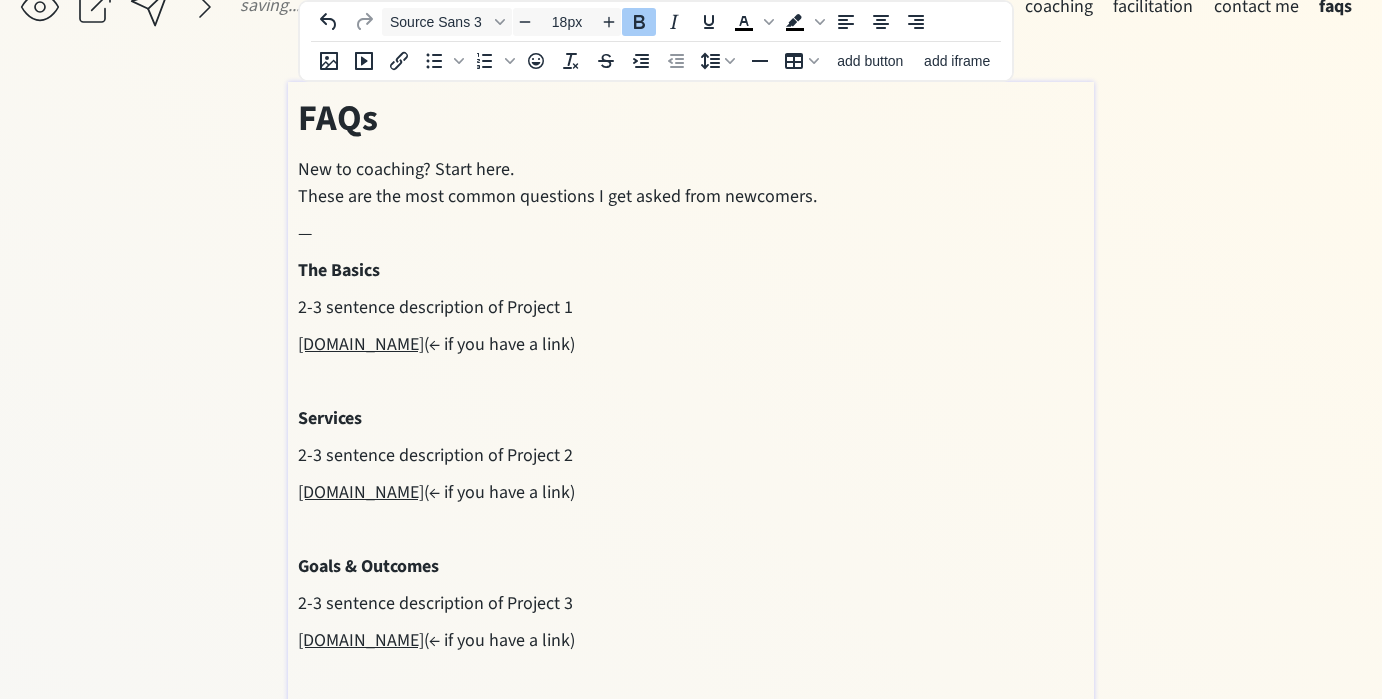 scroll, scrollTop: 0, scrollLeft: 0, axis: both 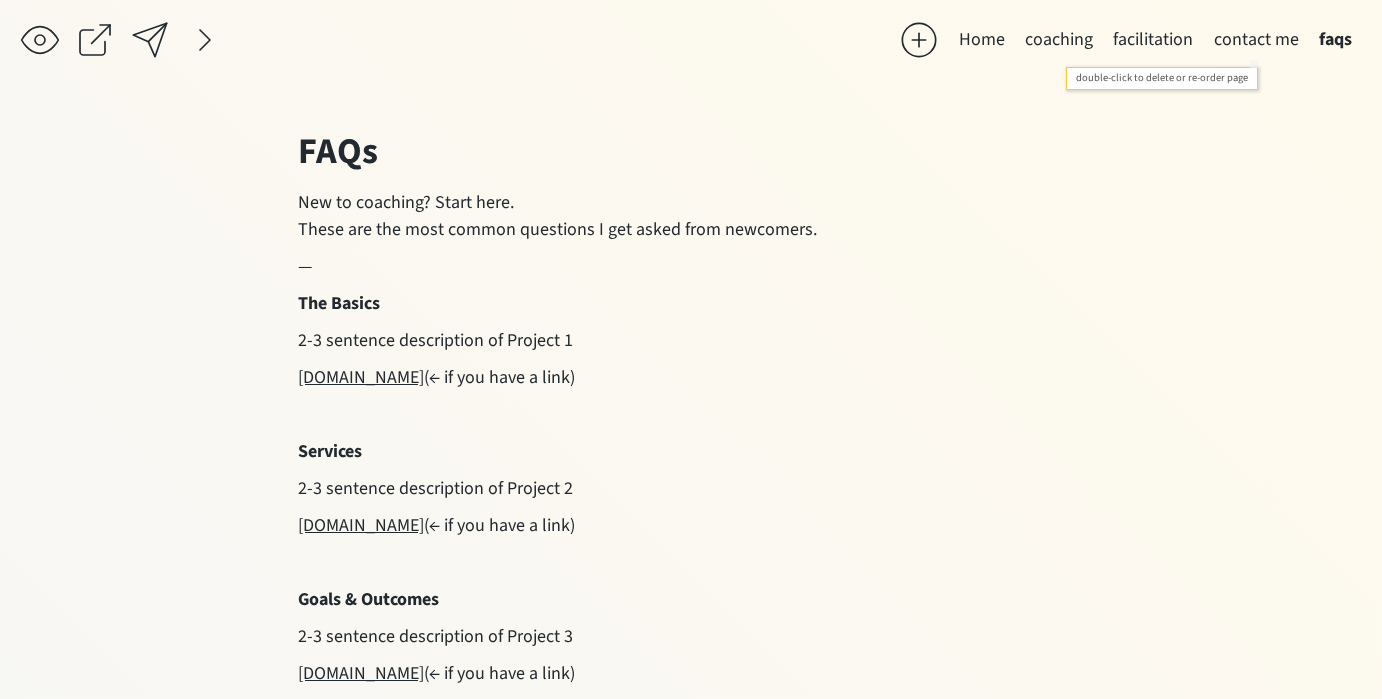 drag, startPoint x: 1348, startPoint y: 36, endPoint x: 1285, endPoint y: 37, distance: 63.007935 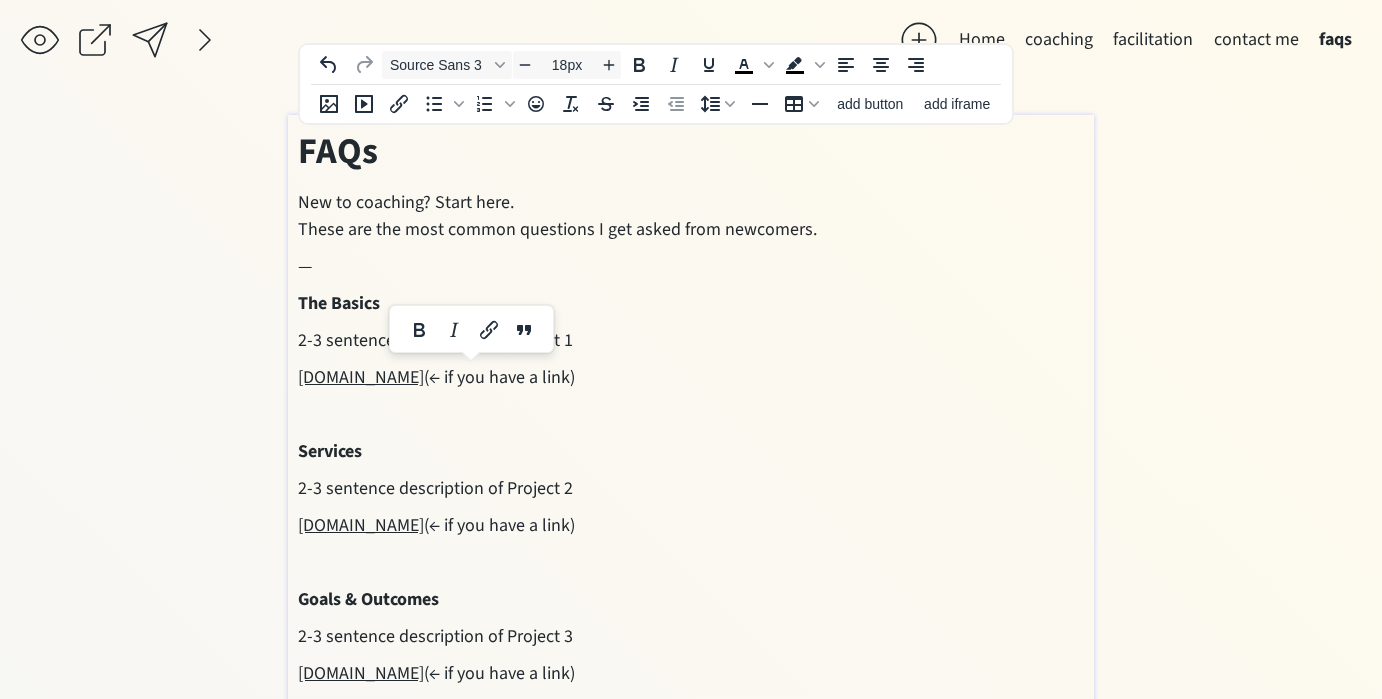 drag, startPoint x: 657, startPoint y: 383, endPoint x: 355, endPoint y: 357, distance: 303.11713 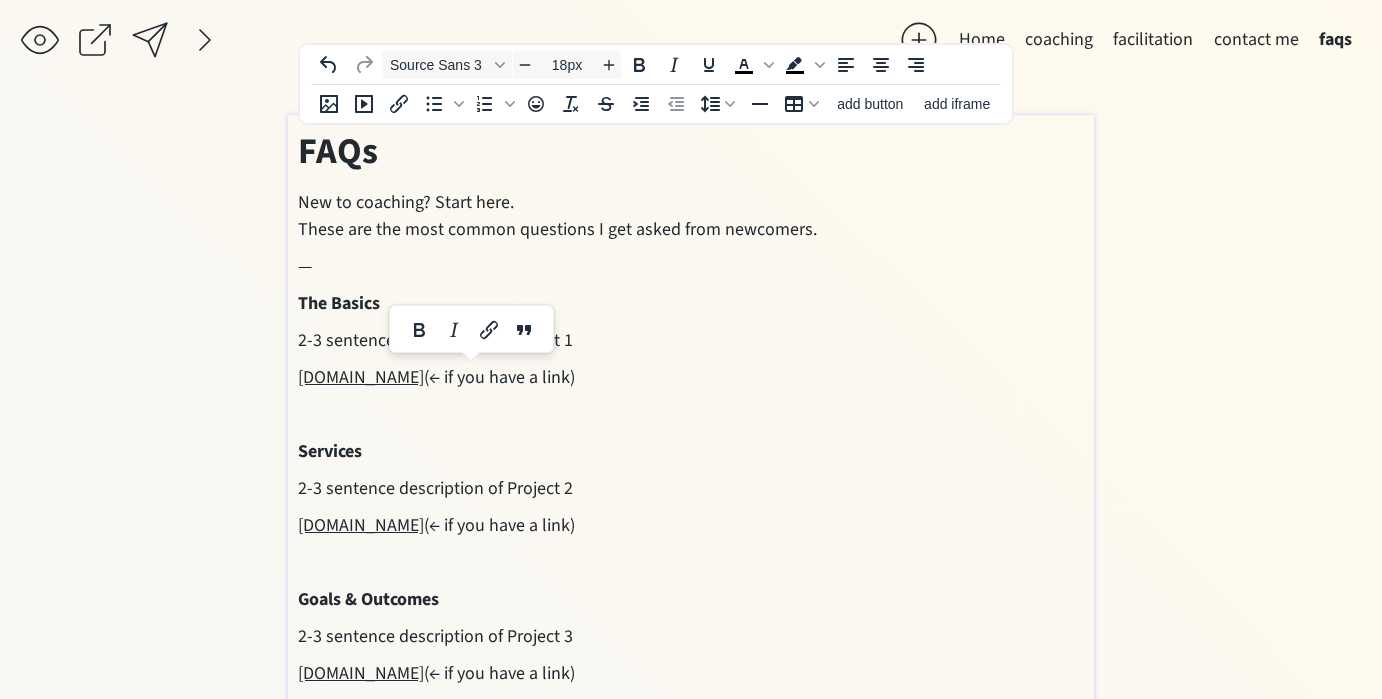 click on "FAQs New to coaching? Start here.  These are the most common questions I get asked from newcomers. — The Basics 2-3 sentence description of Project 1 ​ [DOMAIN_NAME]  (← if you have a link)​ Services 2-3 sentence description of Project 2 ​ [DOMAIN_NAME]  (← if you have a link)​ Goals & Outcomes 2-3 sentence description of Project 3 ​ [DOMAIN_NAME]  (← if you have a link)​ Goals & Outcomes 2-3 sentence description of Project 3 ​ [DOMAIN_NAME]  (← if you have a link)​" at bounding box center (690, 480) 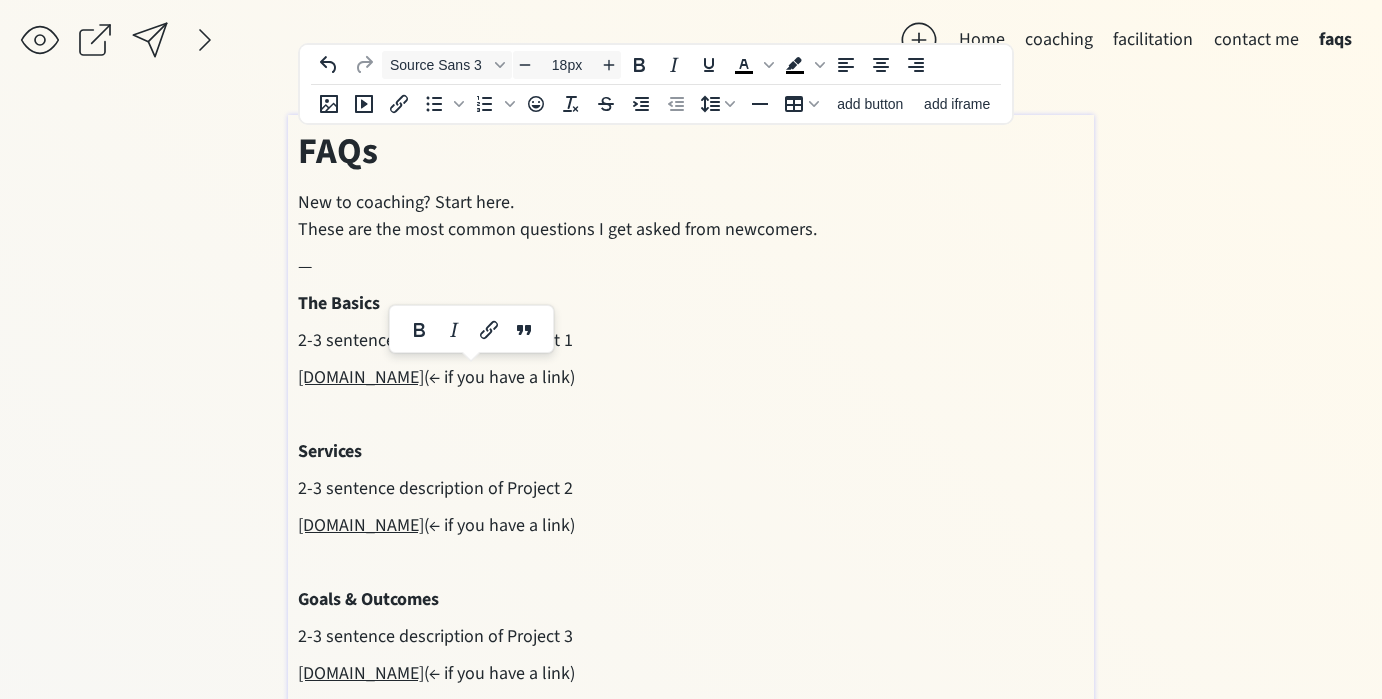 click on "FAQs New to coaching? Start here.  These are the most common questions I get asked from newcomers. — The Basics 2-3 sentence description of Project 1 ​ [DOMAIN_NAME]  (← if you have a link)​ Services 2-3 sentence description of Project 2 ​ [DOMAIN_NAME]  (← if you have a link)​ Goals & Outcomes 2-3 sentence description of Project 3 ​ [DOMAIN_NAME]  (← if you have a link)​ Goals & Outcomes 2-3 sentence description of Project 3 ​ [DOMAIN_NAME]  (← if you have a link)​" at bounding box center (690, 480) 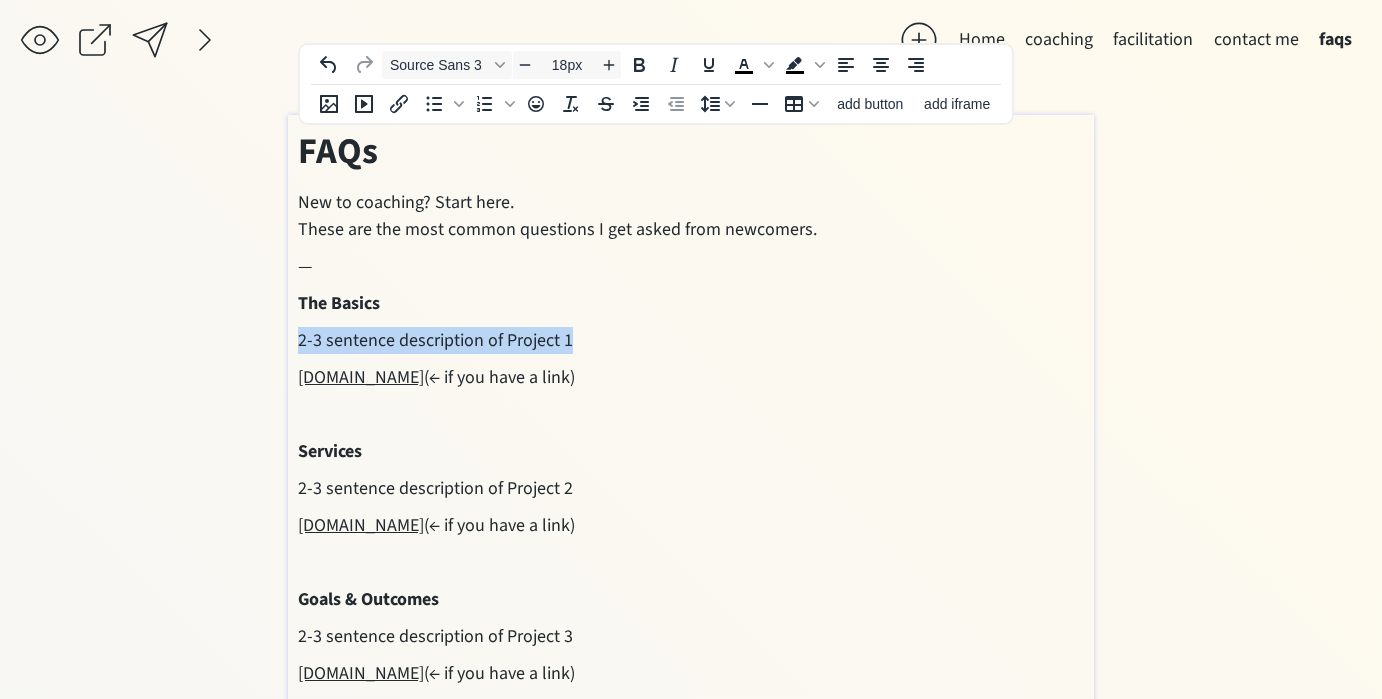 drag, startPoint x: 580, startPoint y: 332, endPoint x: 297, endPoint y: 333, distance: 283.00177 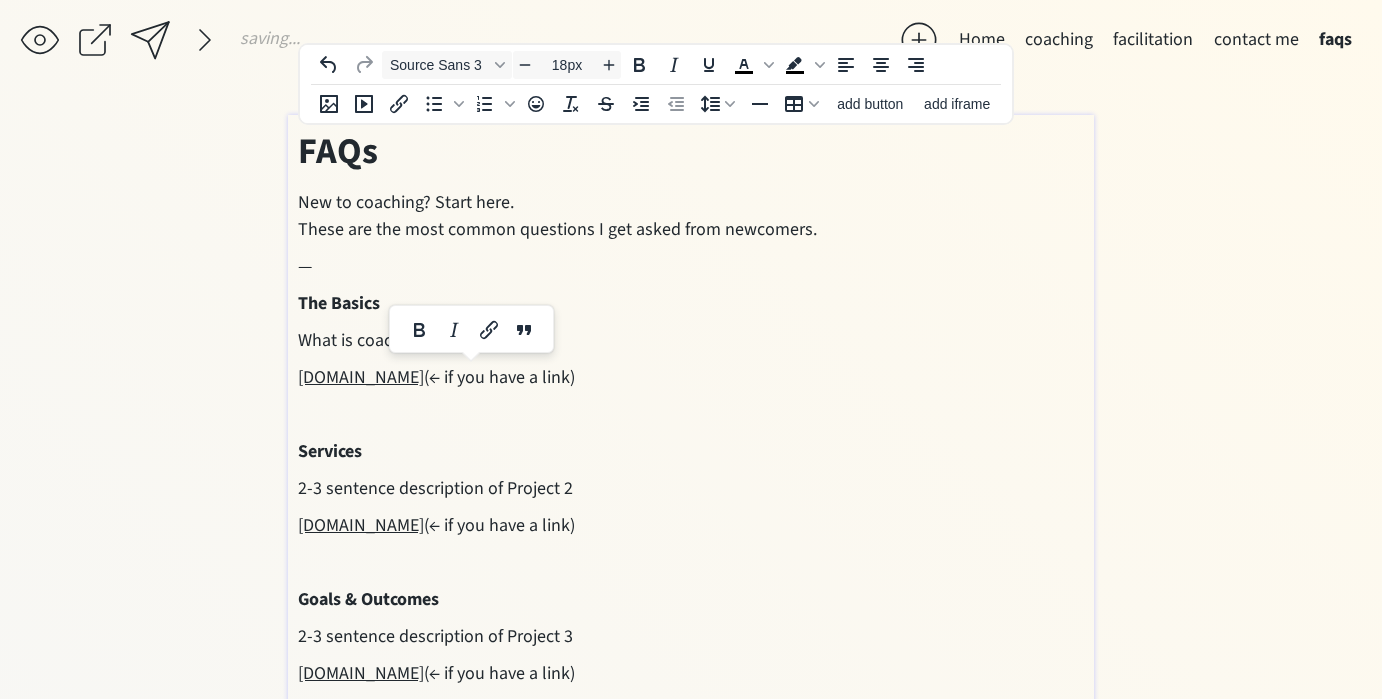drag, startPoint x: 650, startPoint y: 381, endPoint x: 291, endPoint y: 379, distance: 359.00558 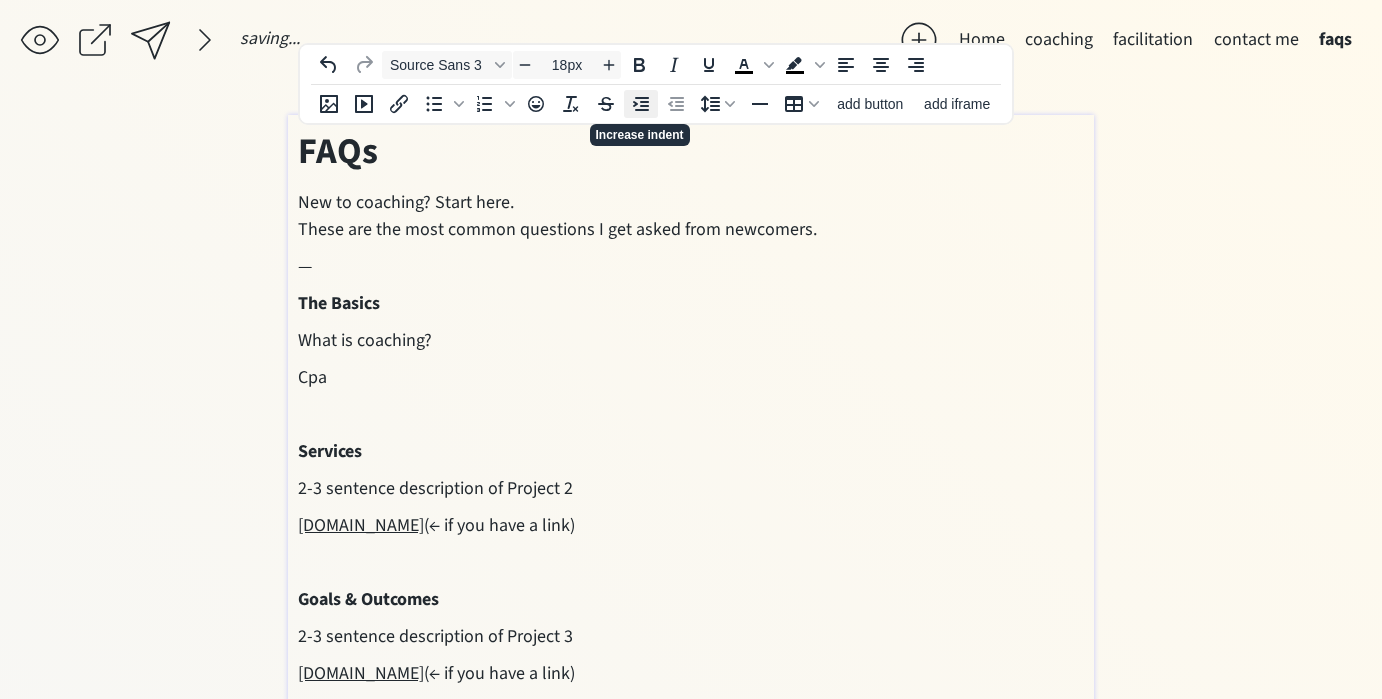 click 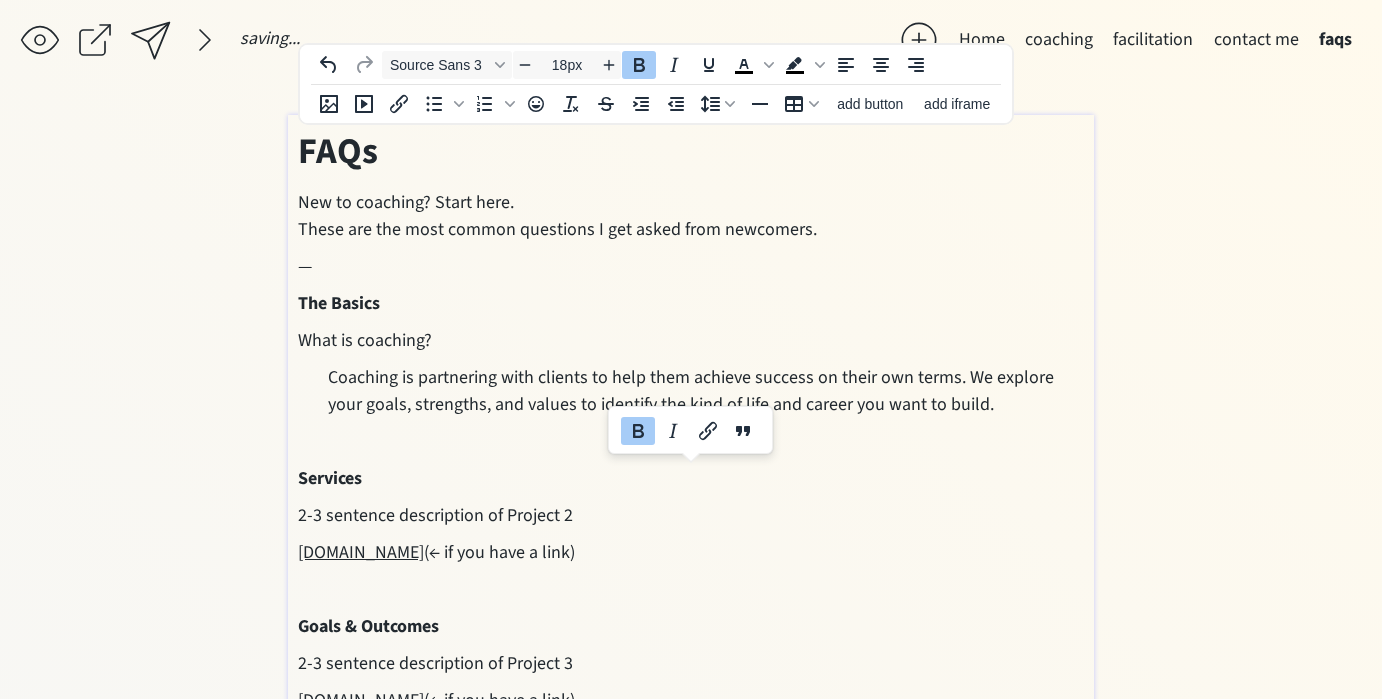 drag, startPoint x: 656, startPoint y: 558, endPoint x: 301, endPoint y: 478, distance: 363.90247 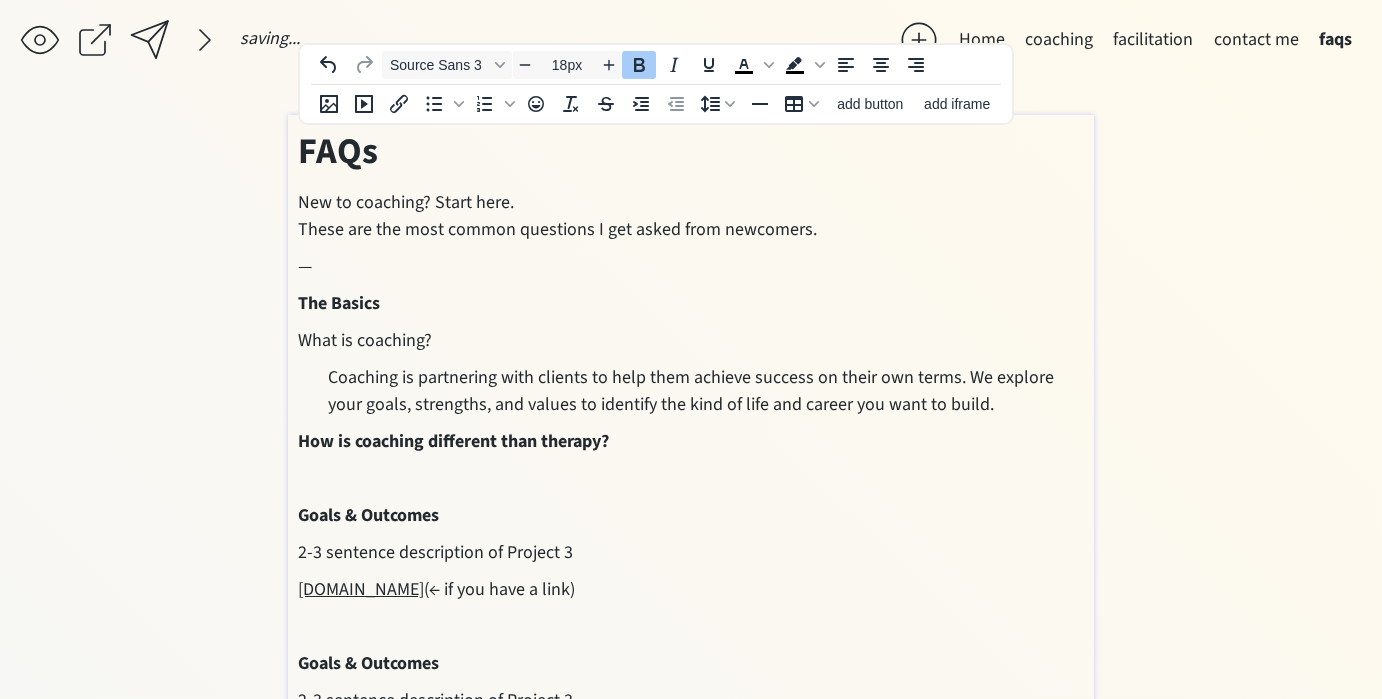 click on "contact me" at bounding box center (1256, 40) 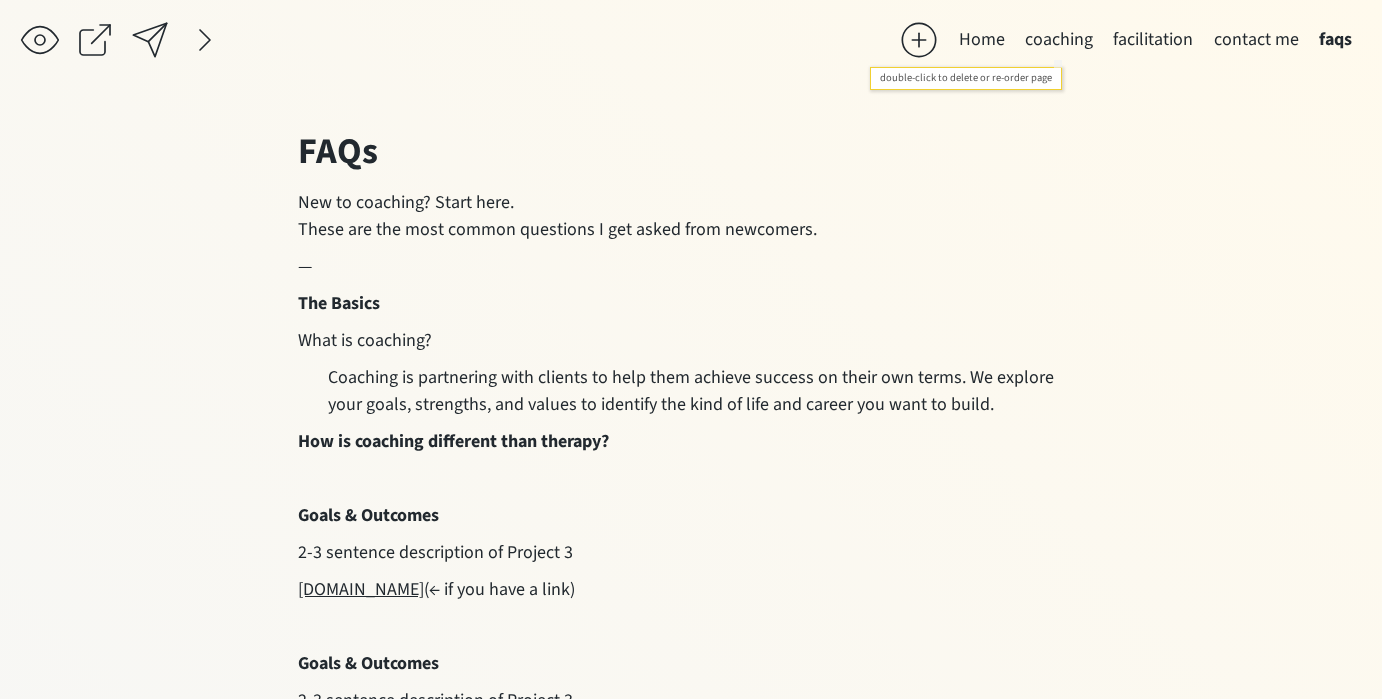 click on "coaching" at bounding box center (1059, 40) 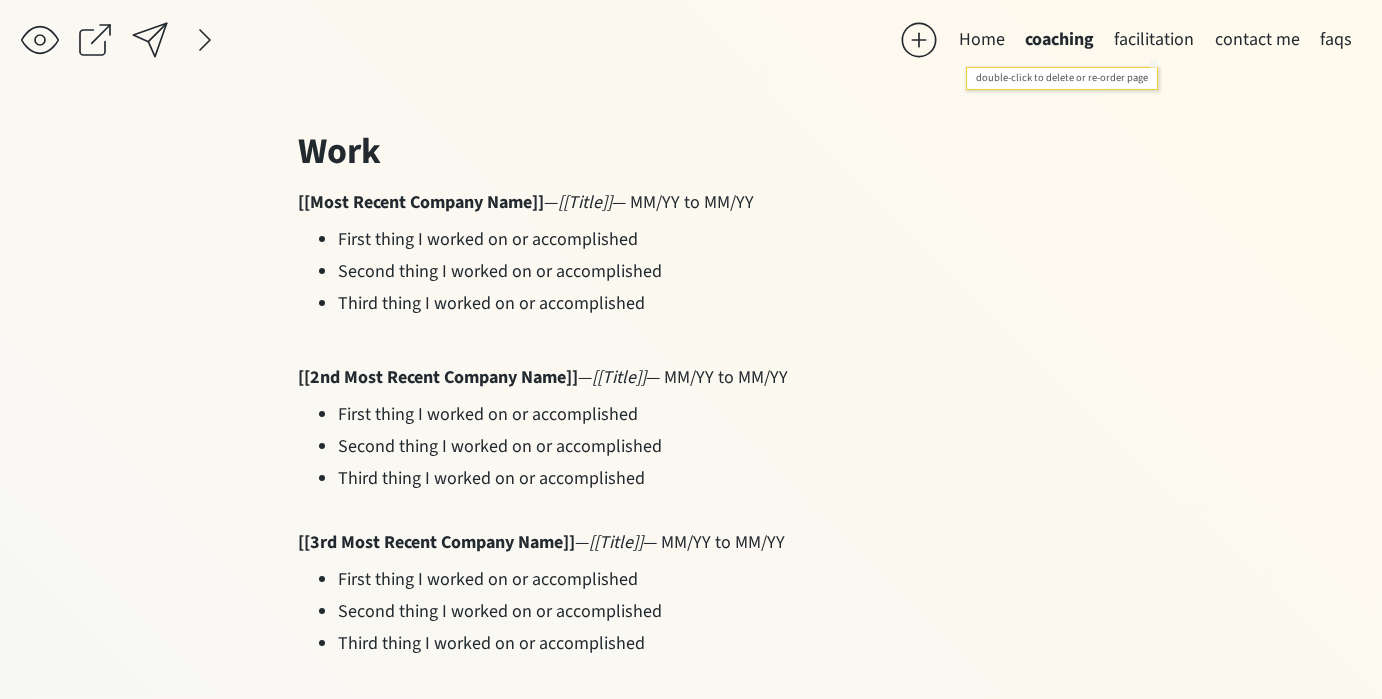 click on "facilitation" at bounding box center (1154, 40) 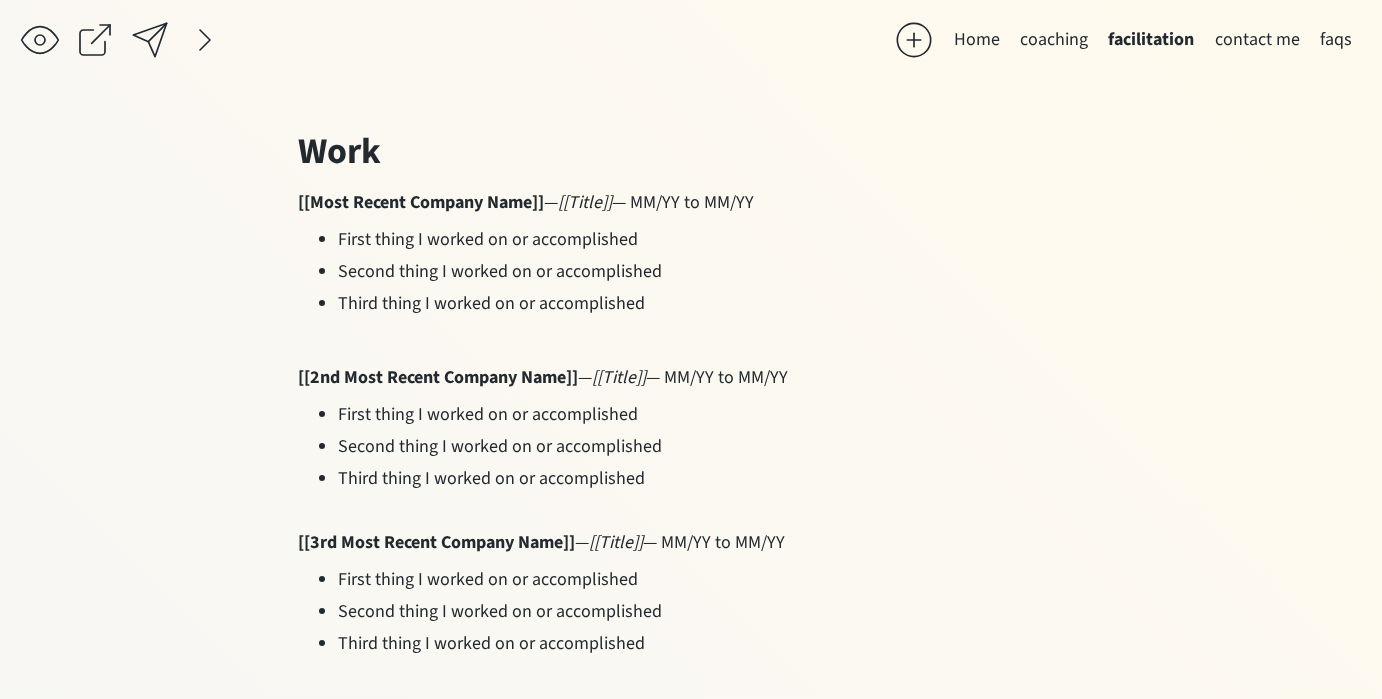 click on "contact me" at bounding box center [1257, 40] 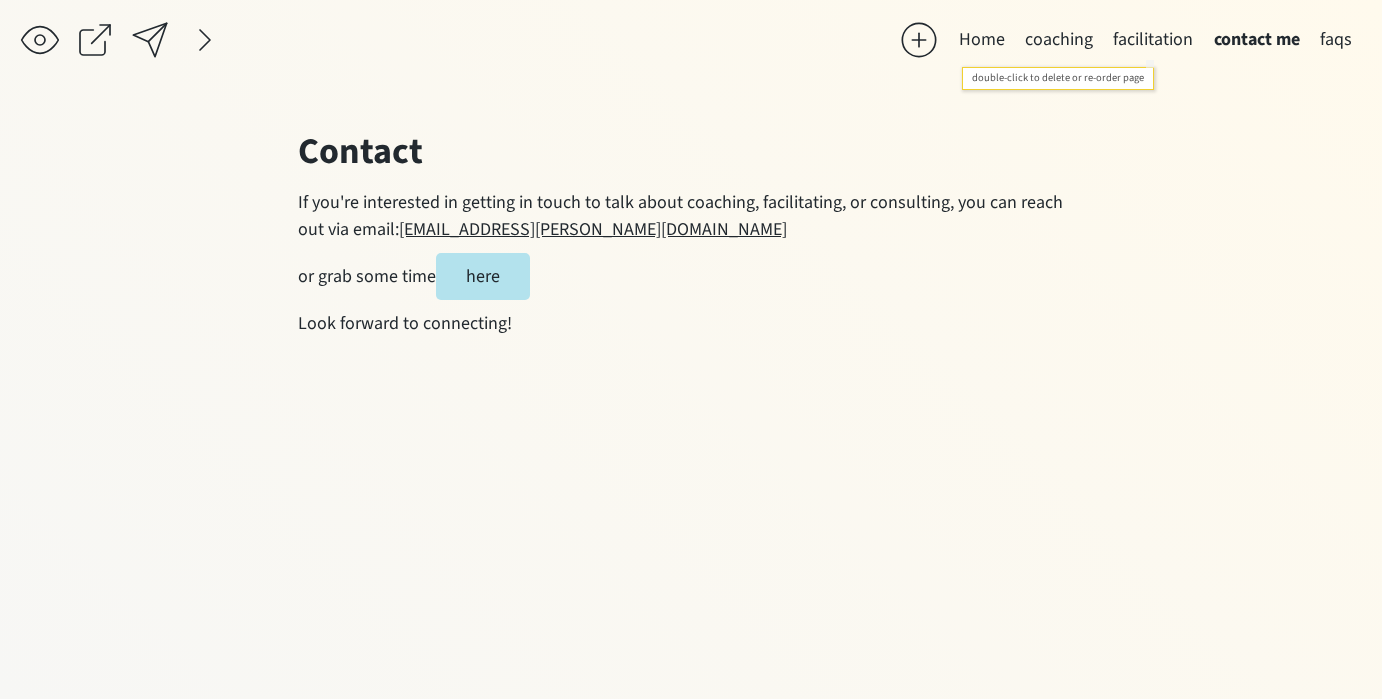 click on "facilitation" at bounding box center [1153, 40] 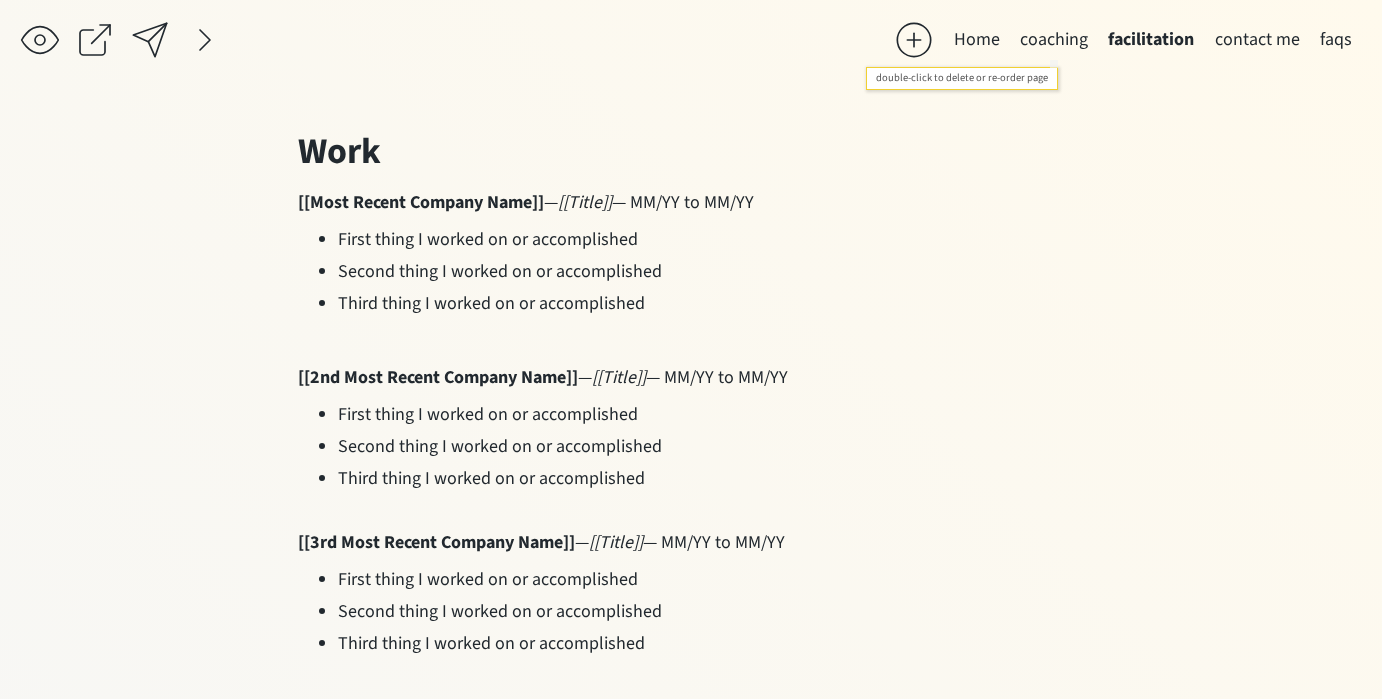 click on "coaching" at bounding box center (1054, 40) 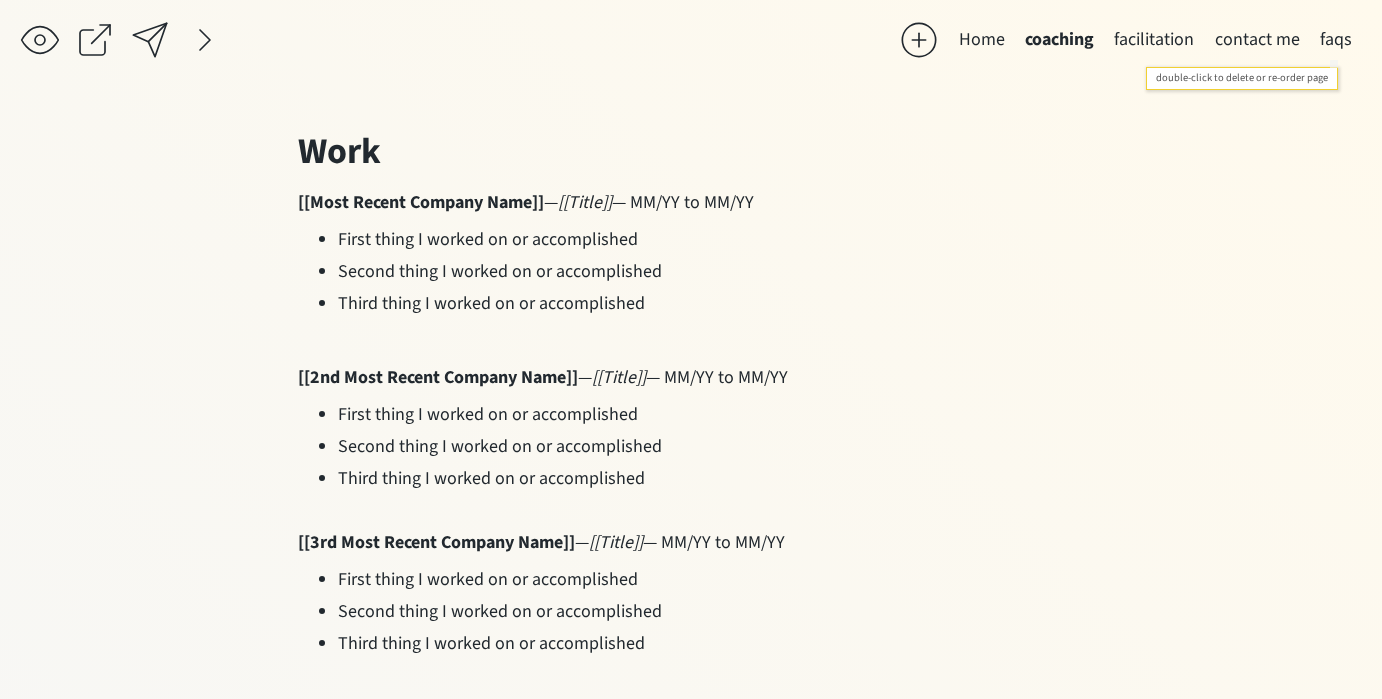click on "faqs" at bounding box center [1336, 40] 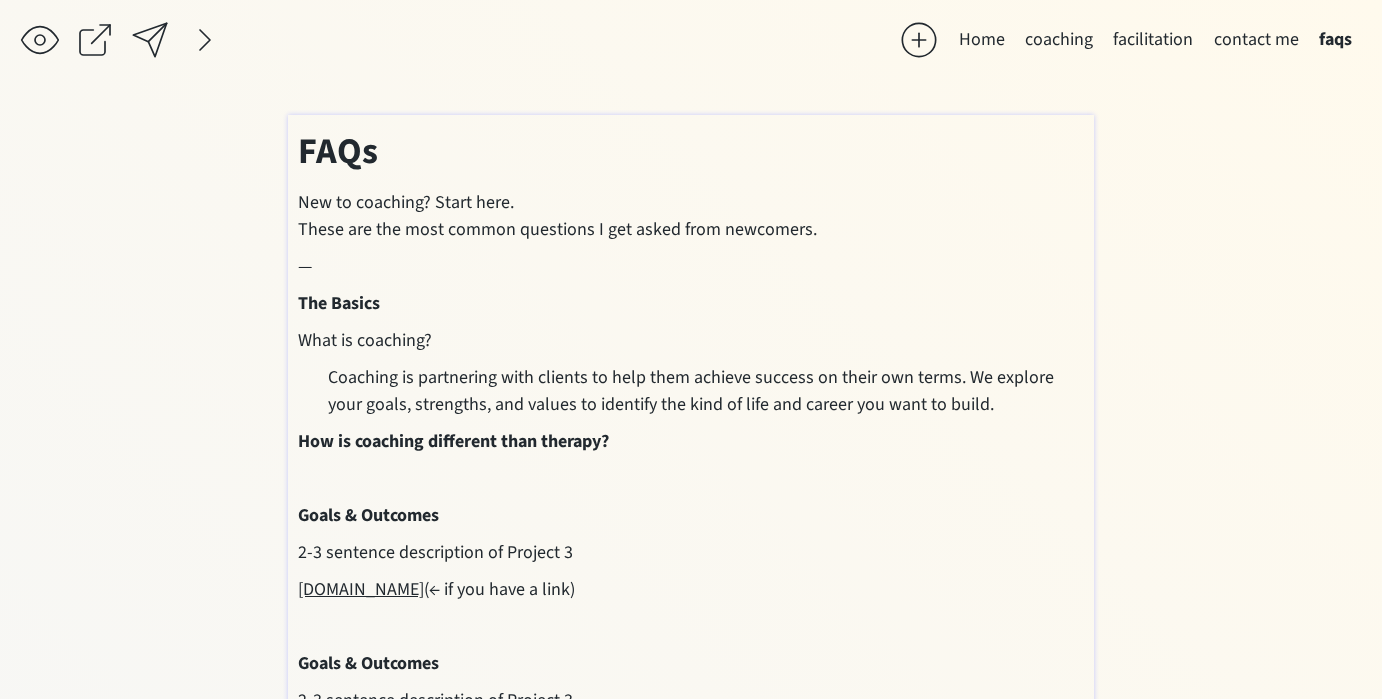 click on "Coaching is partnering with clients to help them achieve success on their own terms. We explore your goals, strengths, and values to identify the kind of life and career you want to build." at bounding box center [690, 391] 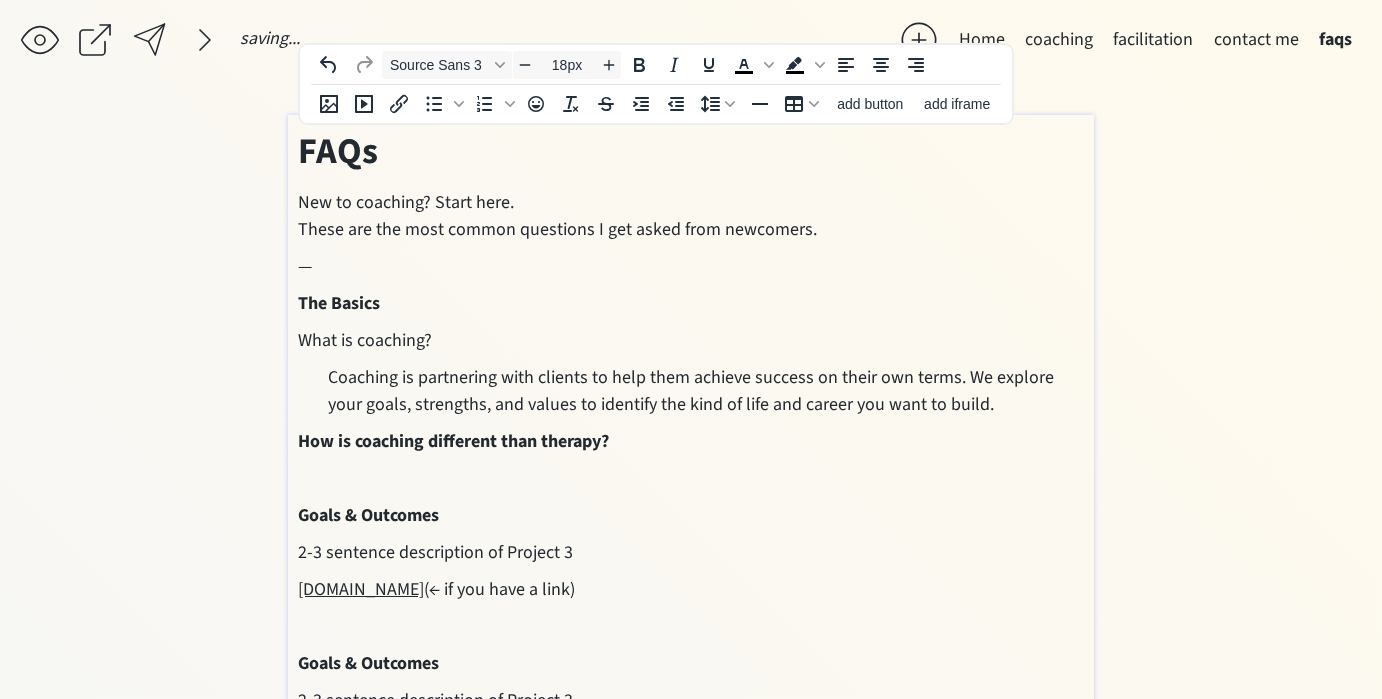click on "How is coaching different than therapy?" at bounding box center (690, 441) 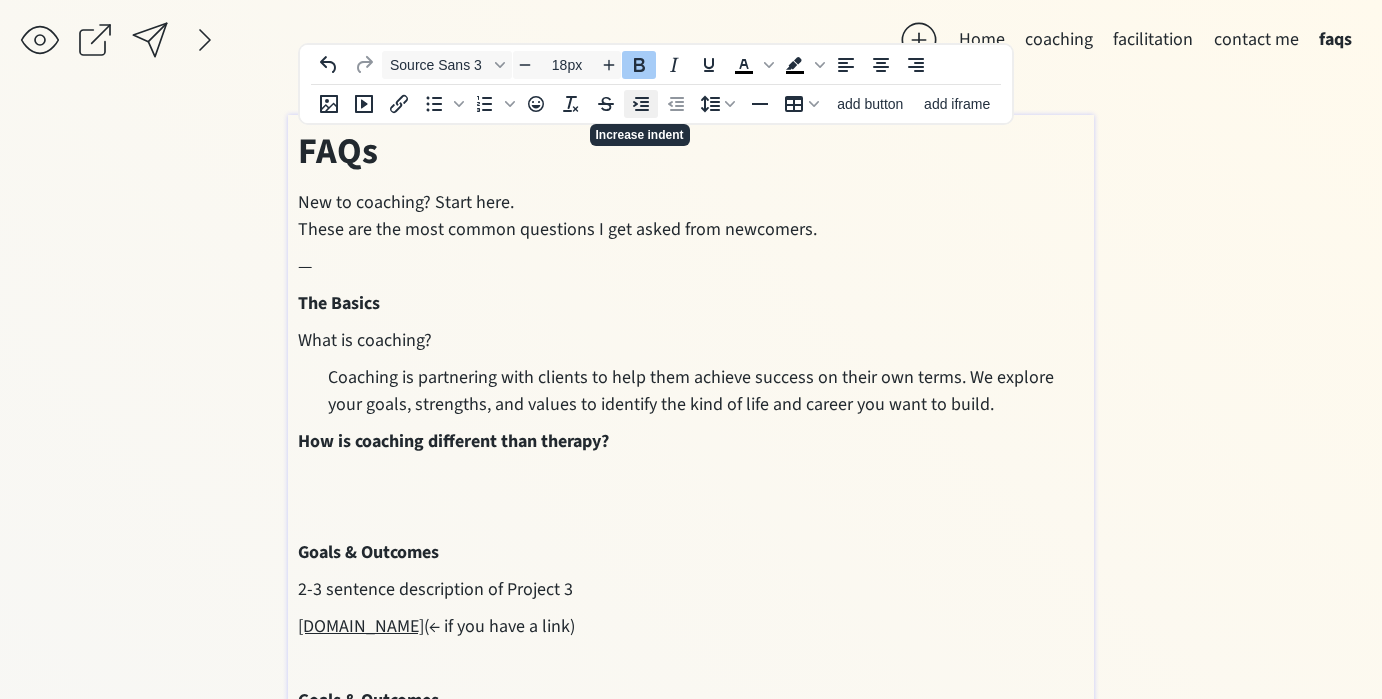 click 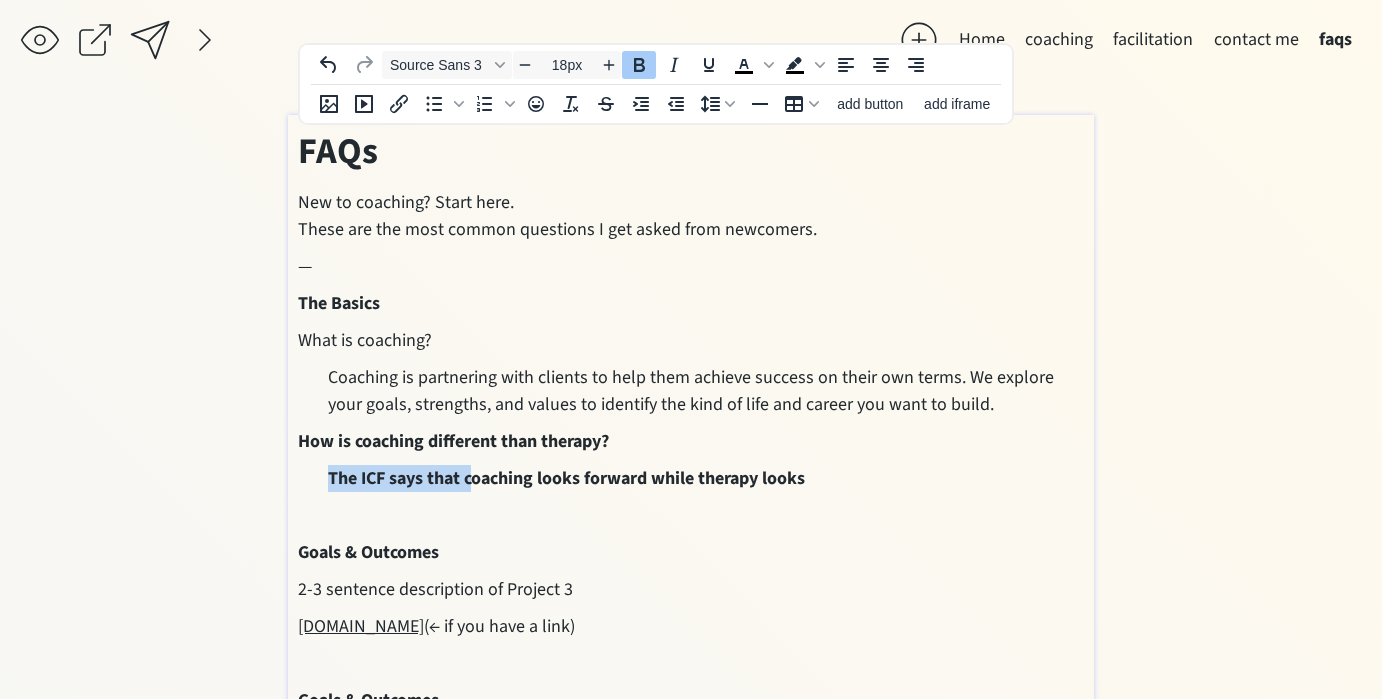 drag, startPoint x: 472, startPoint y: 476, endPoint x: 327, endPoint y: 482, distance: 145.12408 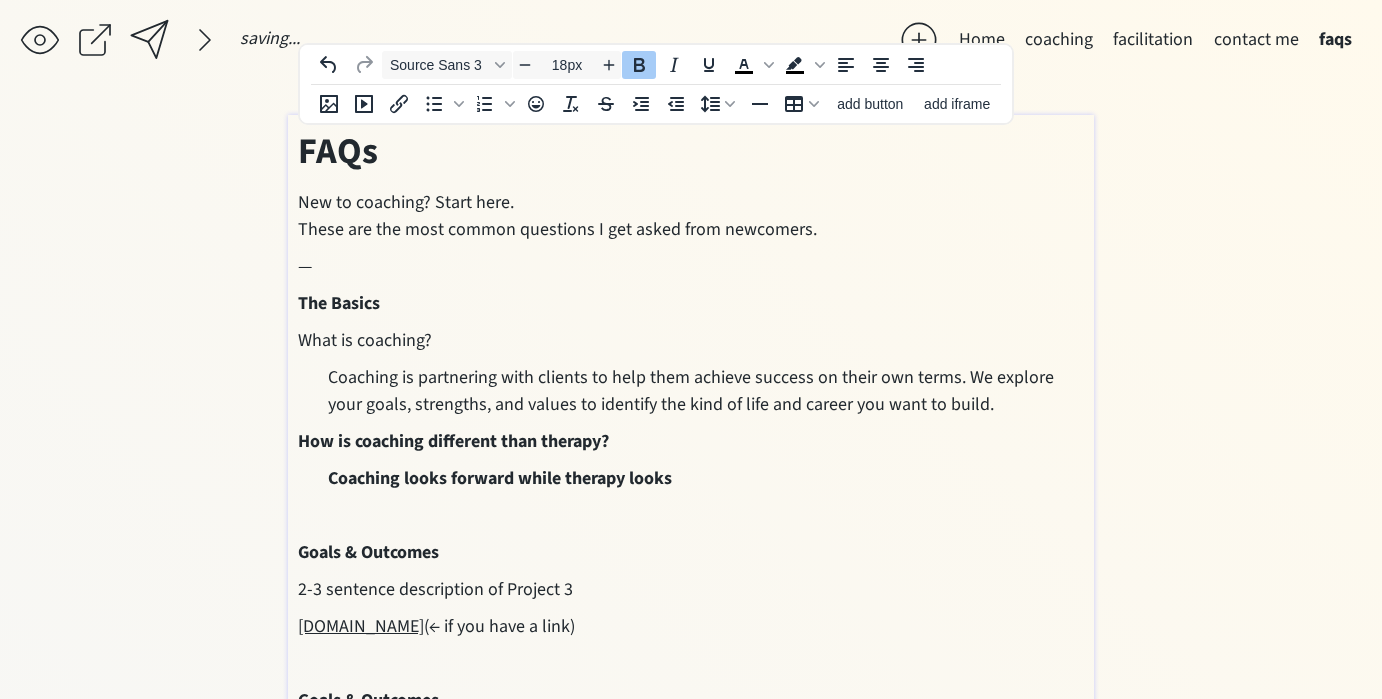 drag, startPoint x: 680, startPoint y: 470, endPoint x: 307, endPoint y: 475, distance: 373.0335 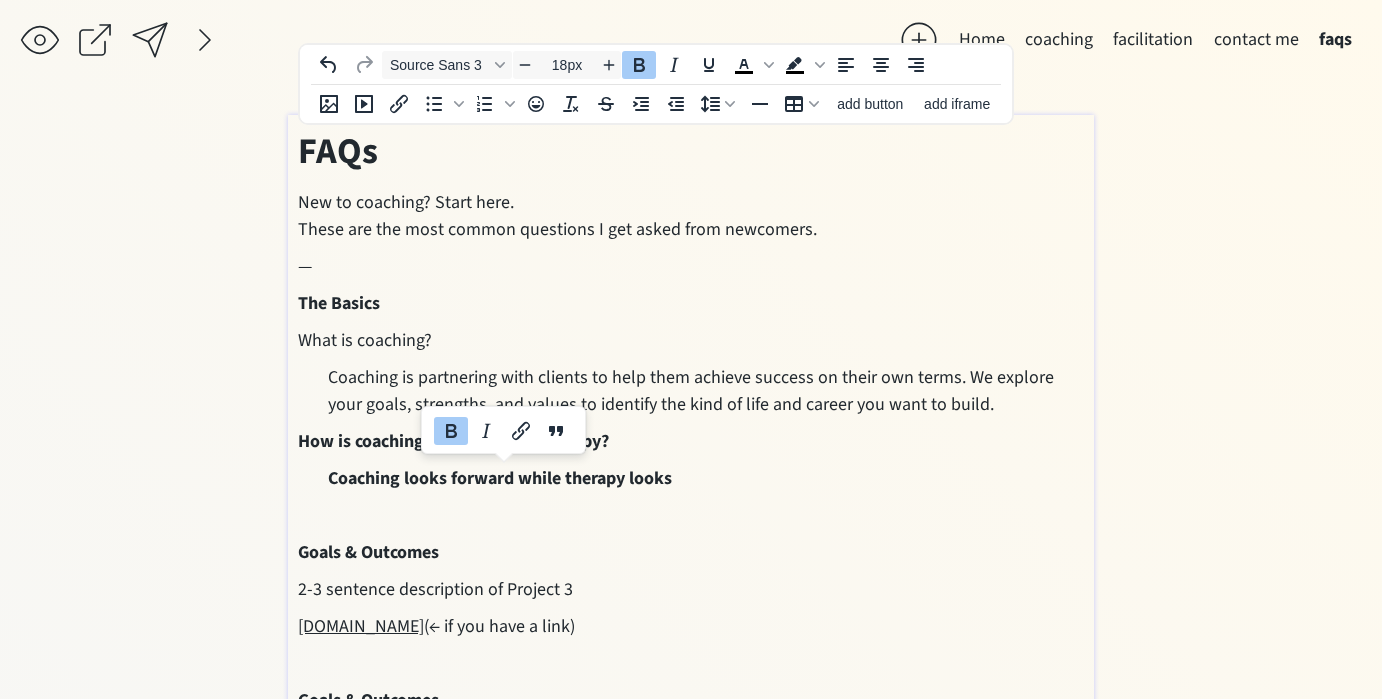 click at bounding box center (639, 65) 